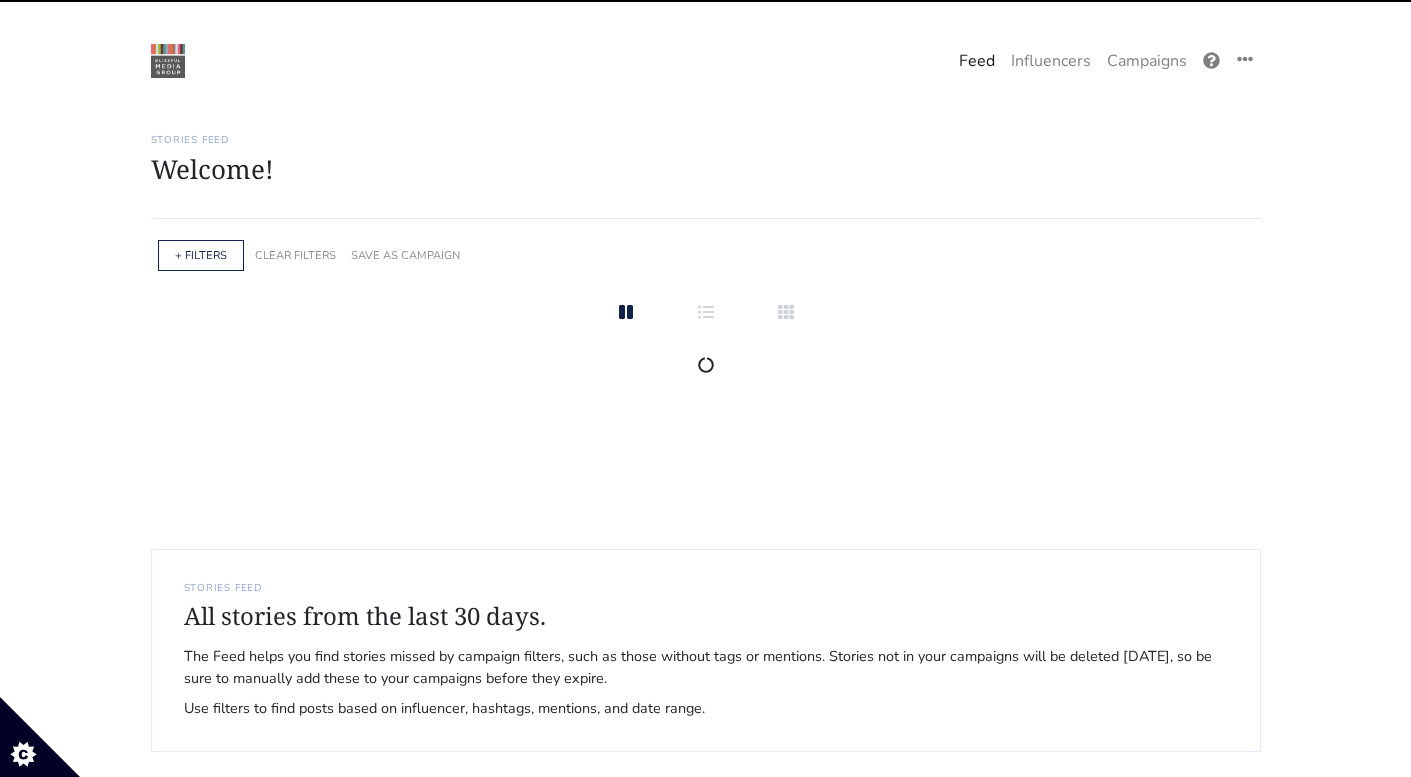 scroll, scrollTop: 0, scrollLeft: 0, axis: both 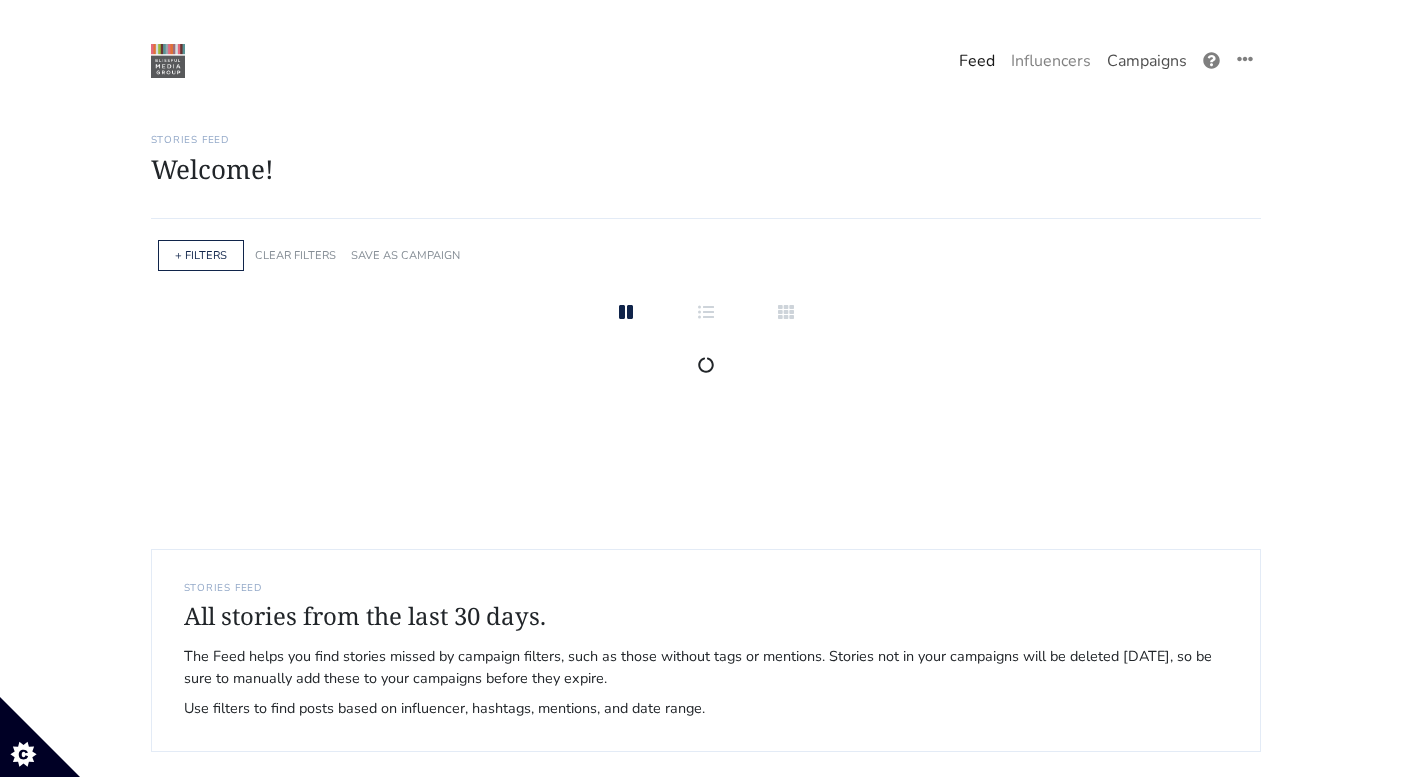 click on "Campaigns" at bounding box center (1147, 61) 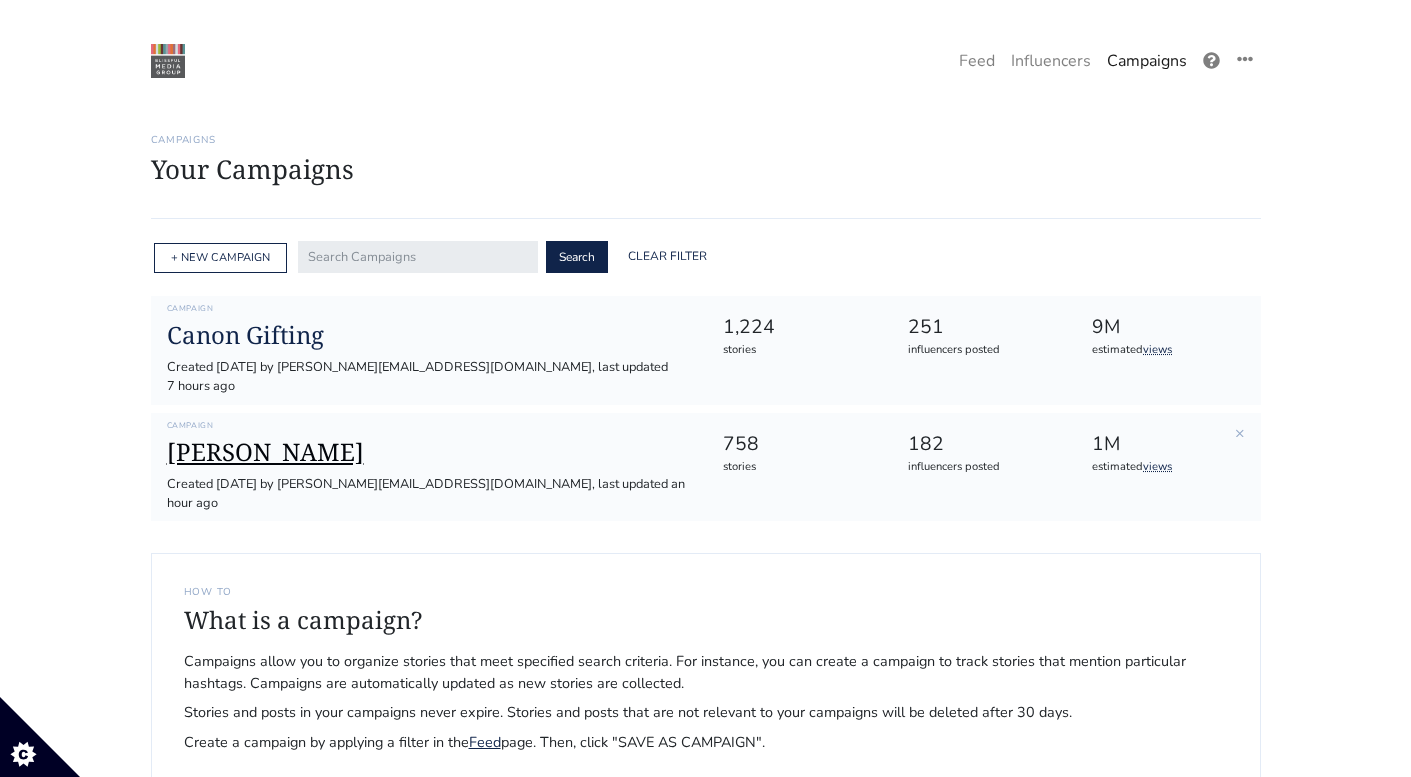 click on "[PERSON_NAME]" at bounding box center [429, 452] 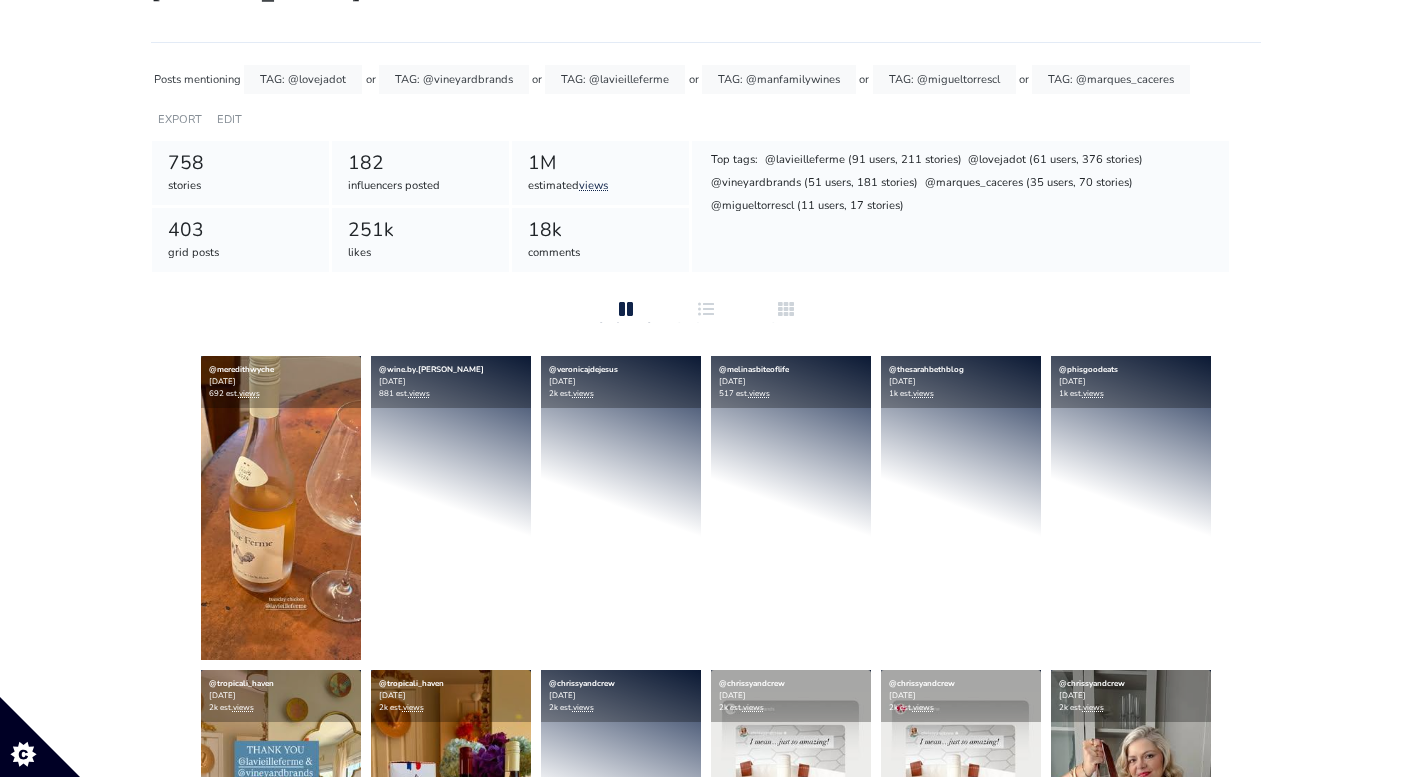 scroll, scrollTop: 0, scrollLeft: 0, axis: both 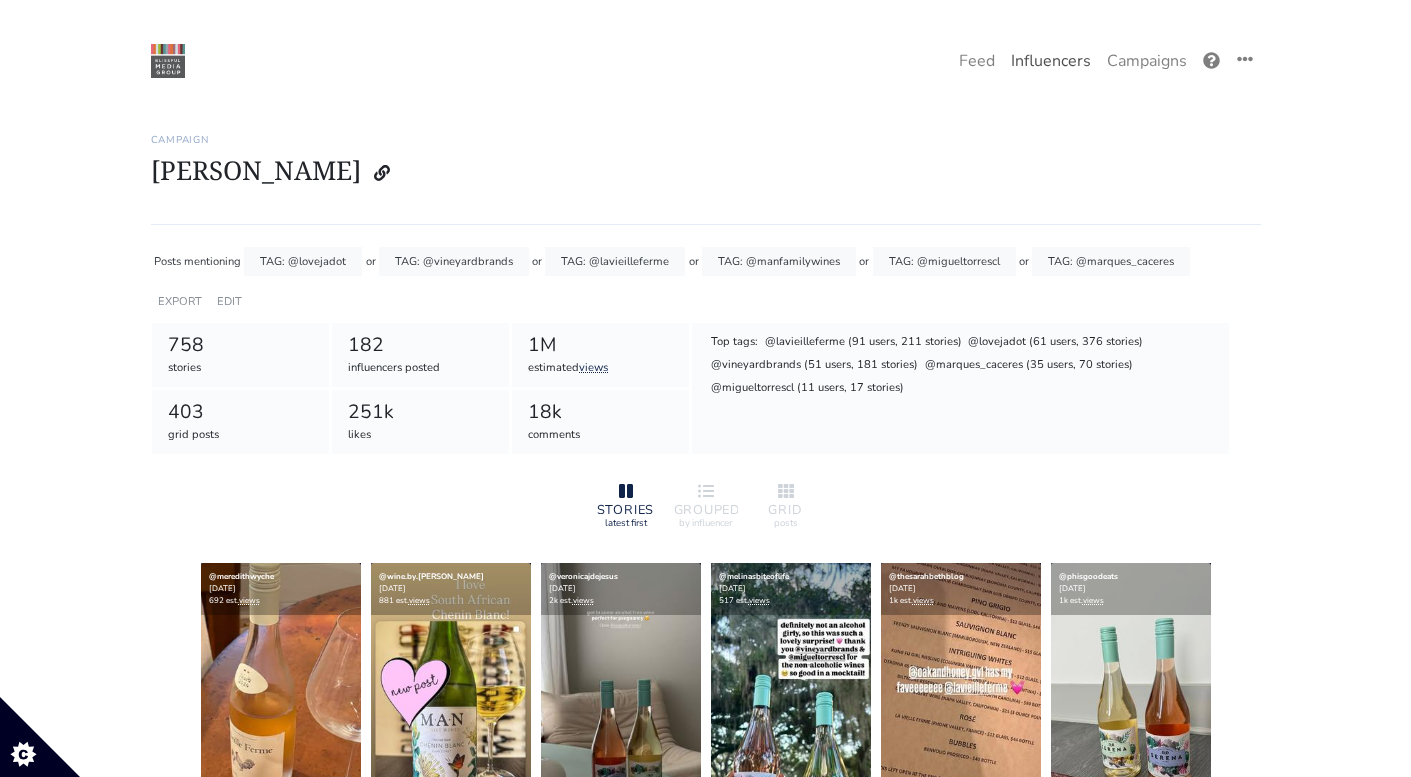 click on "Influencers" at bounding box center (1051, 61) 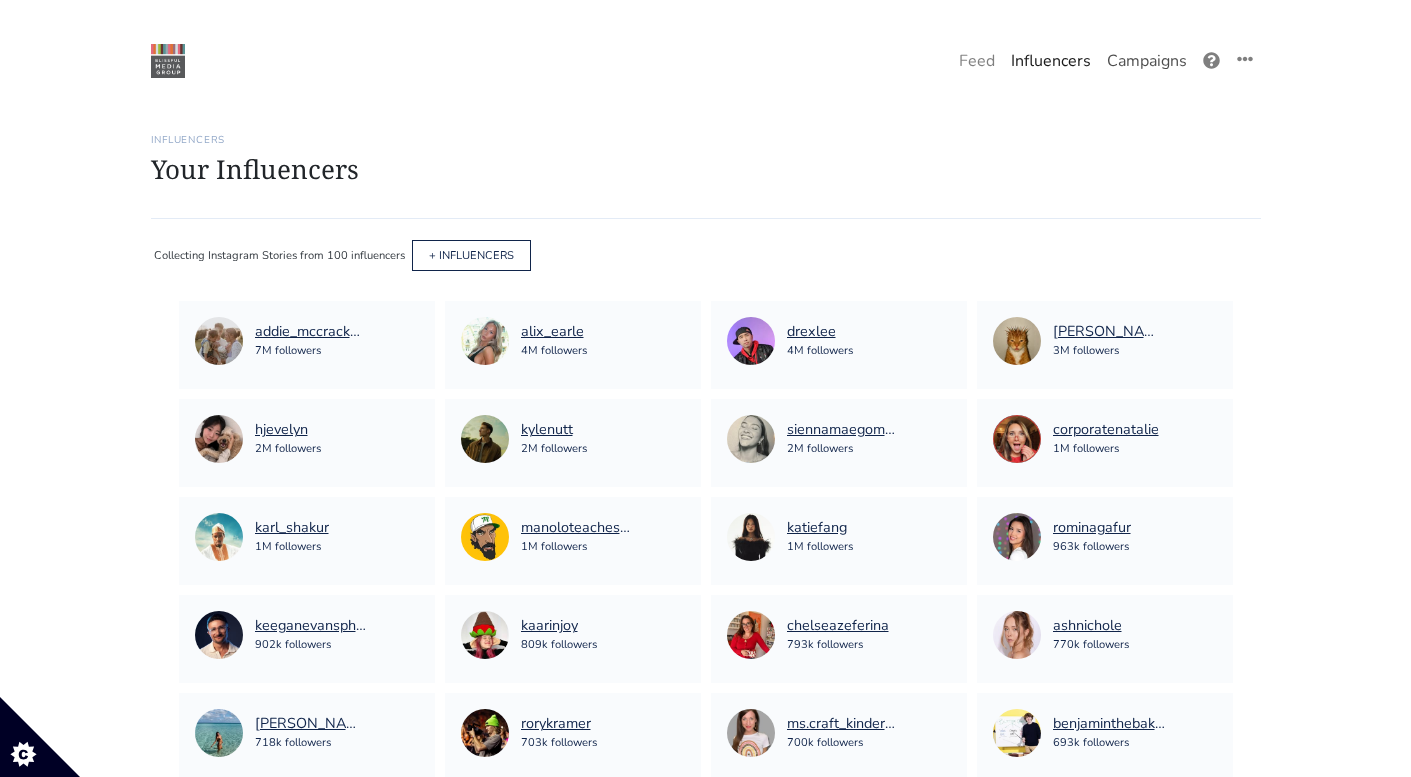 click on "Campaigns" at bounding box center (1147, 61) 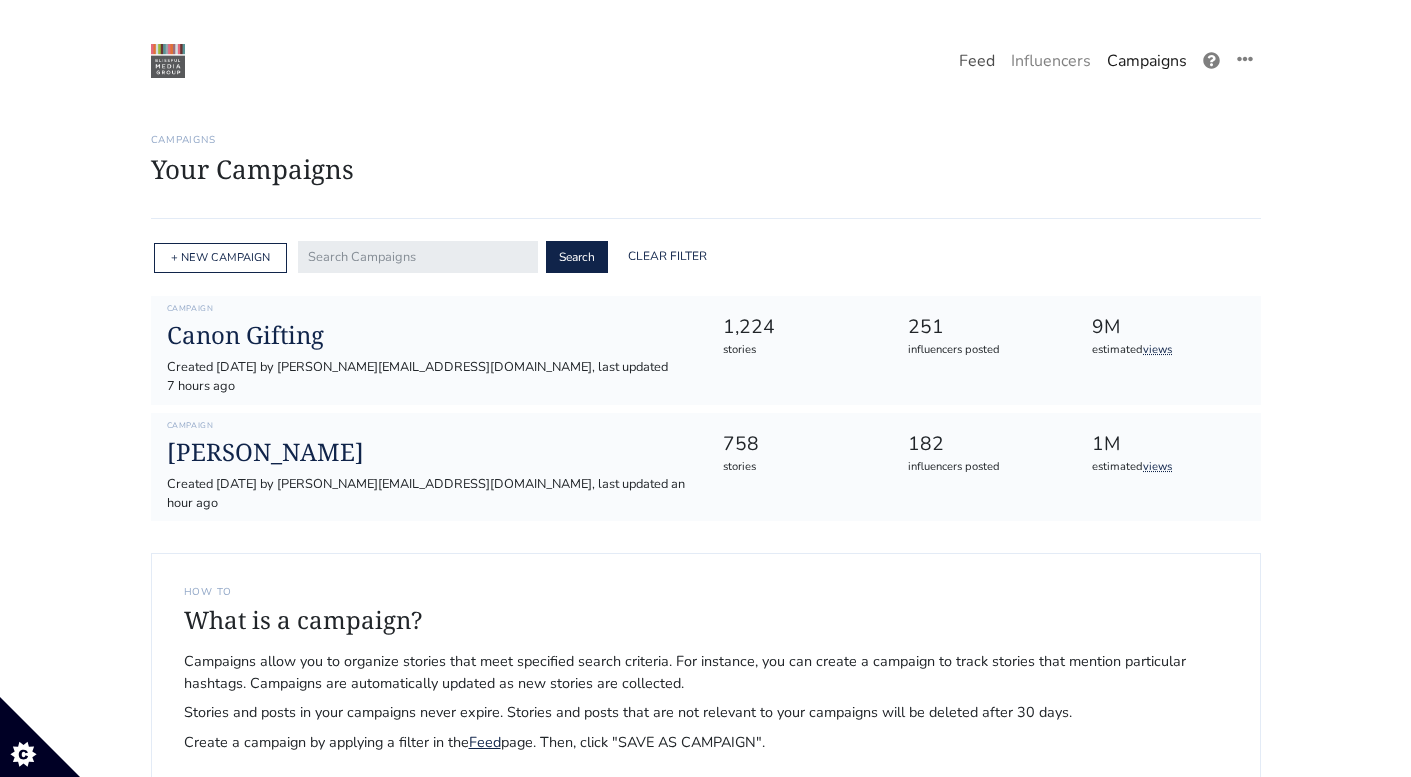 click on "Feed" at bounding box center (977, 61) 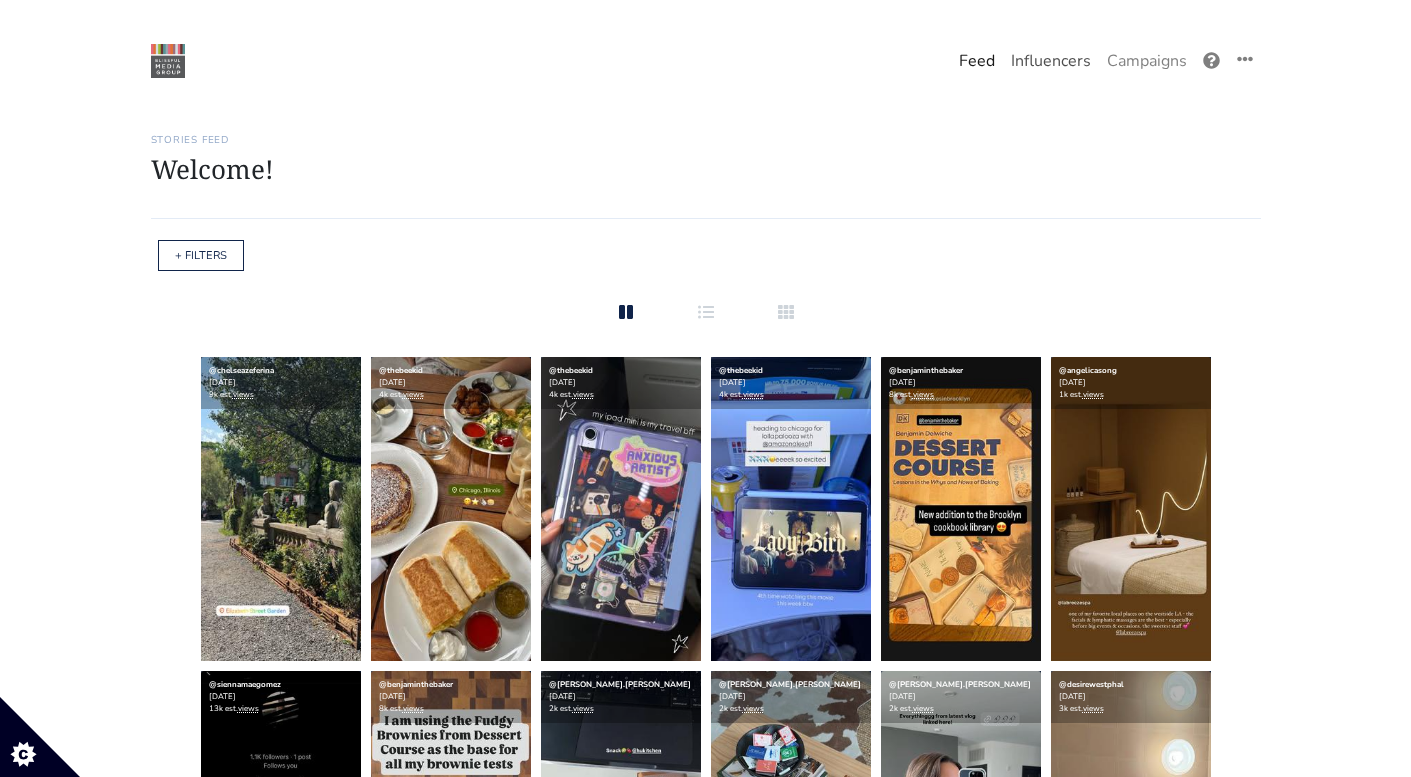 click on "Influencers" at bounding box center [1051, 61] 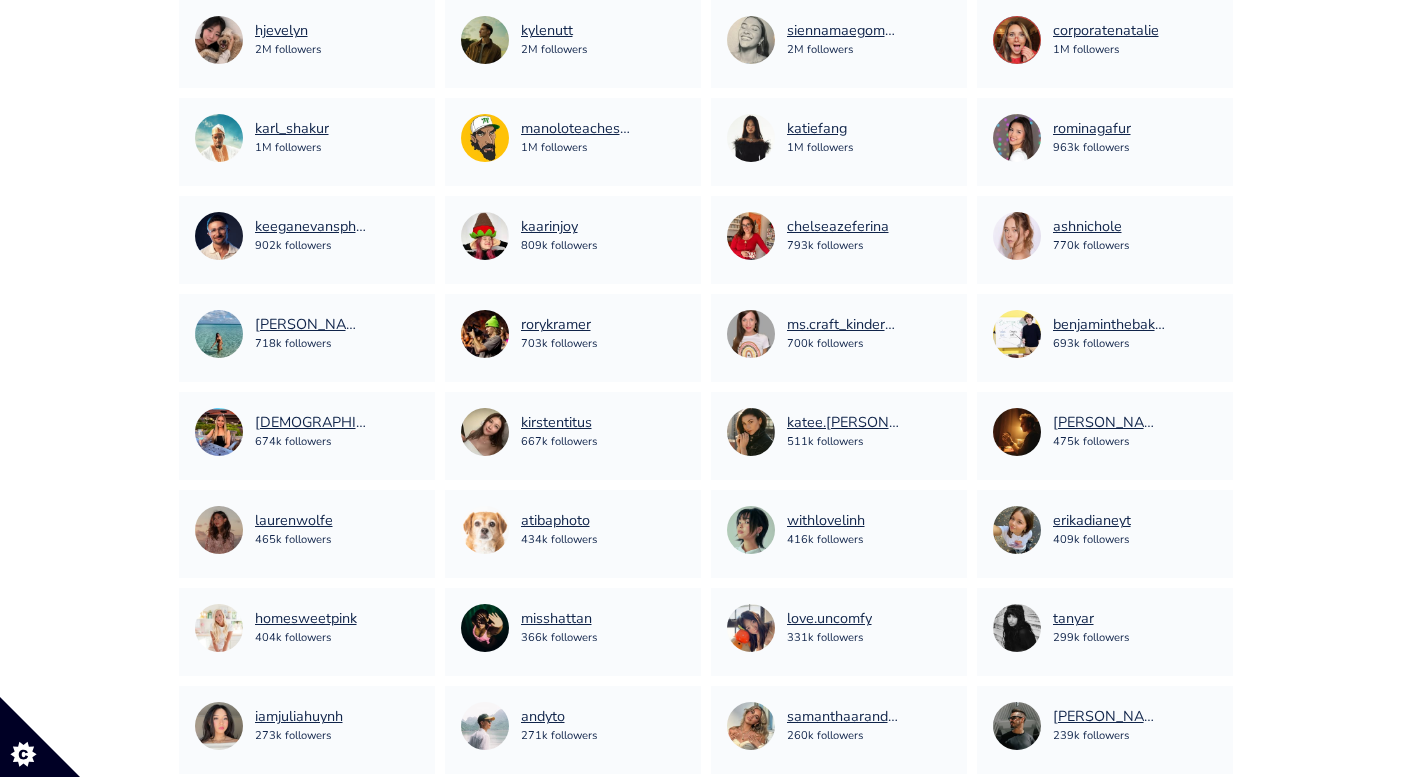 scroll, scrollTop: 0, scrollLeft: 0, axis: both 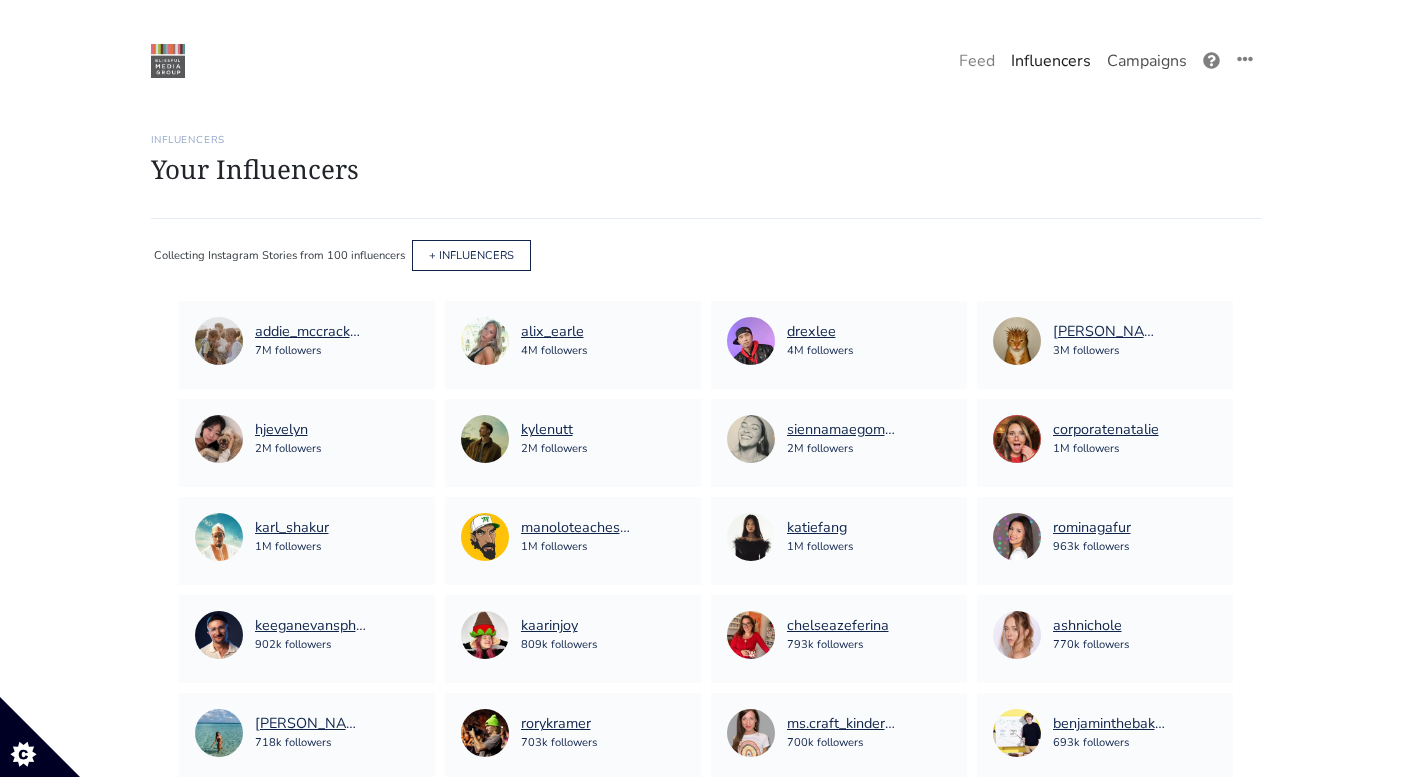 click on "Campaigns" at bounding box center [1147, 61] 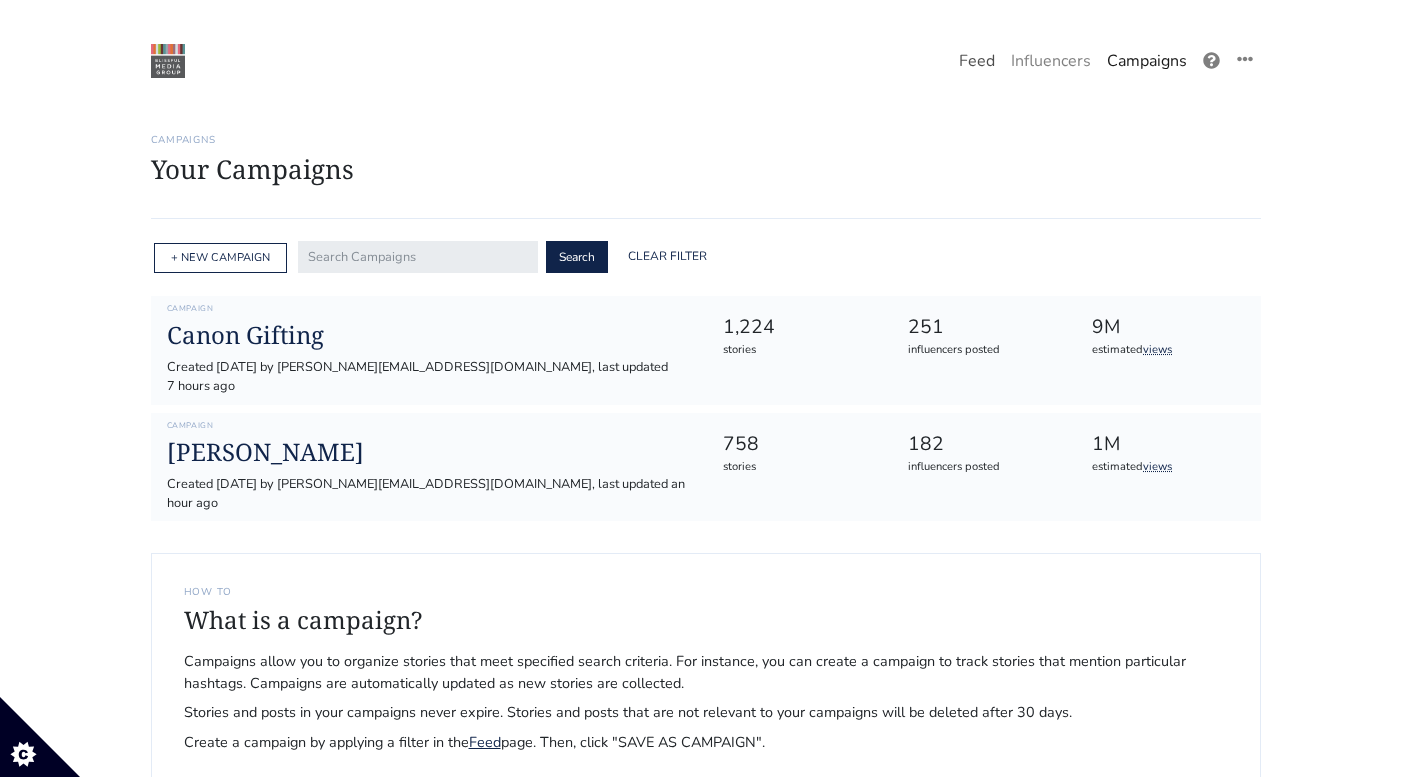 click on "Feed" at bounding box center (977, 61) 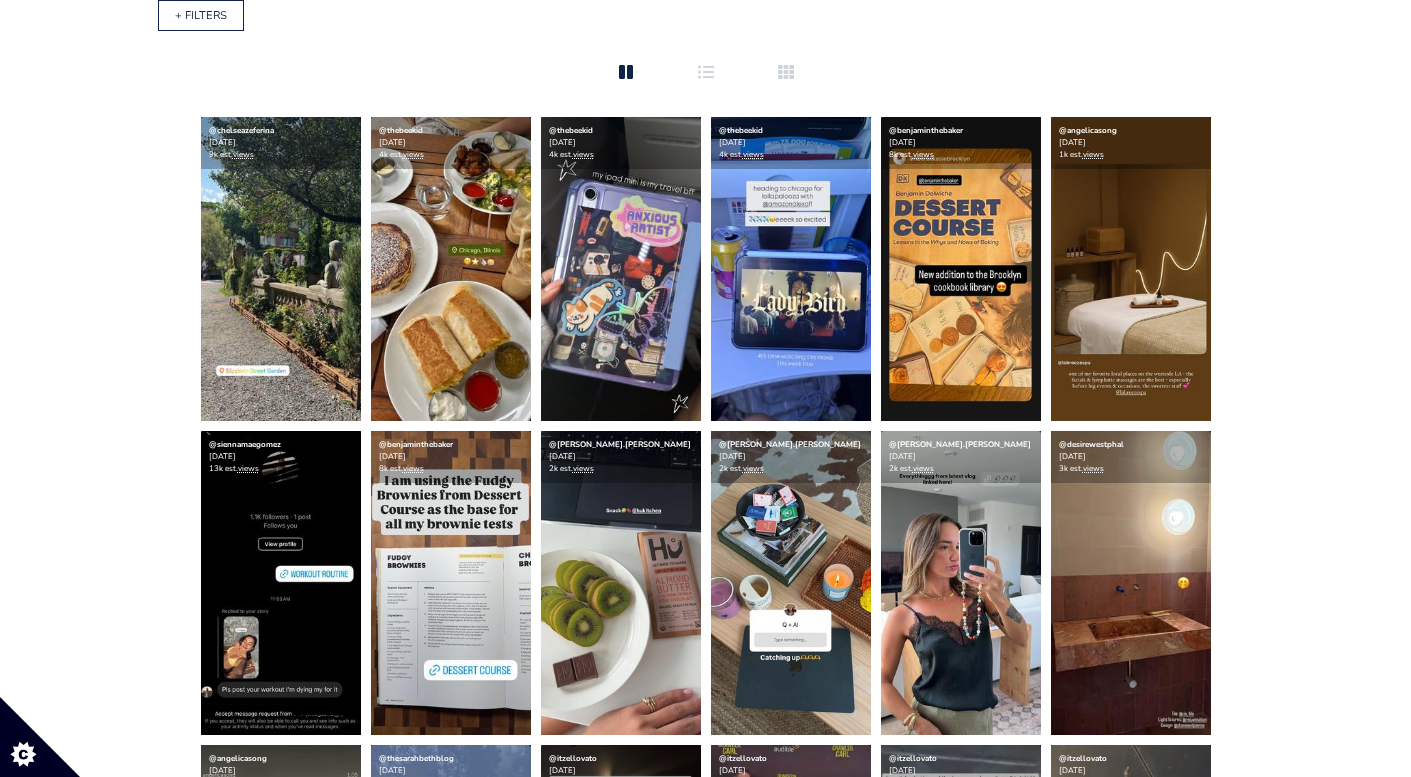 scroll, scrollTop: 0, scrollLeft: 0, axis: both 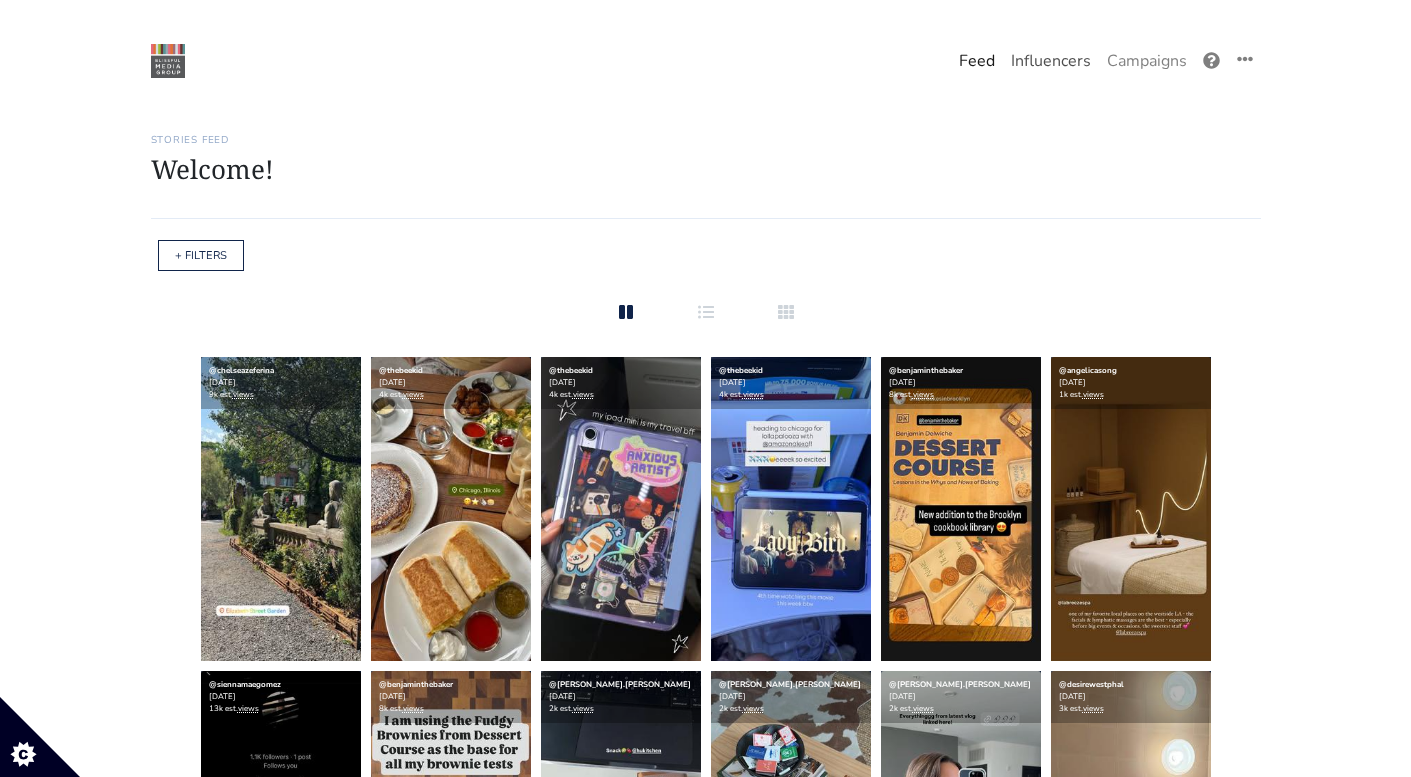 click on "Influencers" at bounding box center [1051, 61] 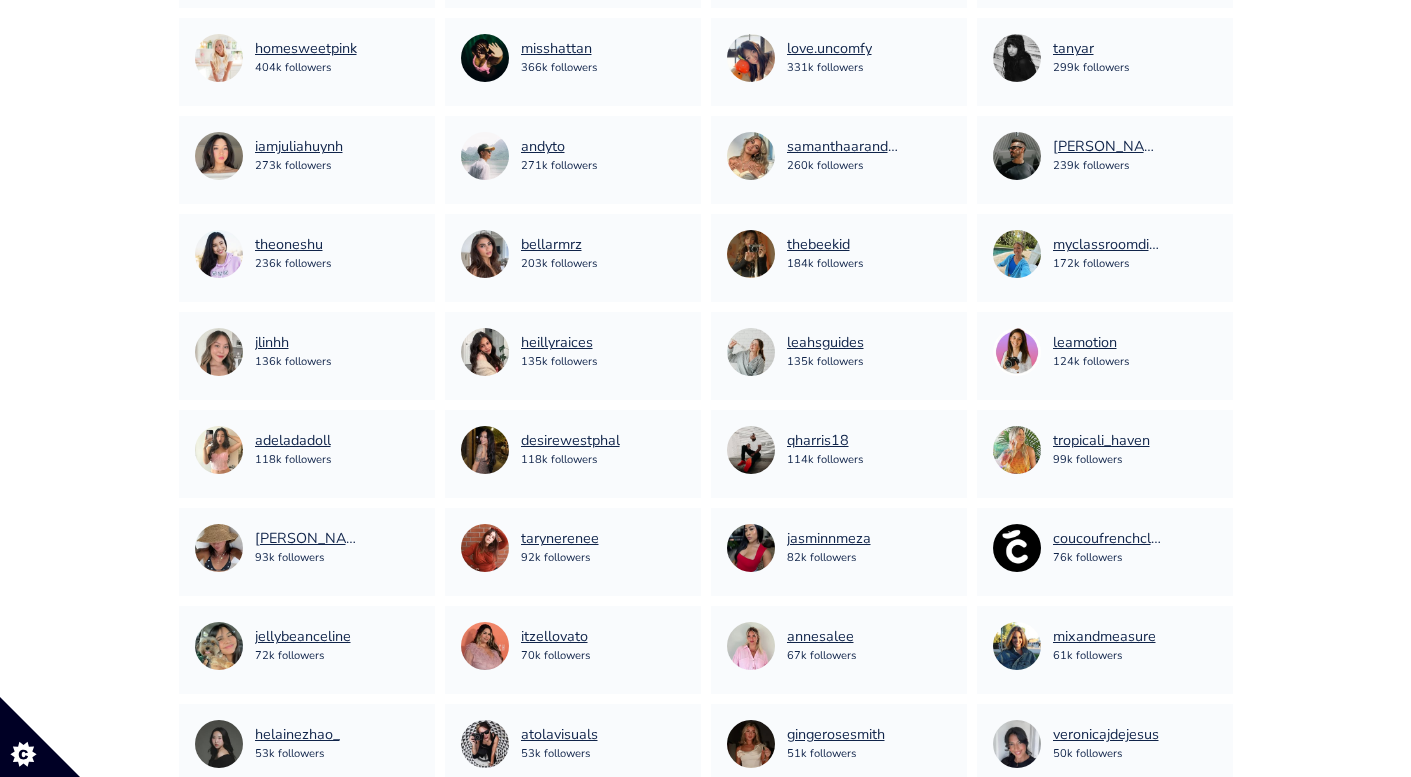 scroll, scrollTop: 1488, scrollLeft: 0, axis: vertical 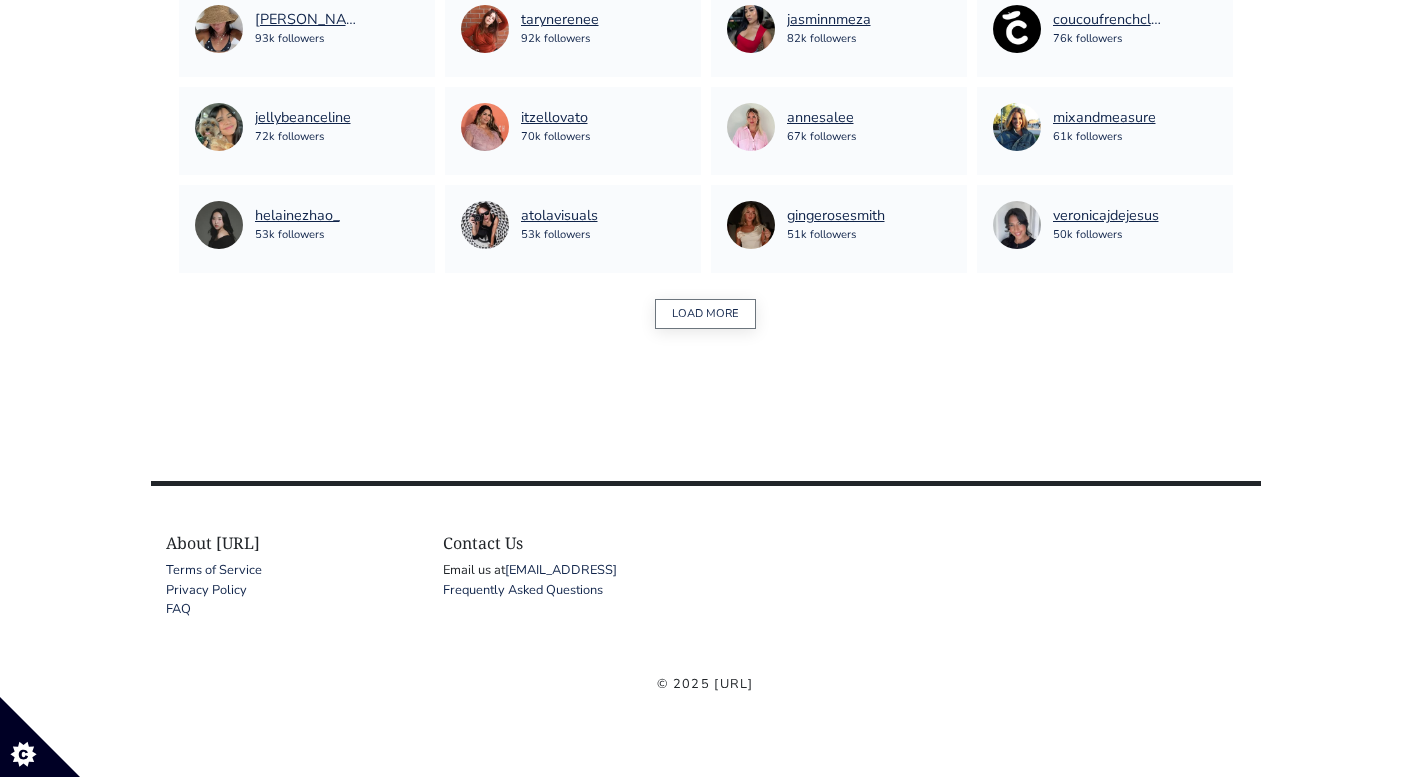 click on "LOAD MORE" at bounding box center (705, 314) 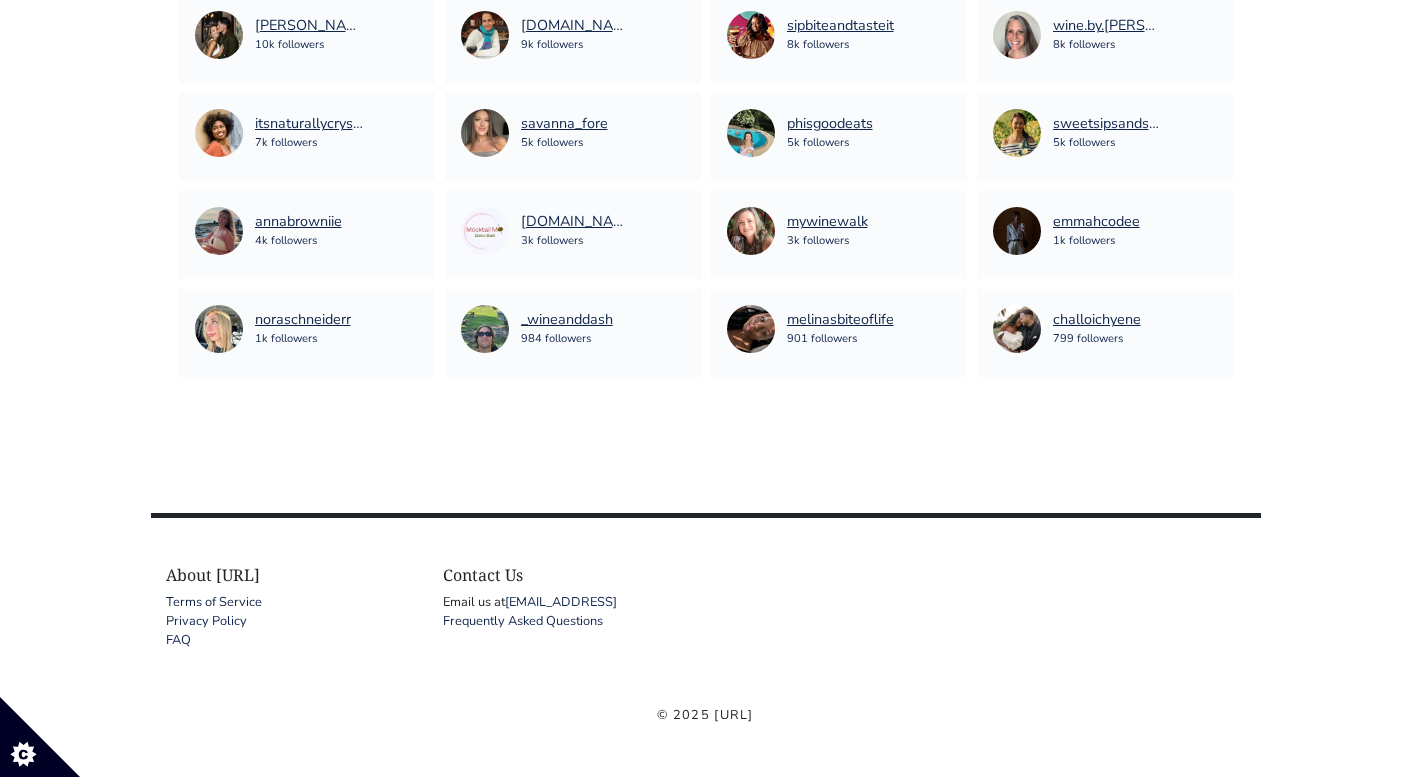 scroll, scrollTop: 2395, scrollLeft: 0, axis: vertical 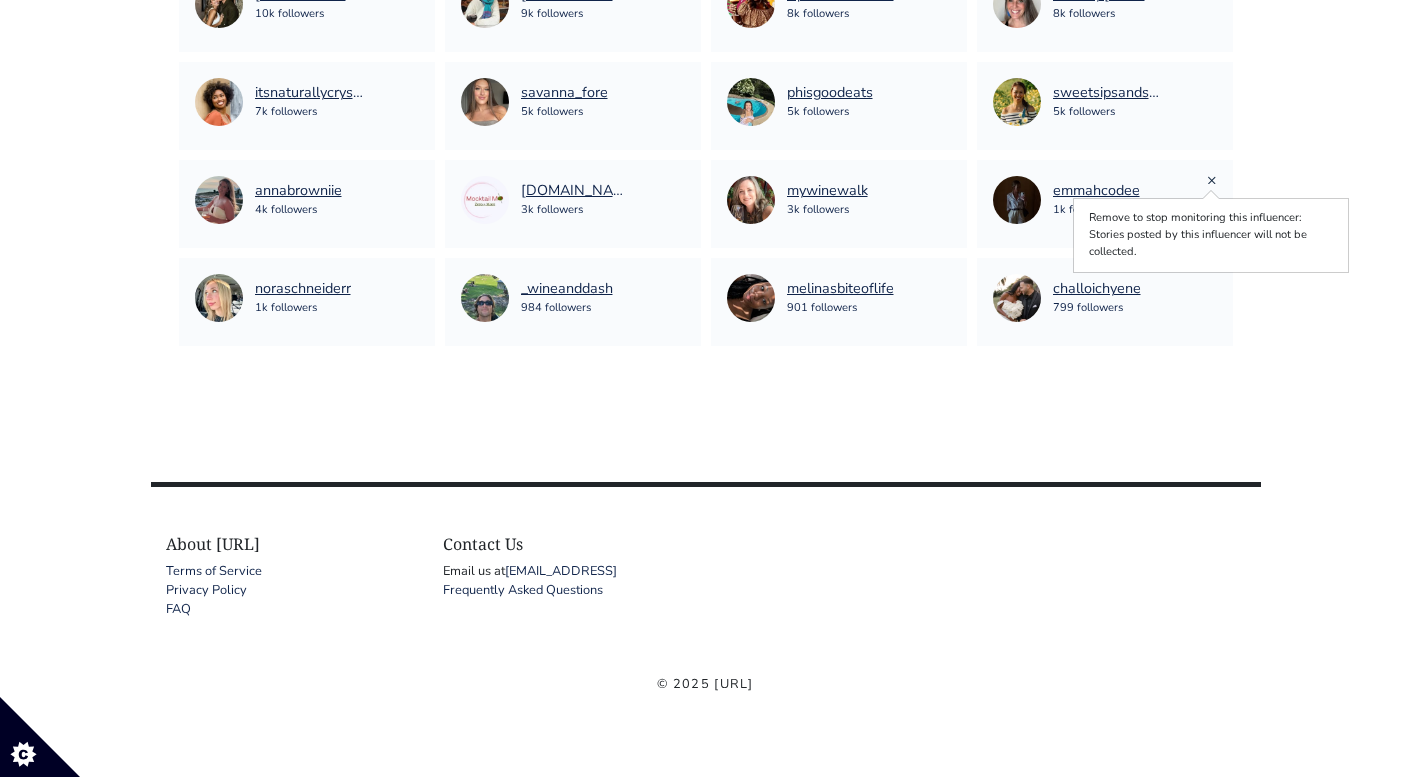 click on "×" at bounding box center (1212, 180) 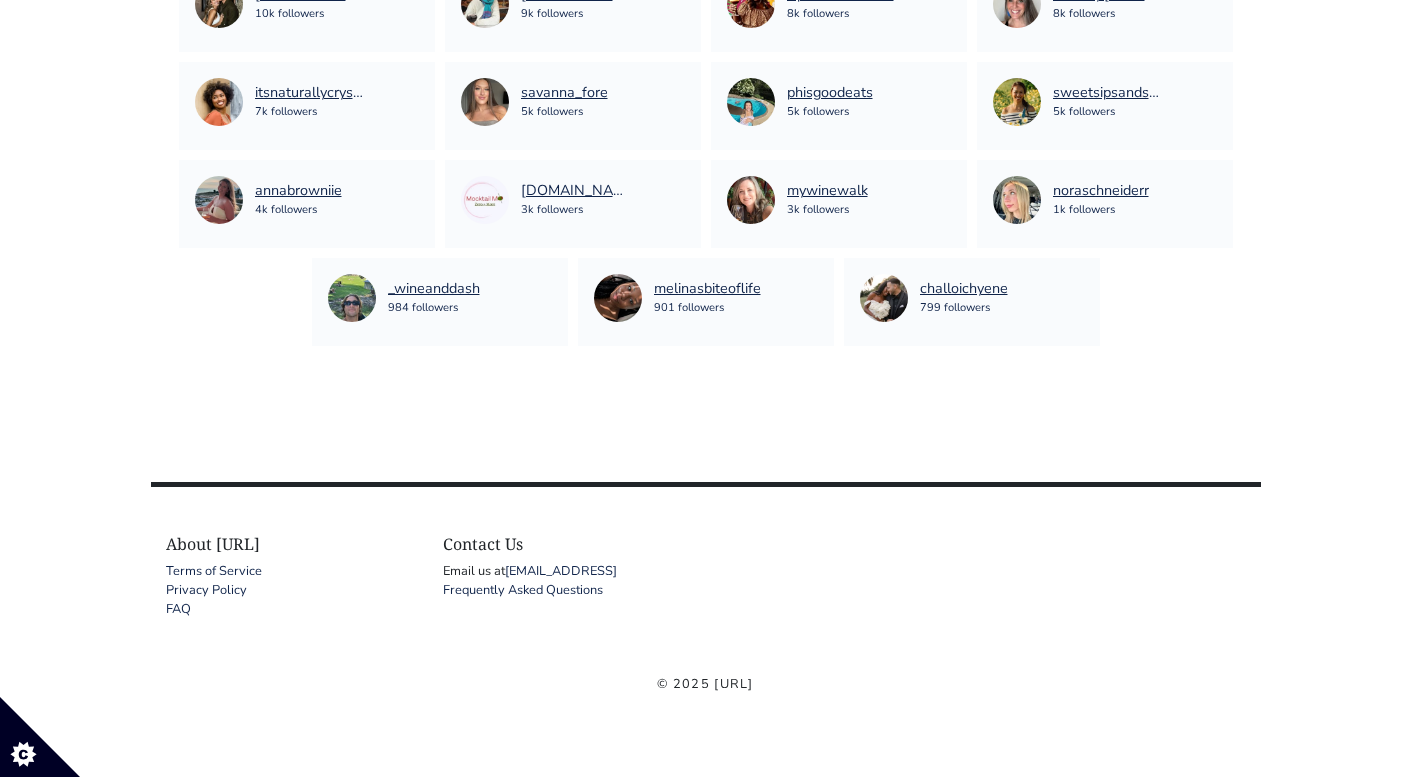 click on "One Campaign
Feed
Influencers
Campaigns" at bounding box center [705, -809] 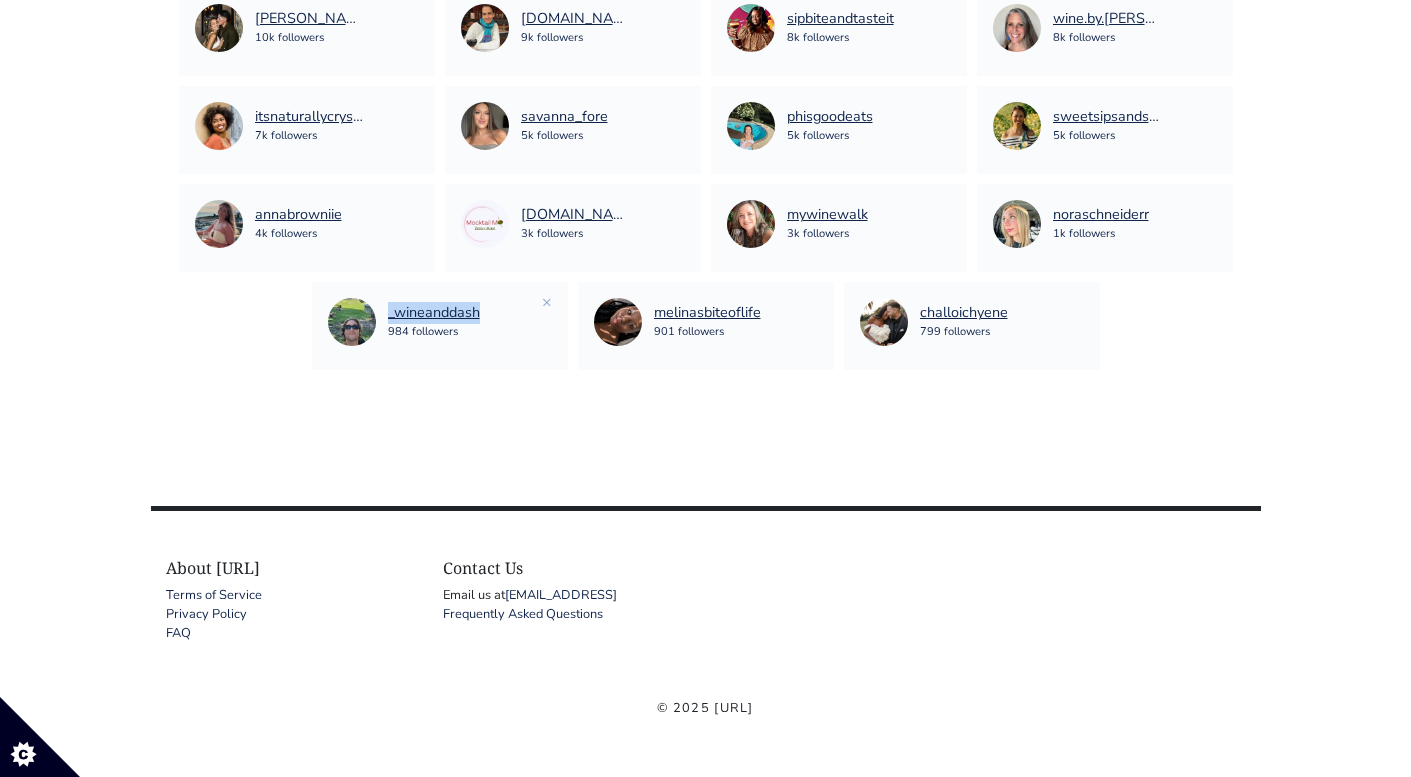 scroll, scrollTop: 2366, scrollLeft: 0, axis: vertical 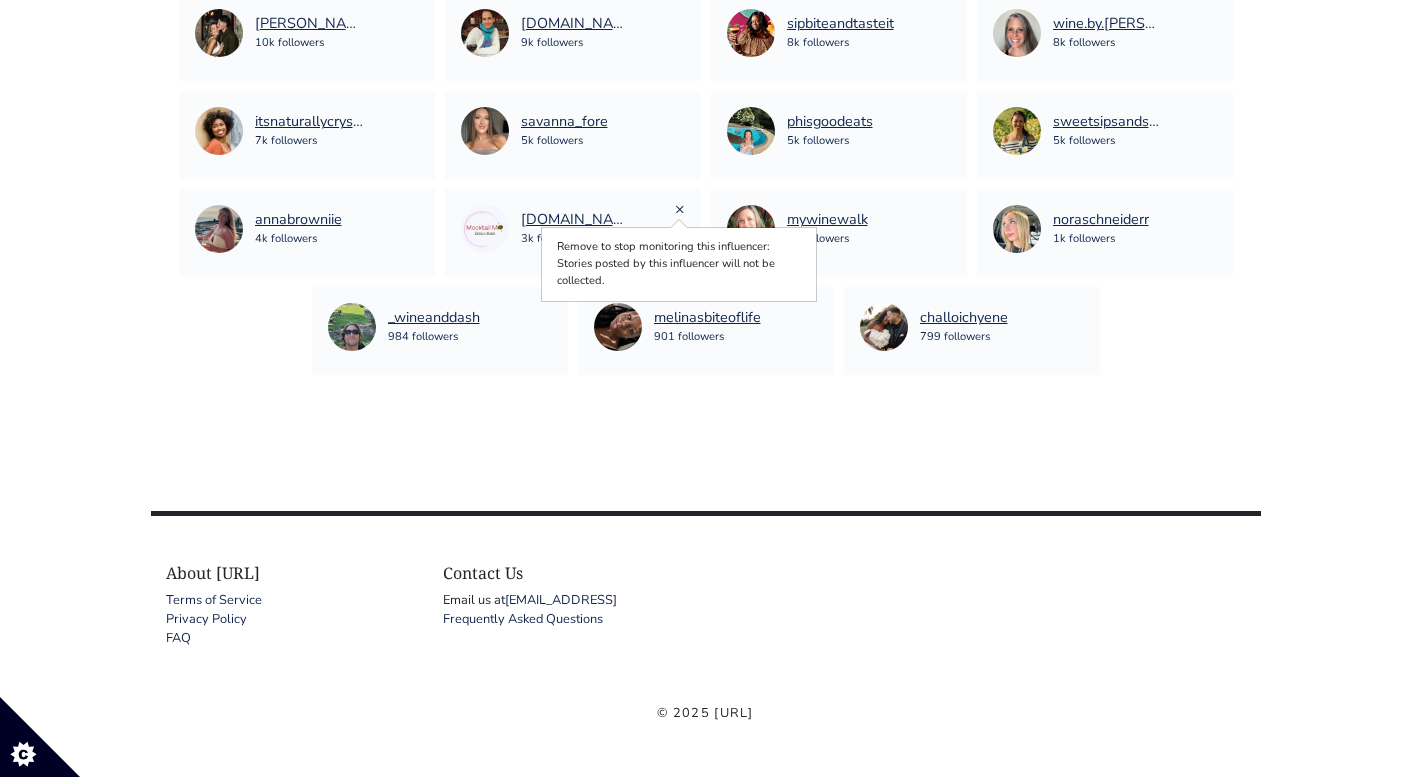 click on "×" at bounding box center [680, 209] 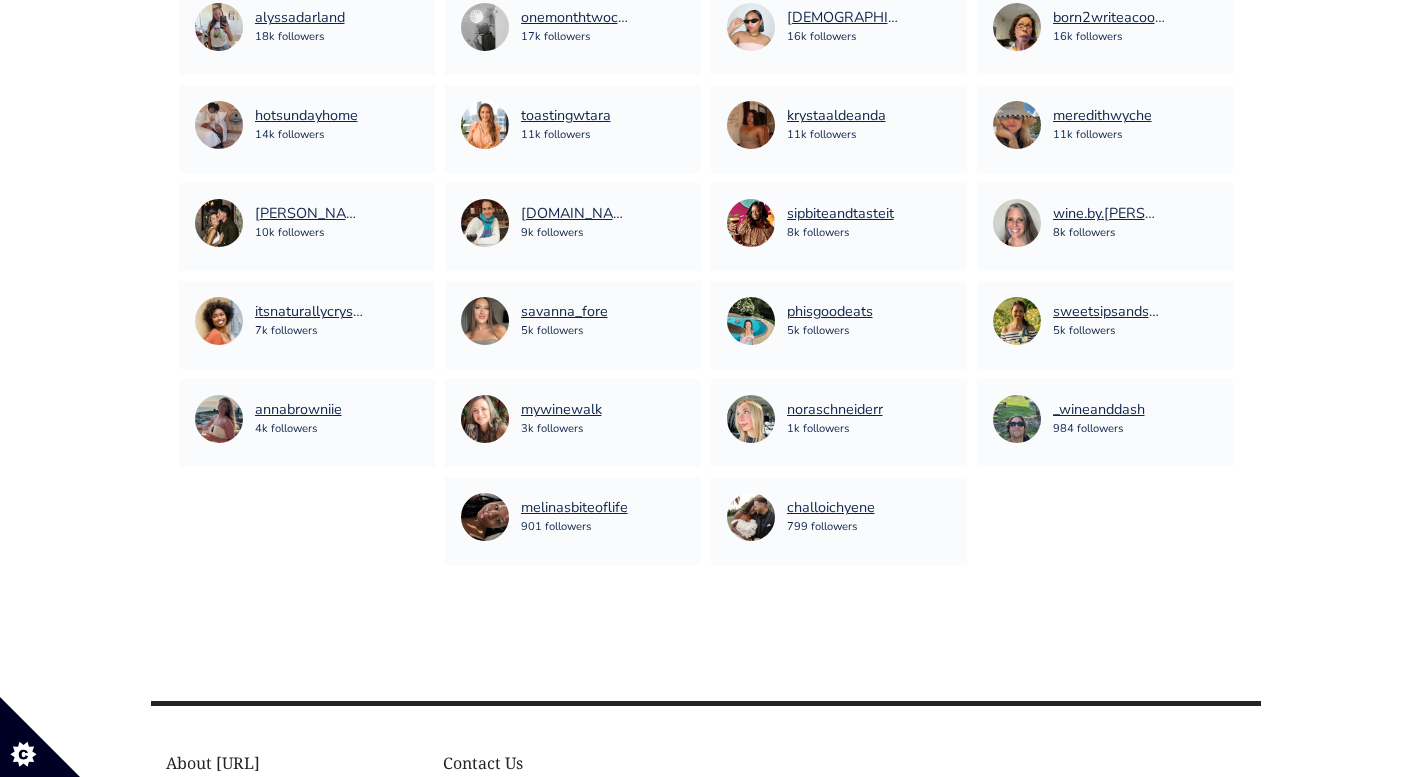 scroll, scrollTop: 2167, scrollLeft: 0, axis: vertical 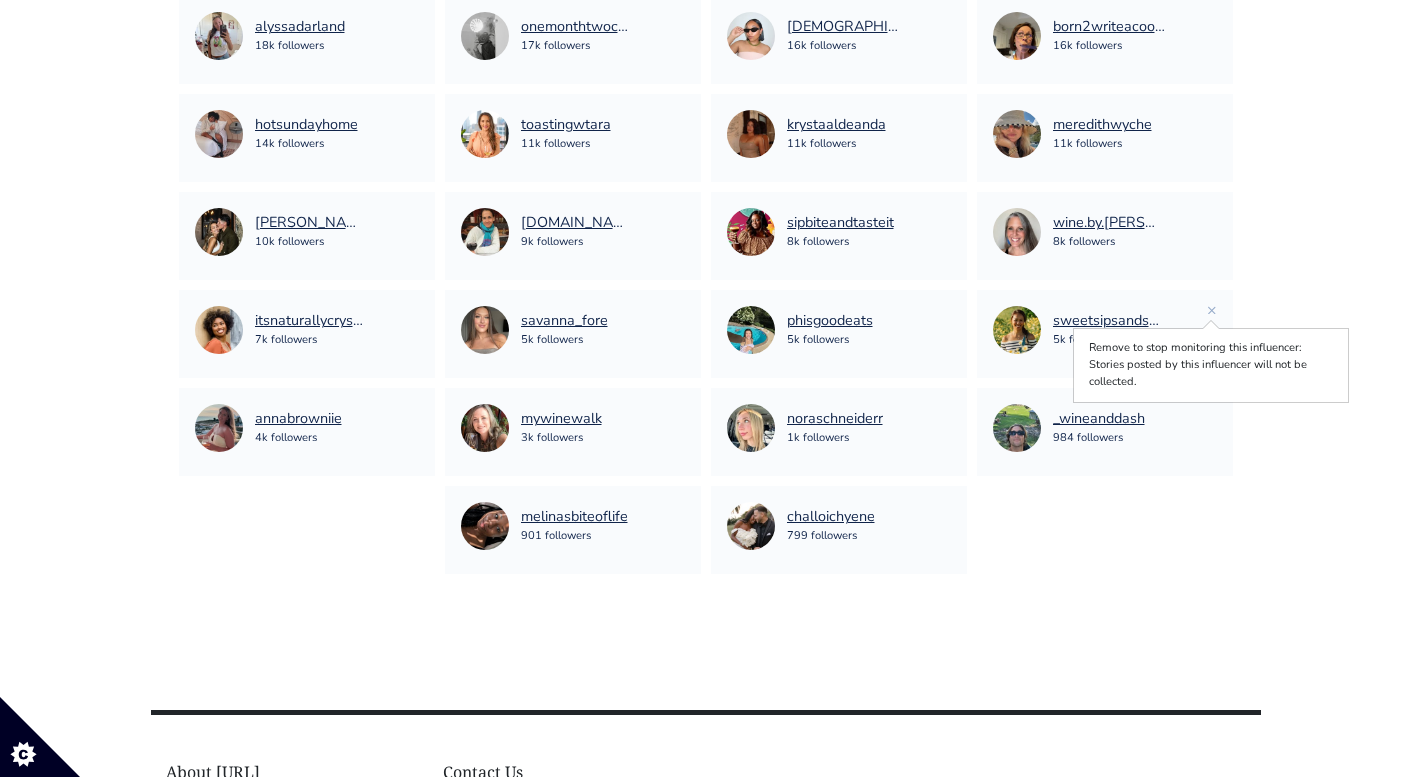 click on "sweetsipsandswoons
5k followers
×" at bounding box center (1105, 334) 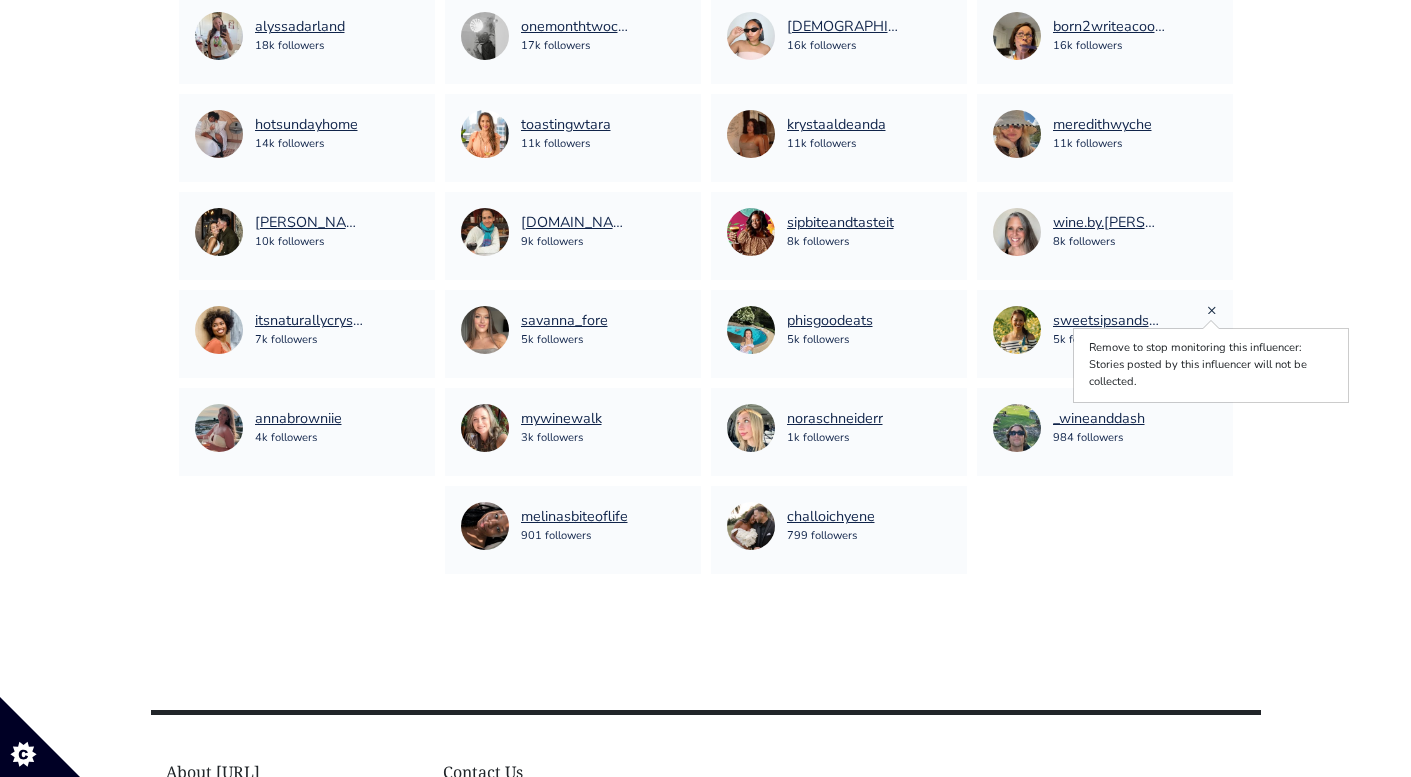 click on "×" at bounding box center [1212, 310] 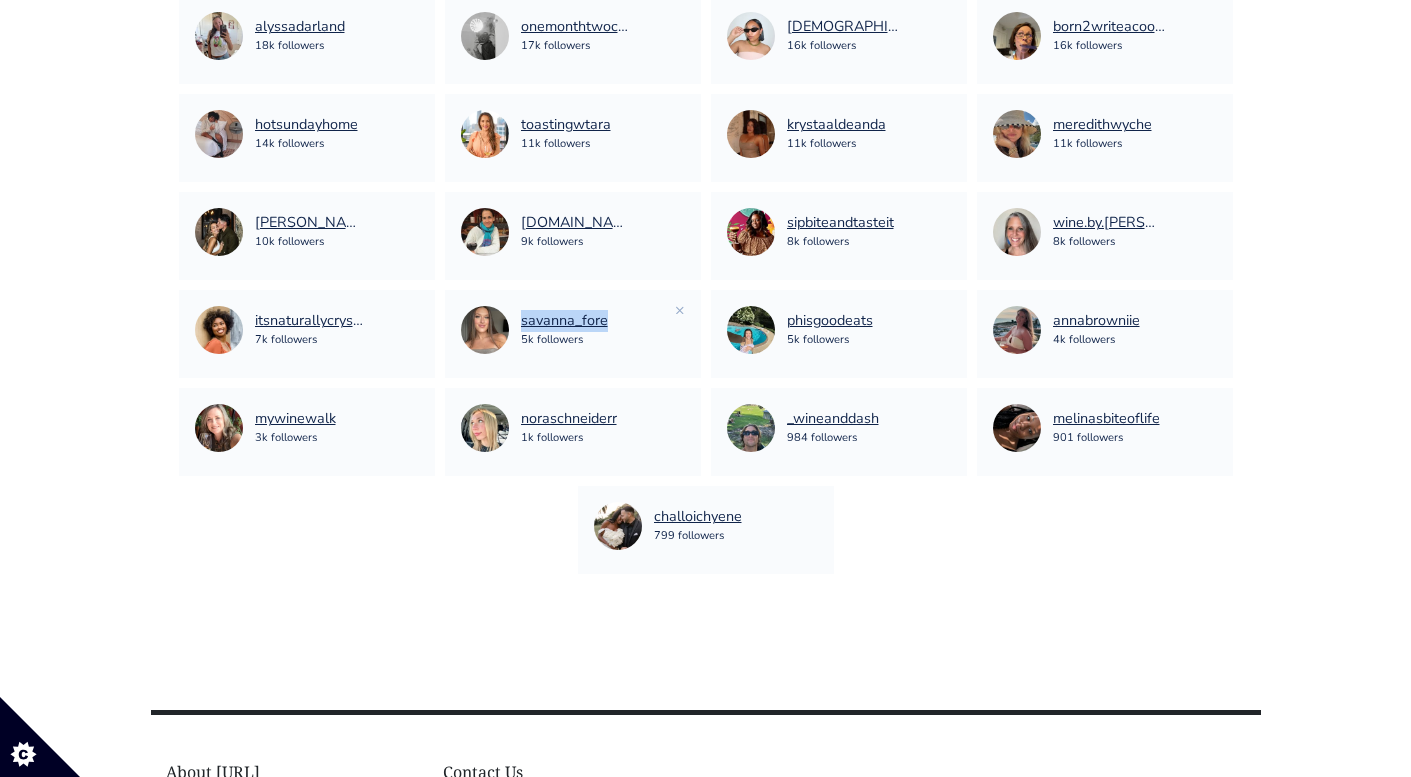 copy on "savanna_fore" 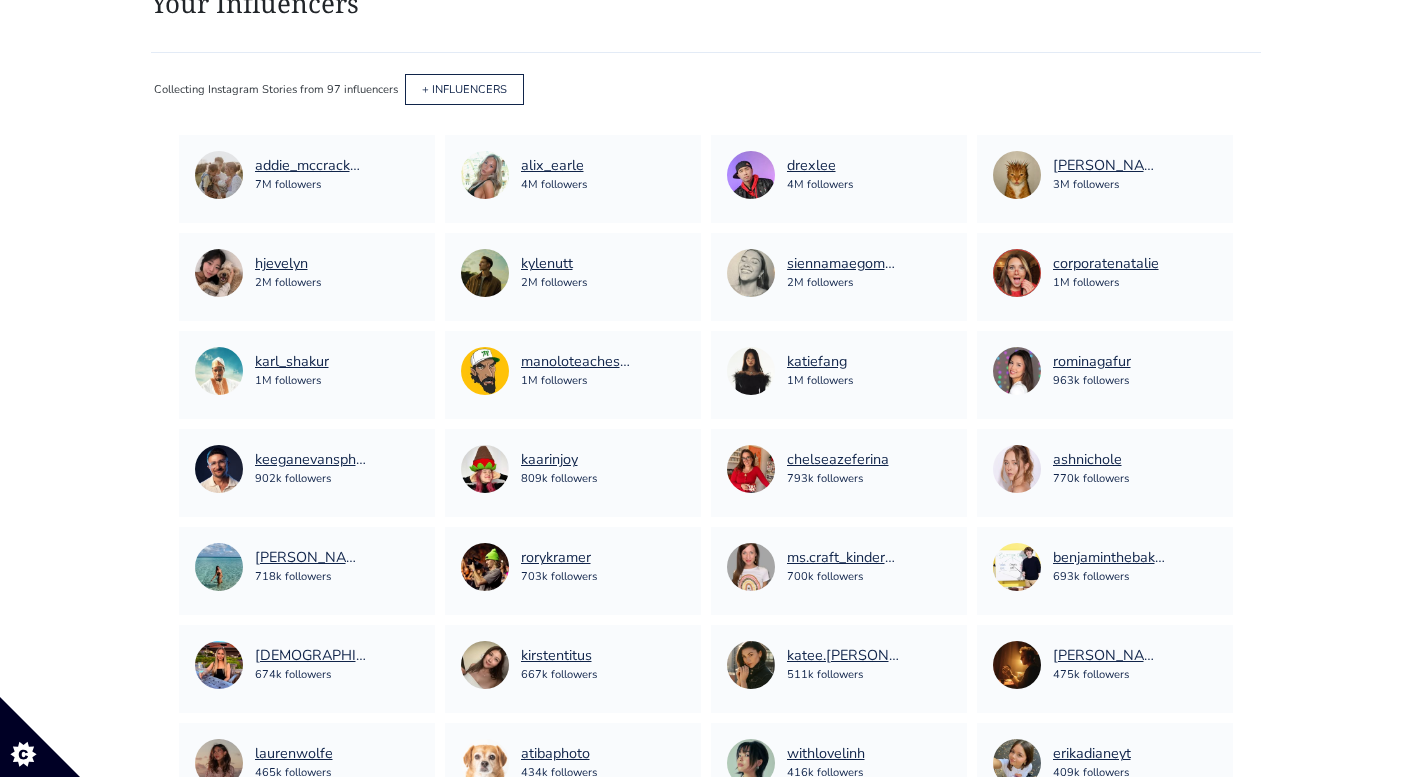 scroll, scrollTop: 0, scrollLeft: 0, axis: both 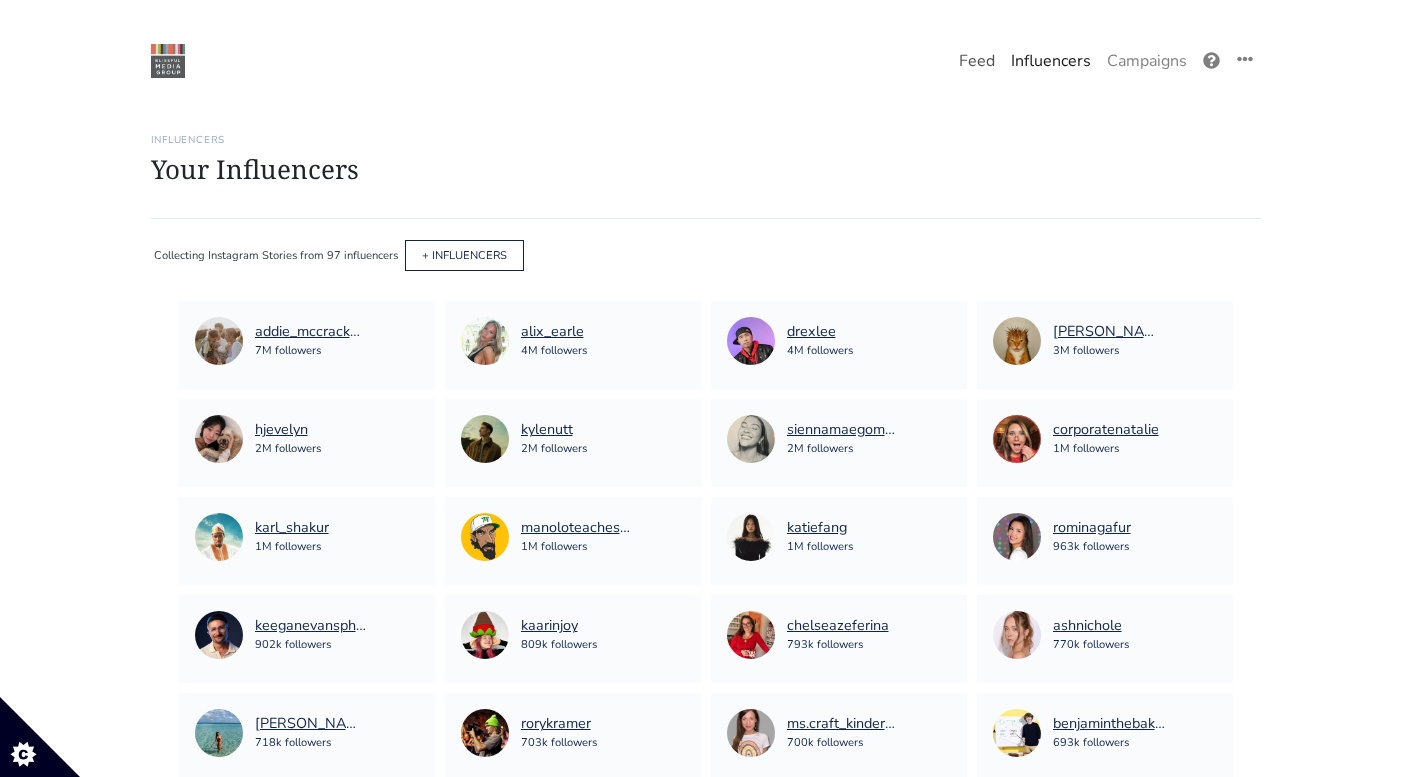 click on "Feed" at bounding box center [977, 61] 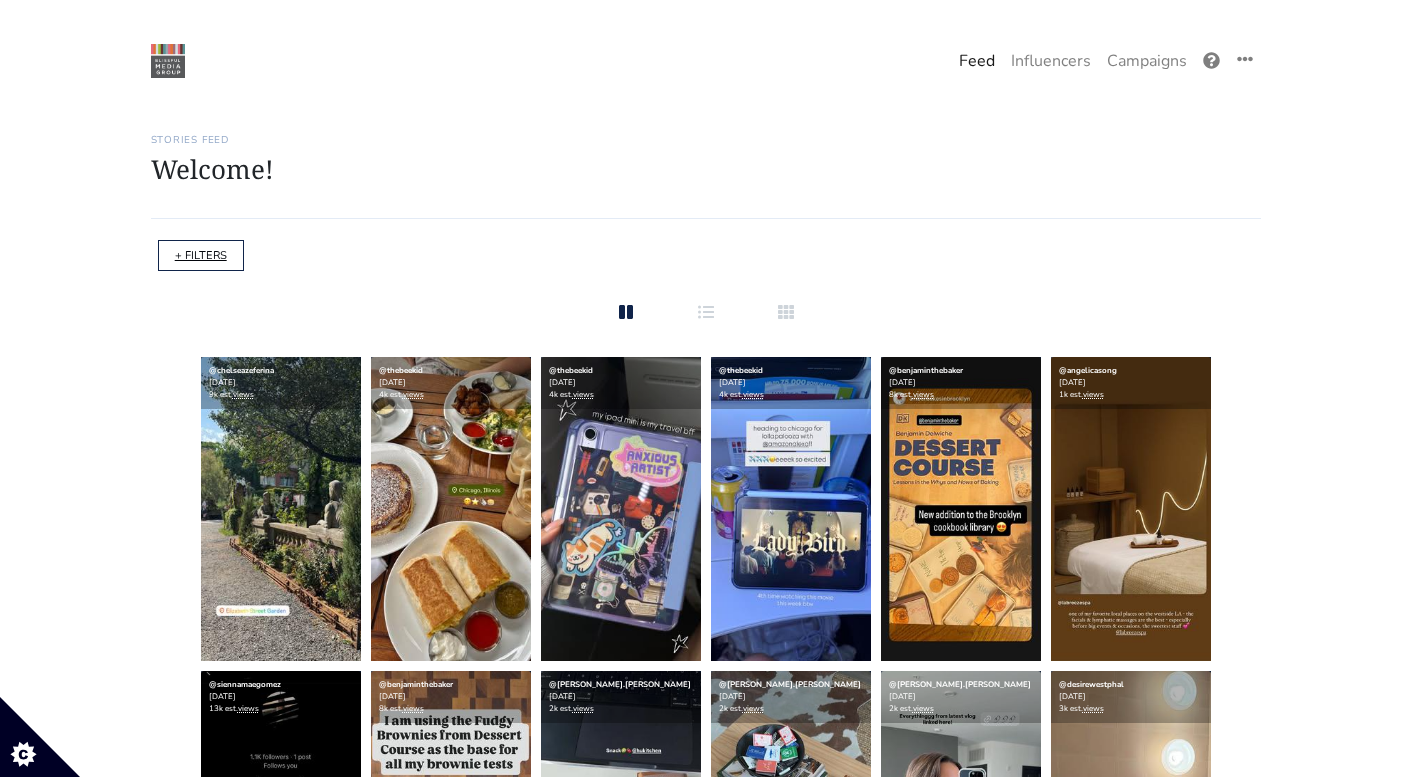 click on "+ FILTERS" at bounding box center [201, 255] 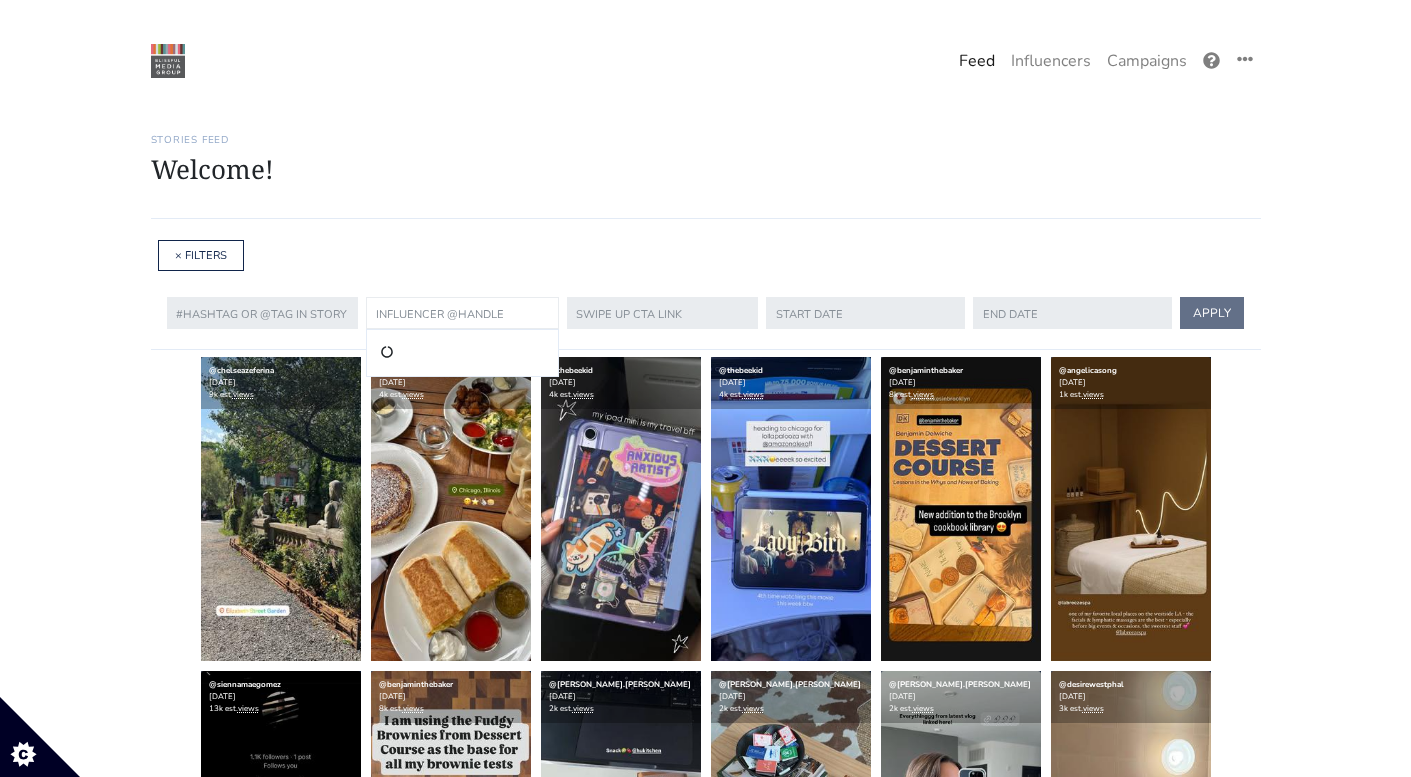 click at bounding box center [462, 313] 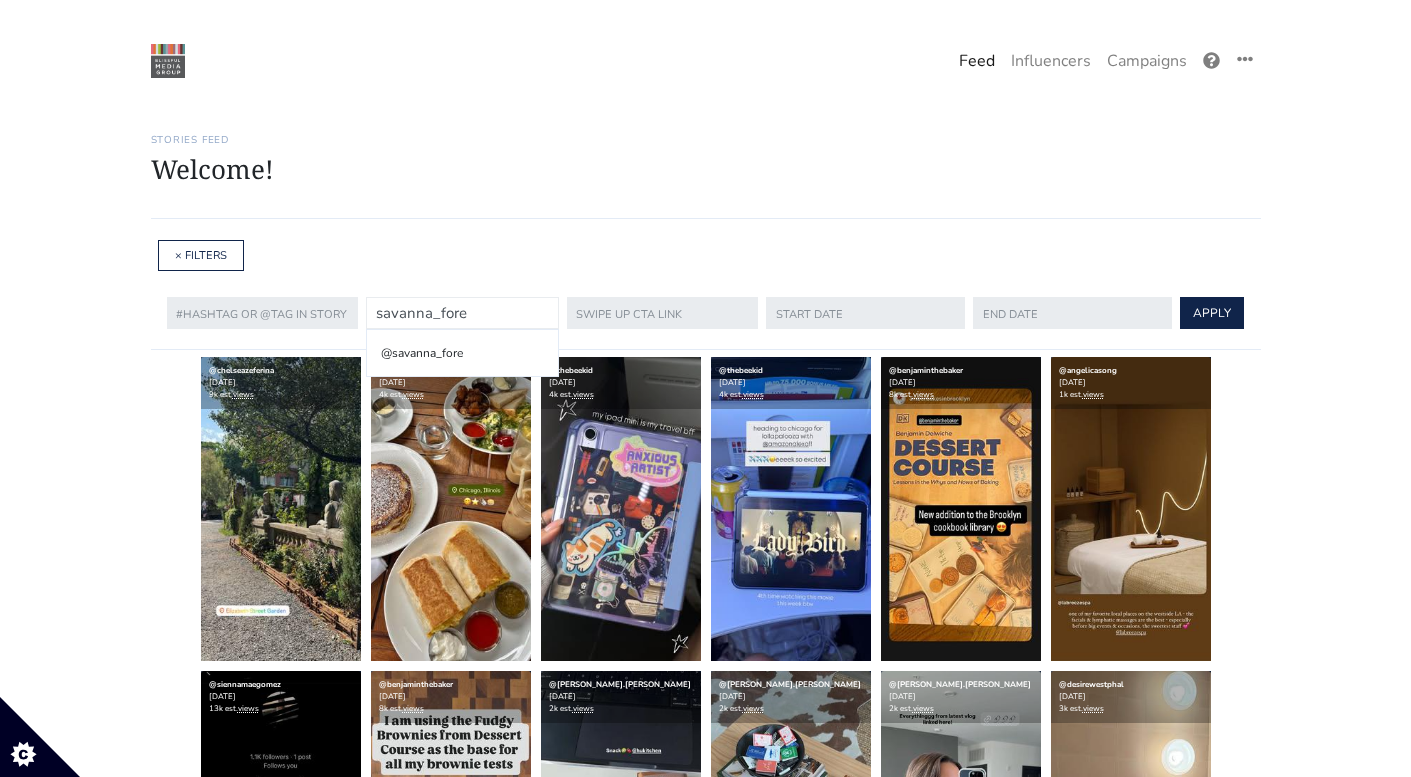 type on "savanna_fore" 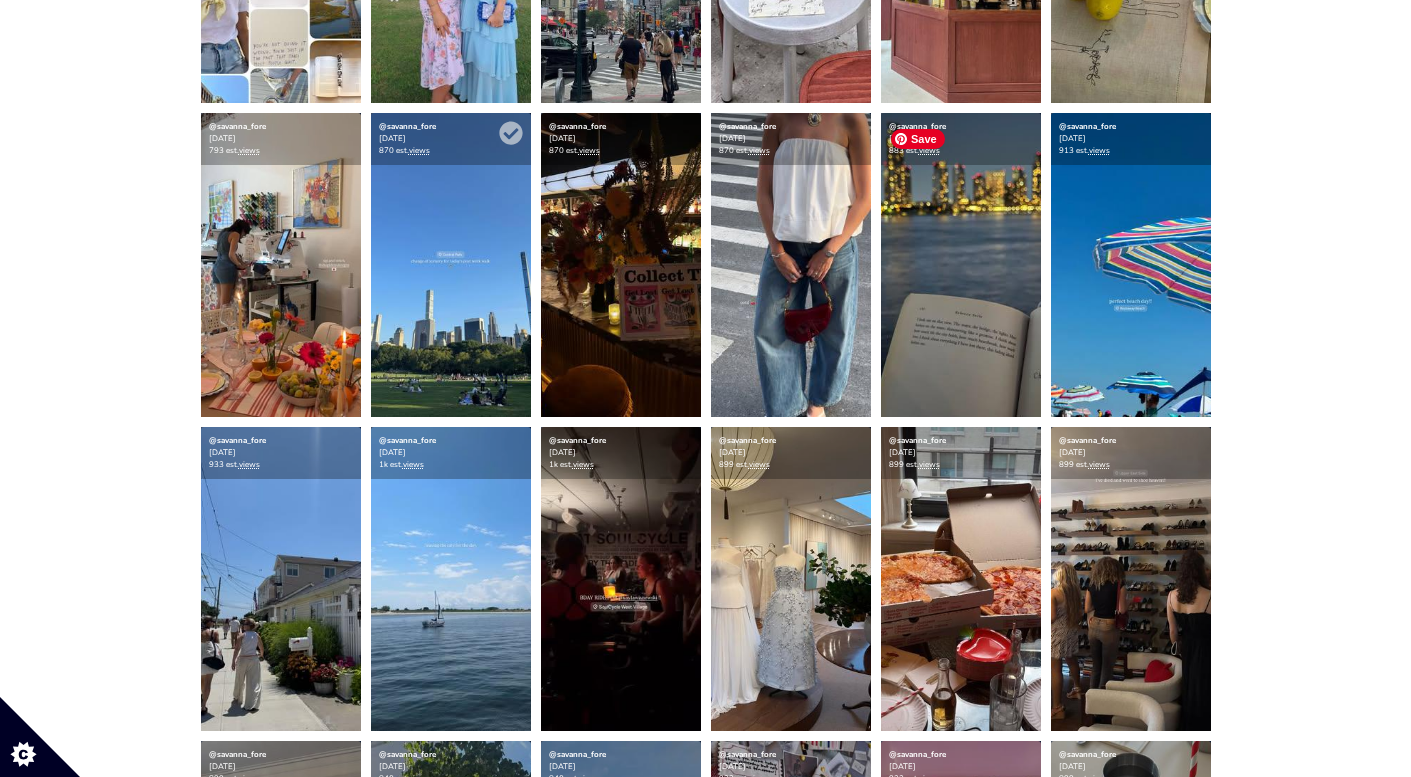 scroll, scrollTop: 565, scrollLeft: 0, axis: vertical 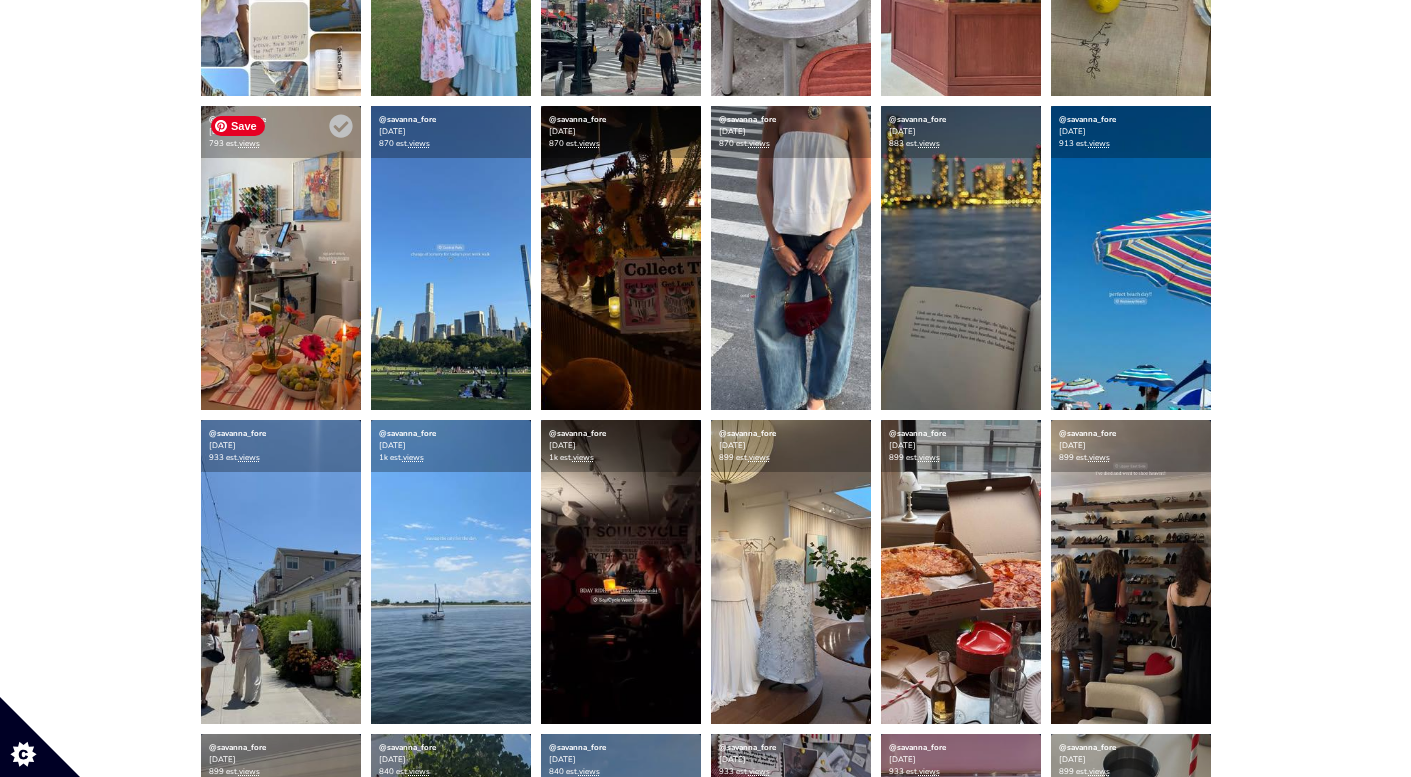 click at bounding box center (281, 258) 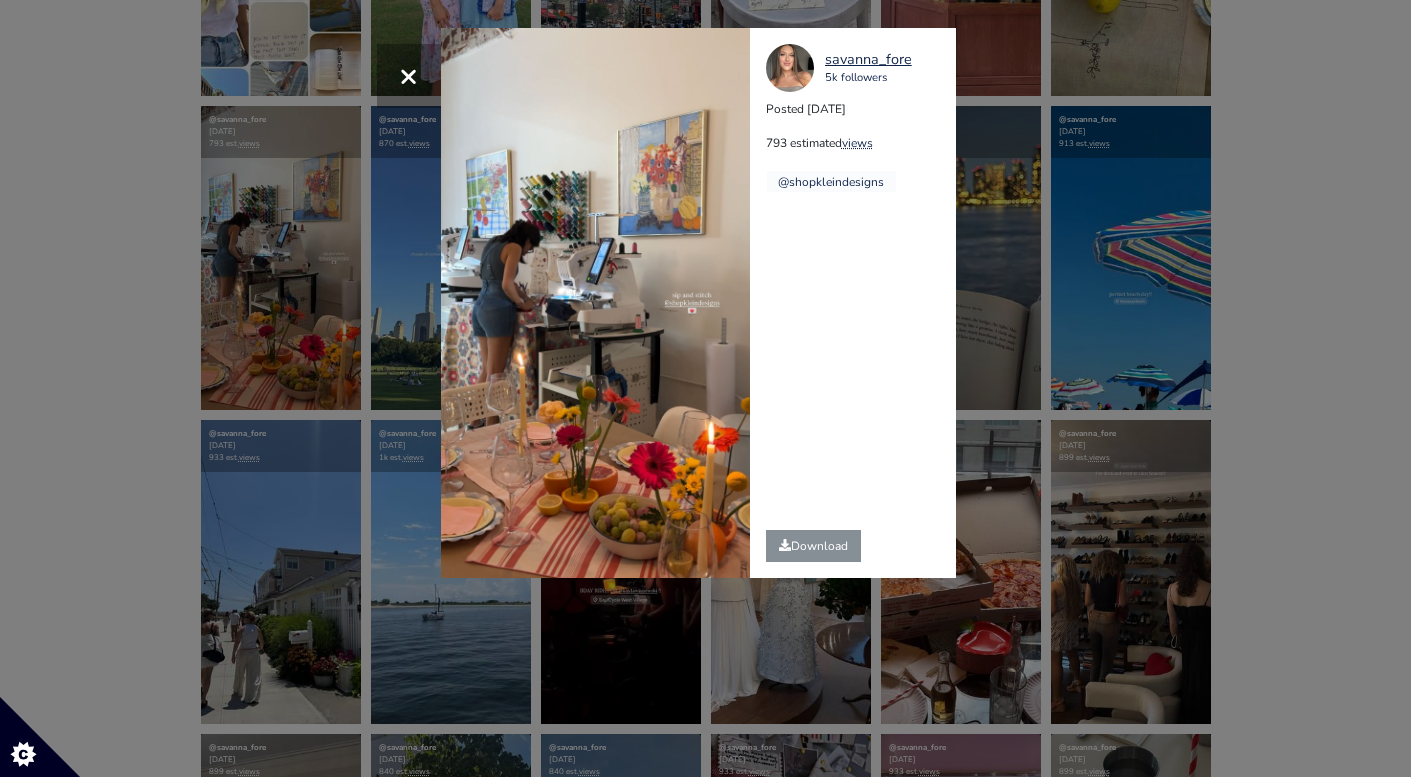 click on "×
savanna_fore
5k followers
Posted 2025-07-25
793
estimated
views
@shopkleindesigns" at bounding box center [705, 388] 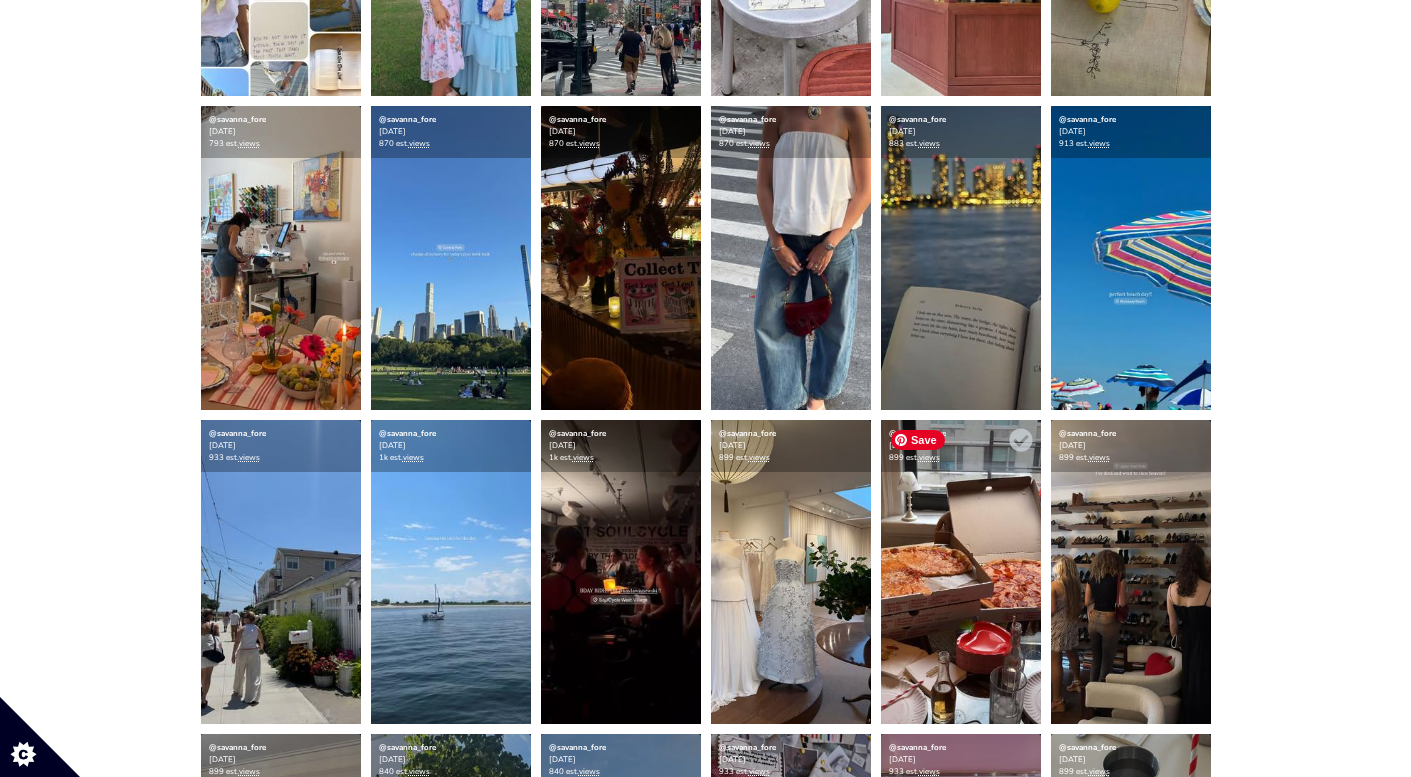 click at bounding box center (961, 572) 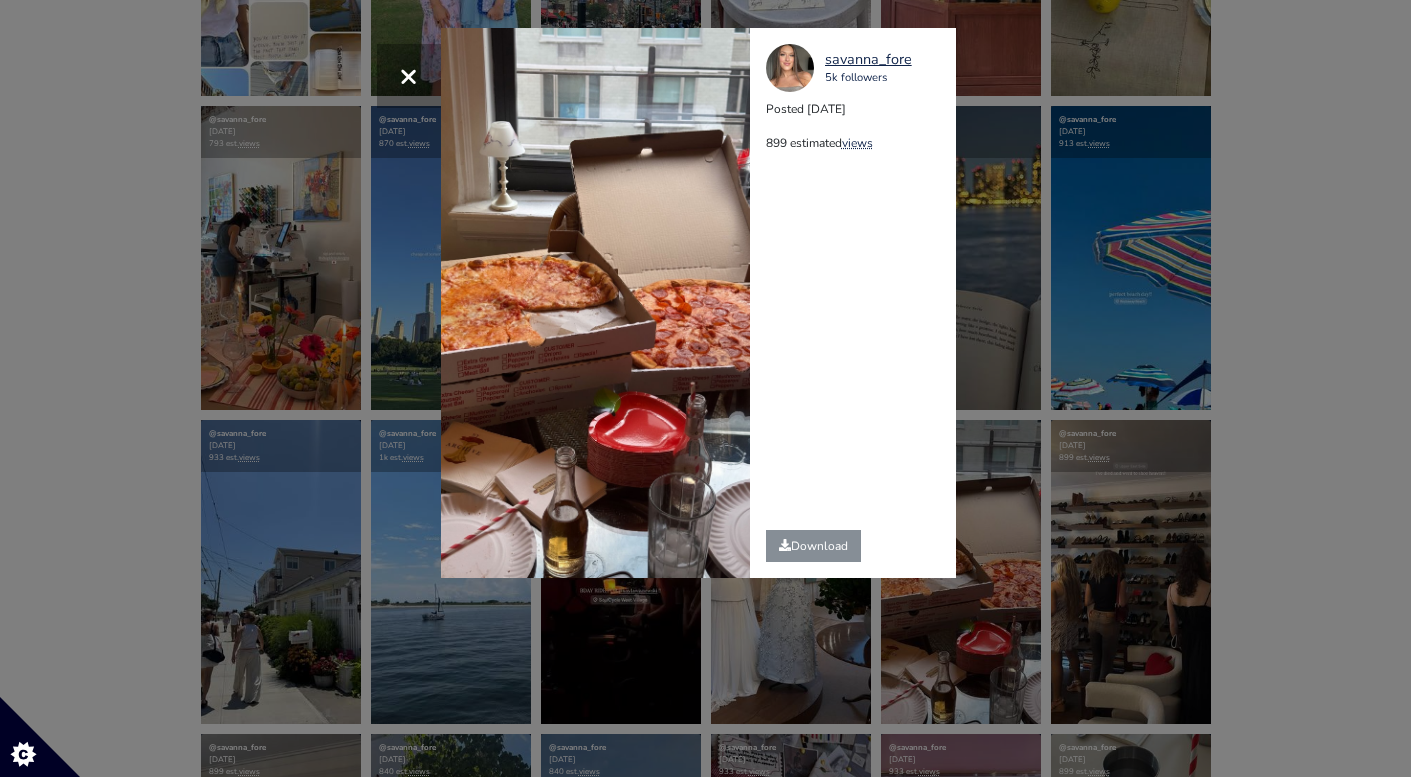 click on "×
savanna_fore
5k followers
Posted 2025-07-19
899
estimated
views" at bounding box center [705, 388] 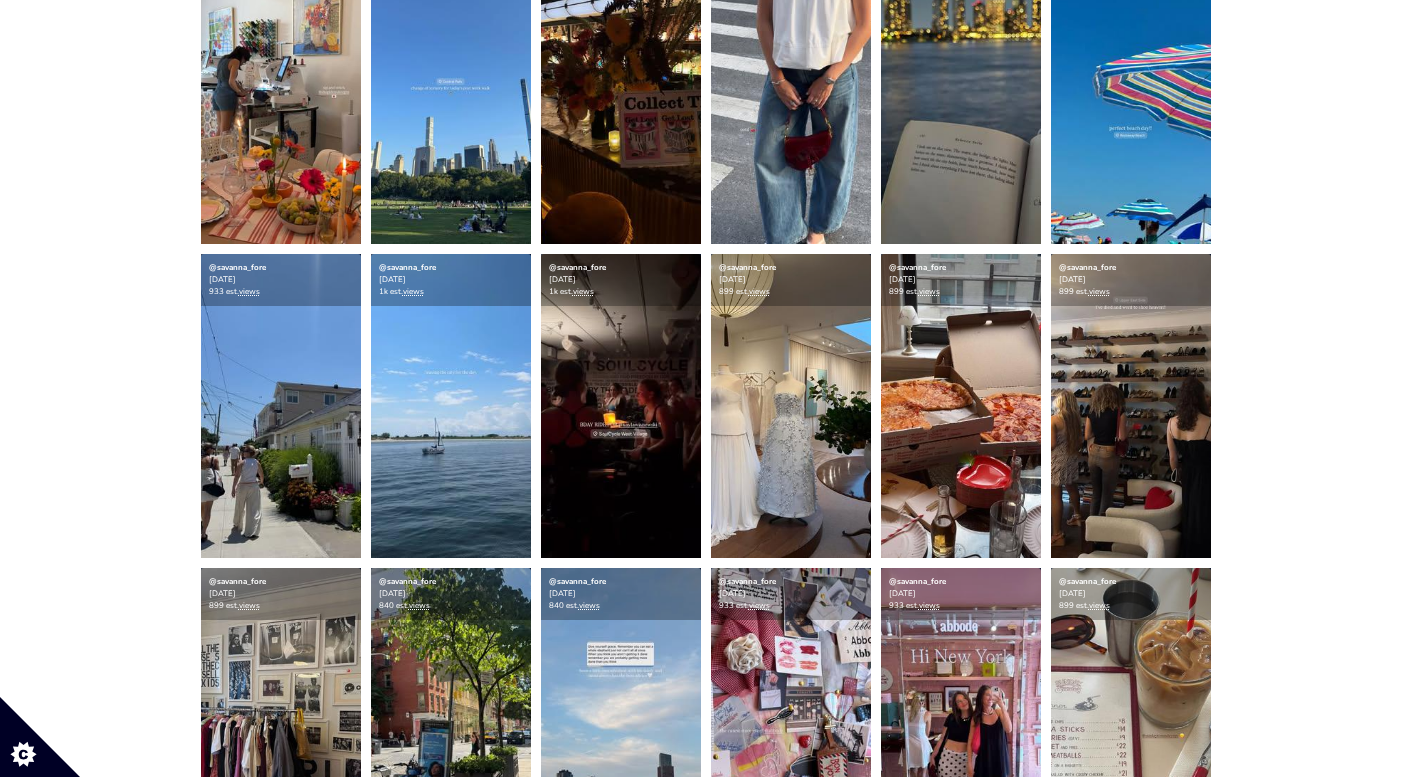 scroll, scrollTop: 752, scrollLeft: 0, axis: vertical 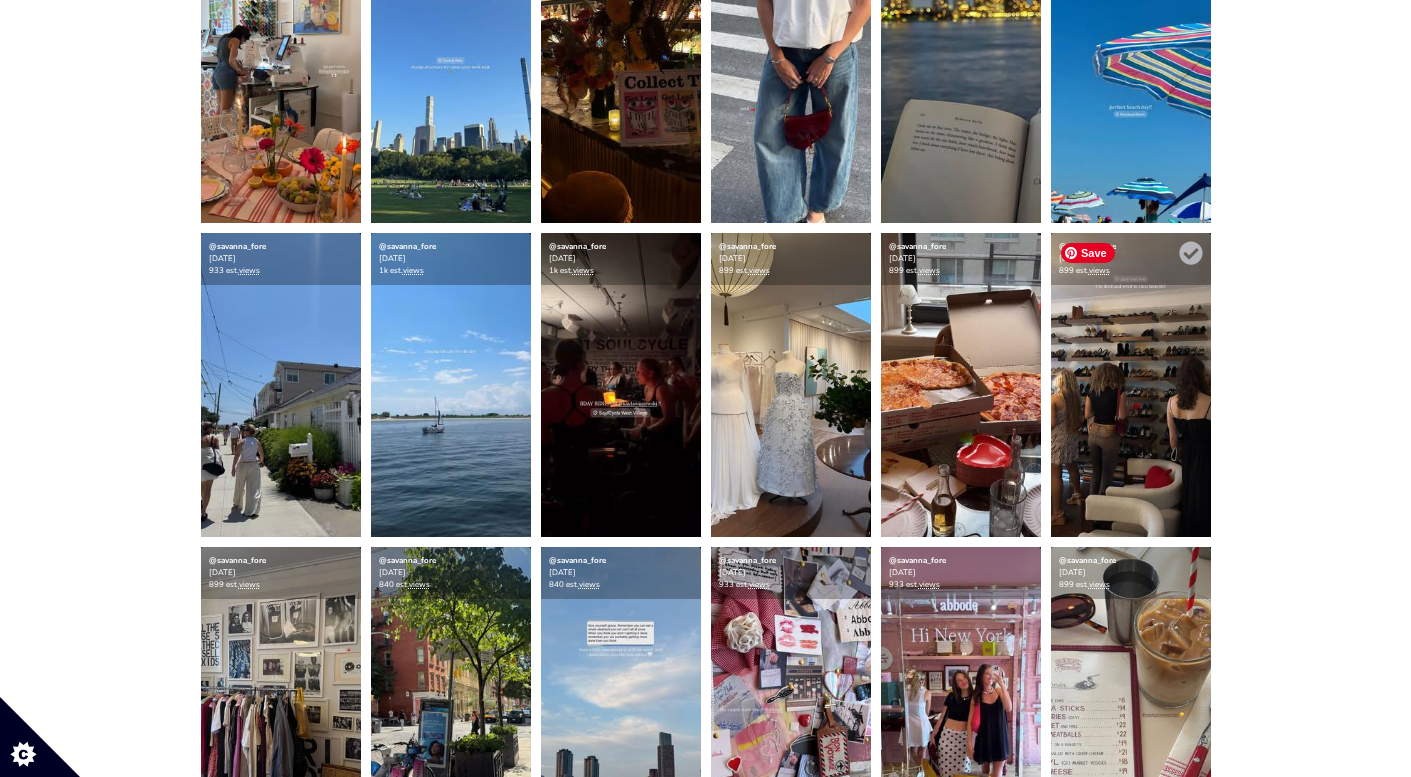 click at bounding box center [1131, 385] 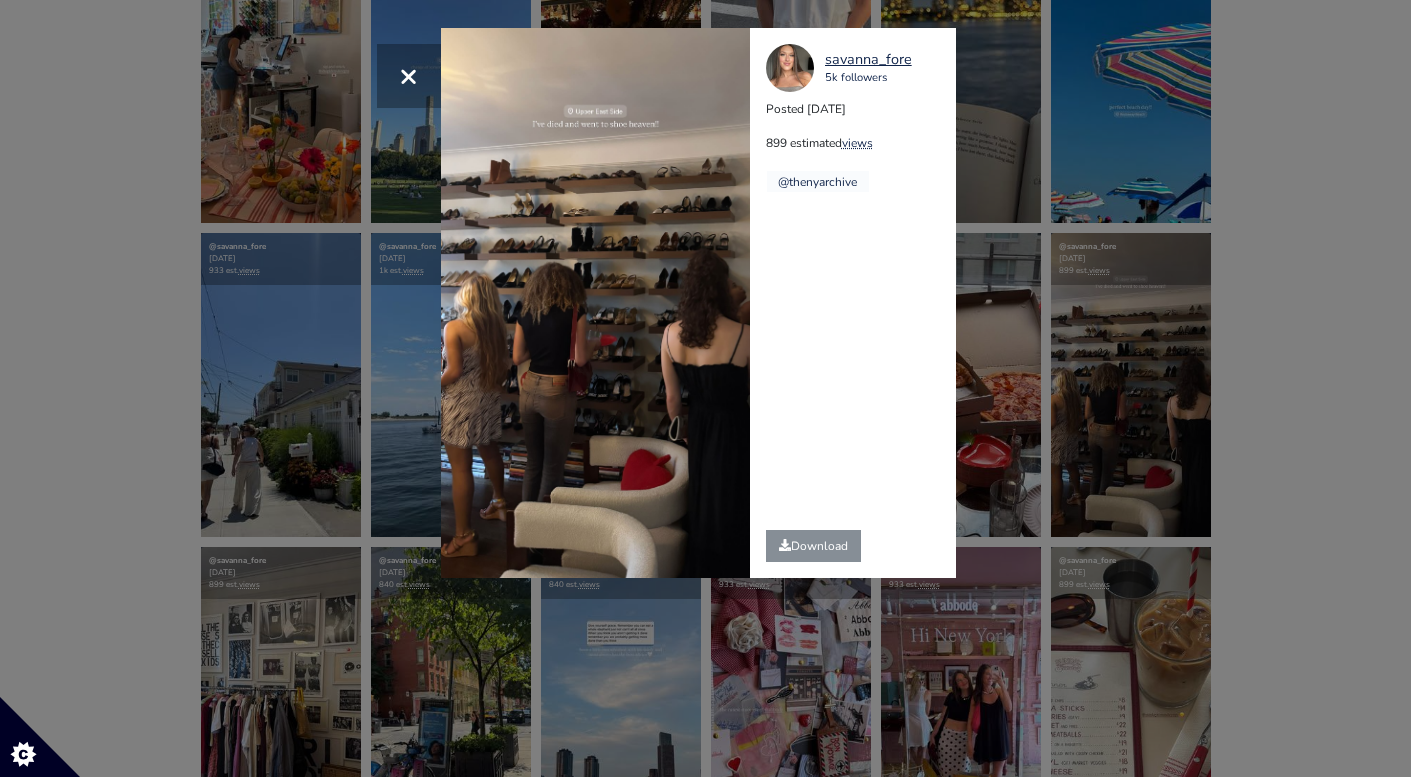 click on "×
savanna_fore
5k followers
Posted 2025-07-19
899
estimated
views
@thenyarchive" at bounding box center (705, 388) 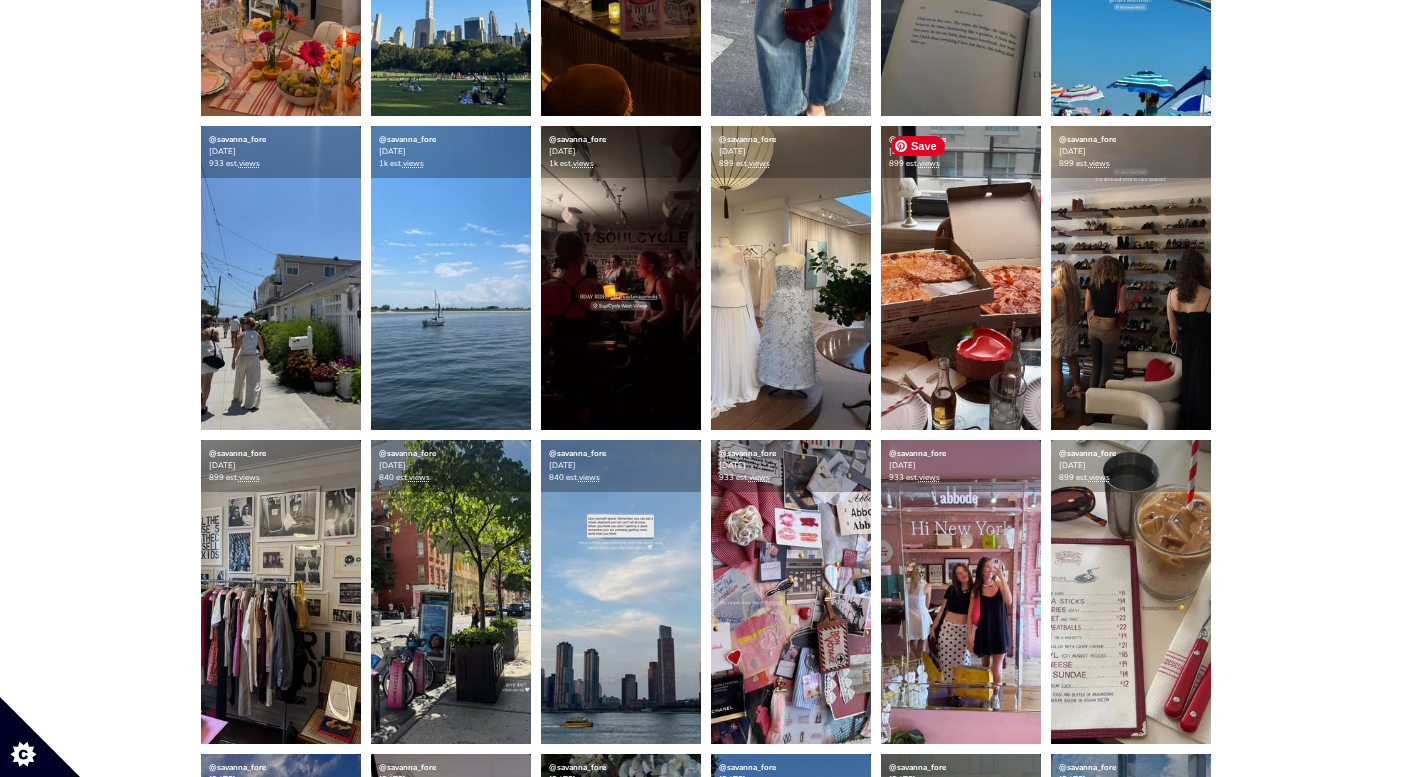 scroll, scrollTop: 968, scrollLeft: 0, axis: vertical 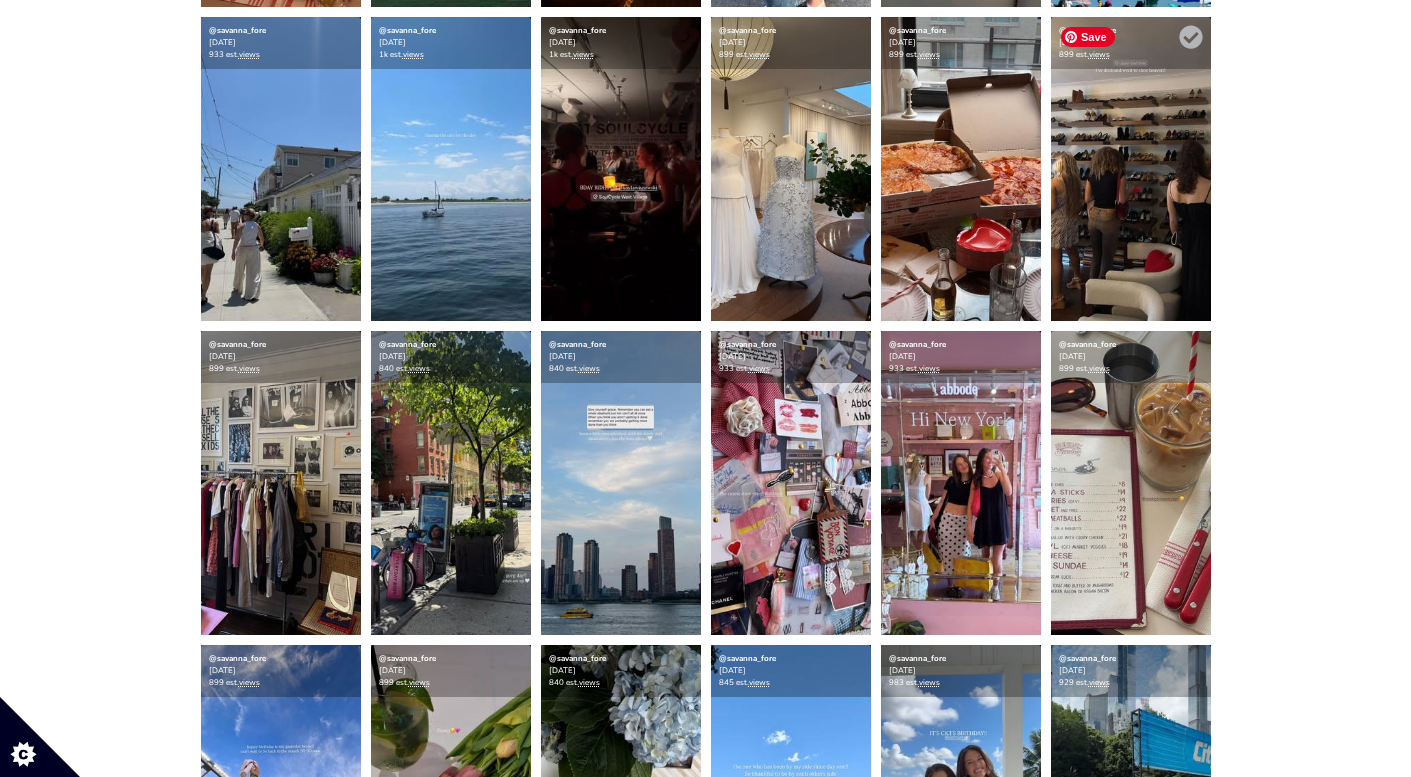 click at bounding box center [1131, 169] 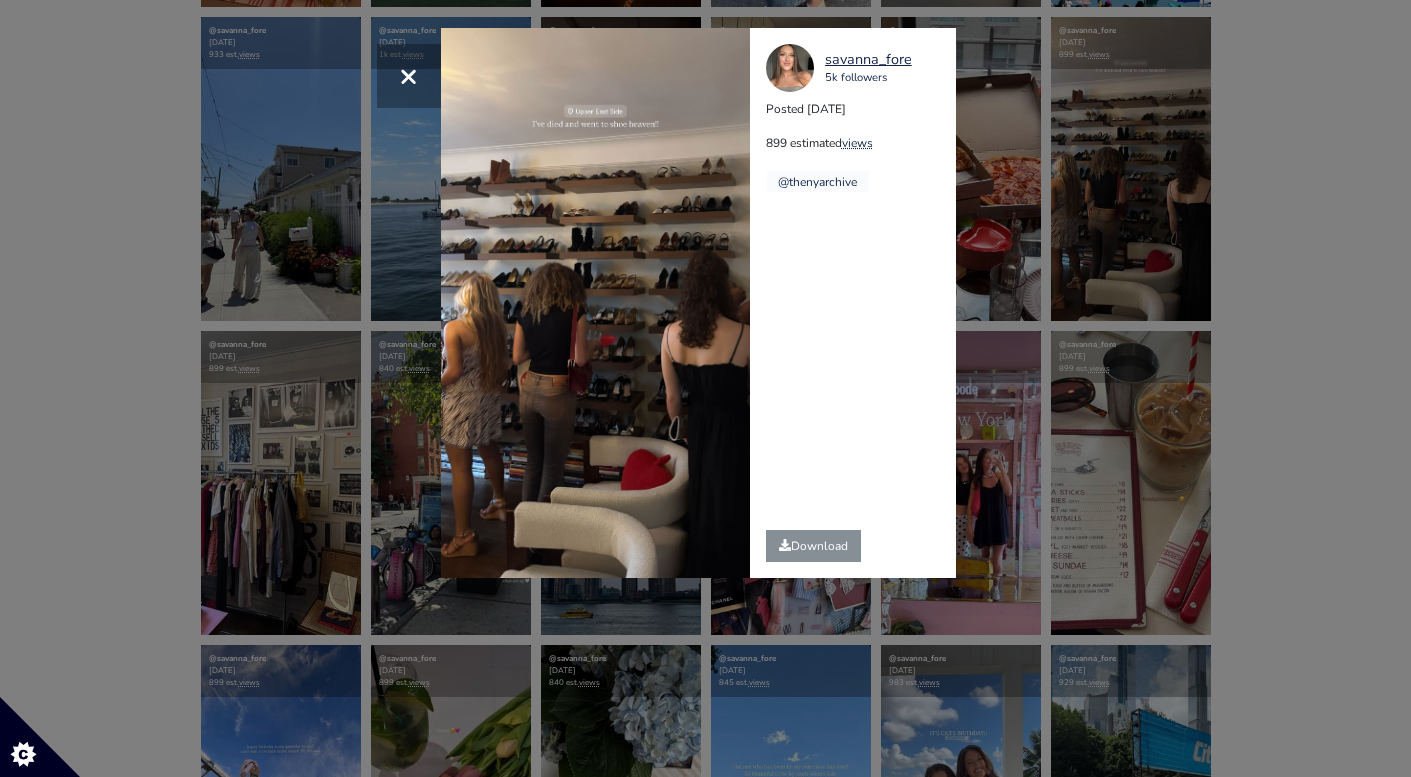drag, startPoint x: 1073, startPoint y: 414, endPoint x: 1107, endPoint y: 223, distance: 194.00258 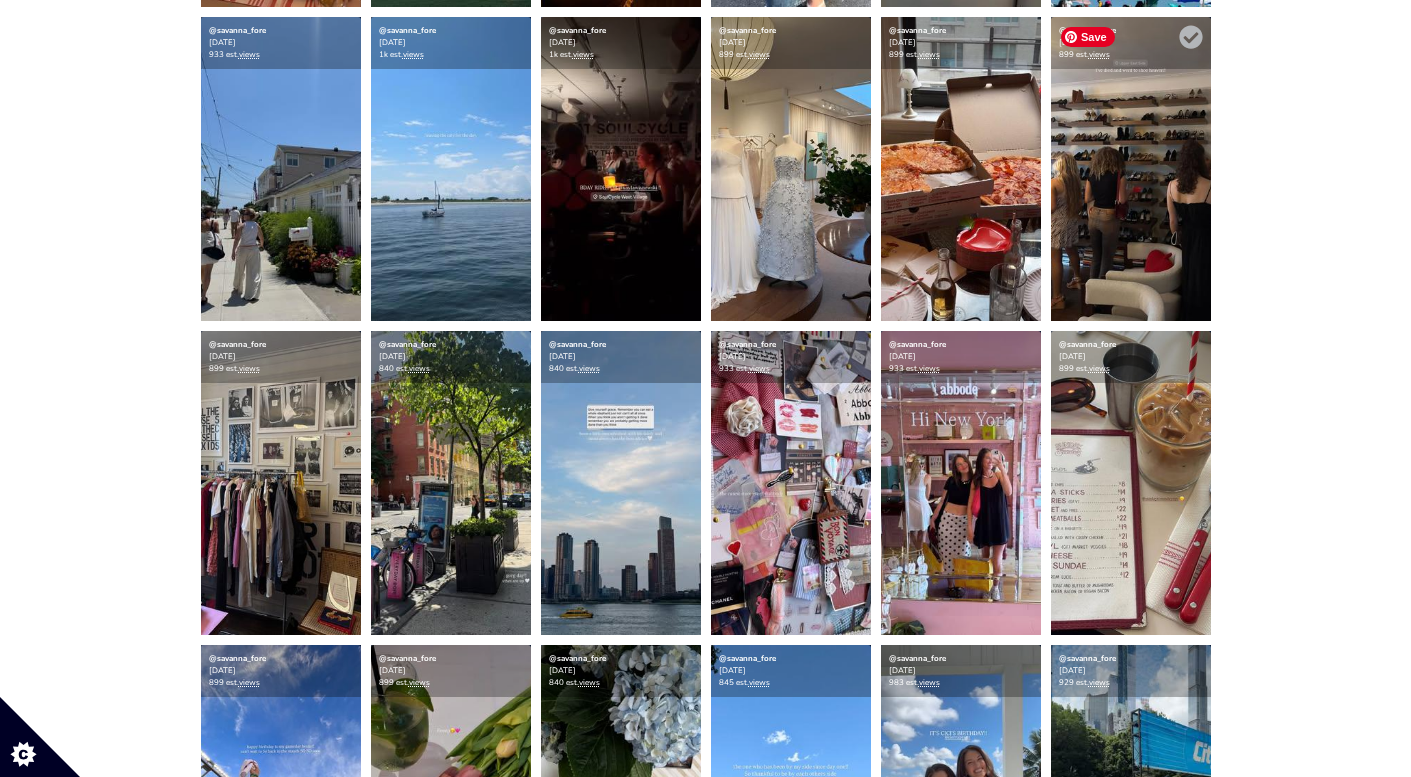 click at bounding box center (1131, 169) 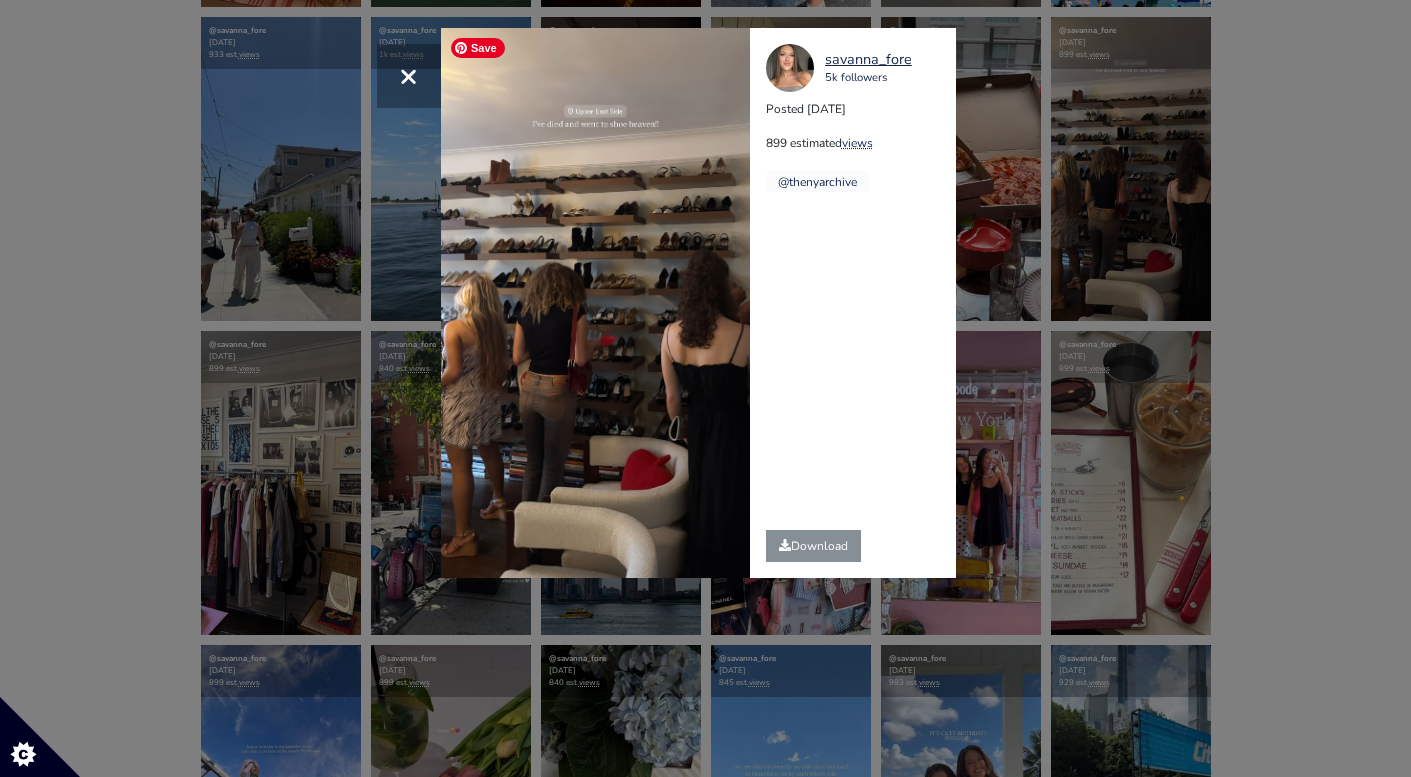 click on "×
savanna_fore
5k followers
Posted 2025-07-19
899
estimated
views
@thenyarchive" at bounding box center [705, 388] 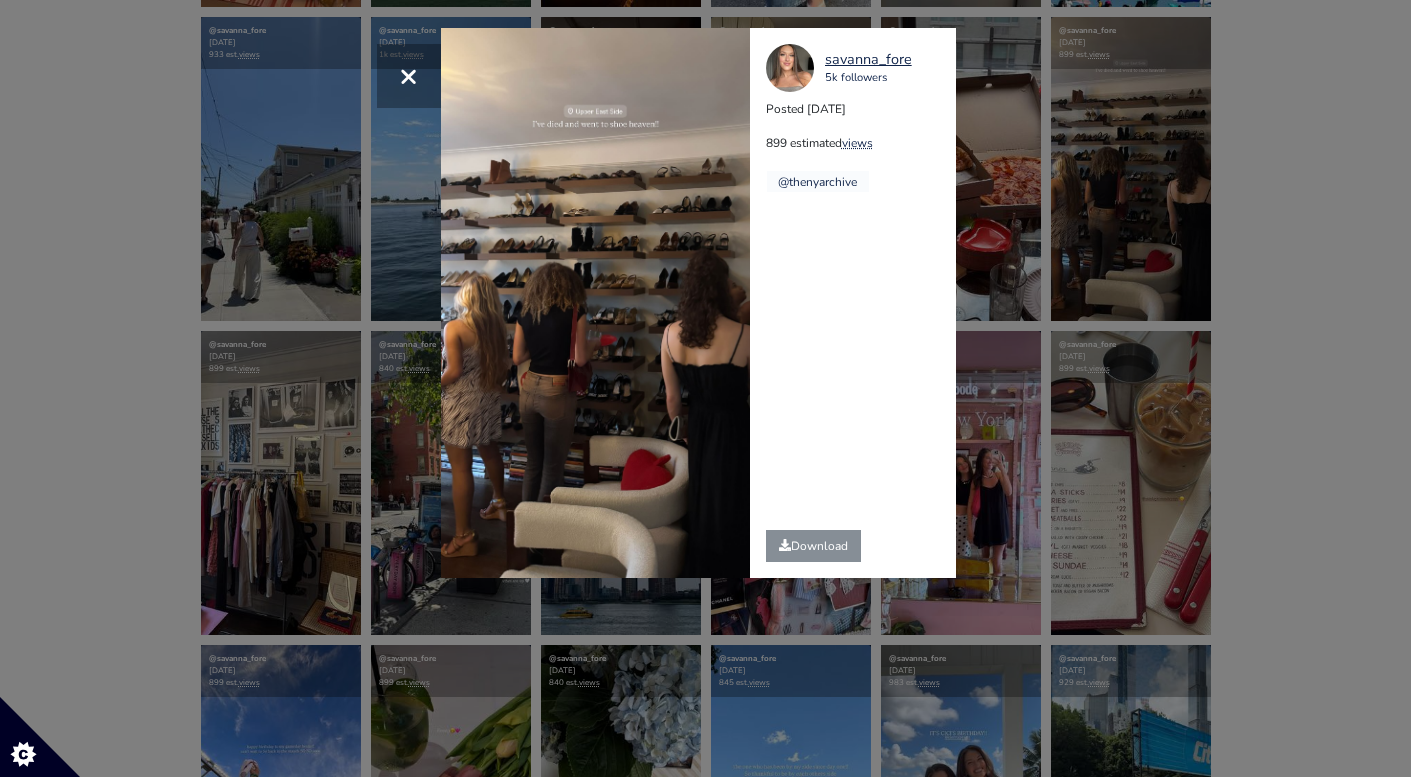 click on "×
savanna_fore
5k followers
Posted 2025-07-19
899
estimated
views
@thenyarchive" at bounding box center [705, 388] 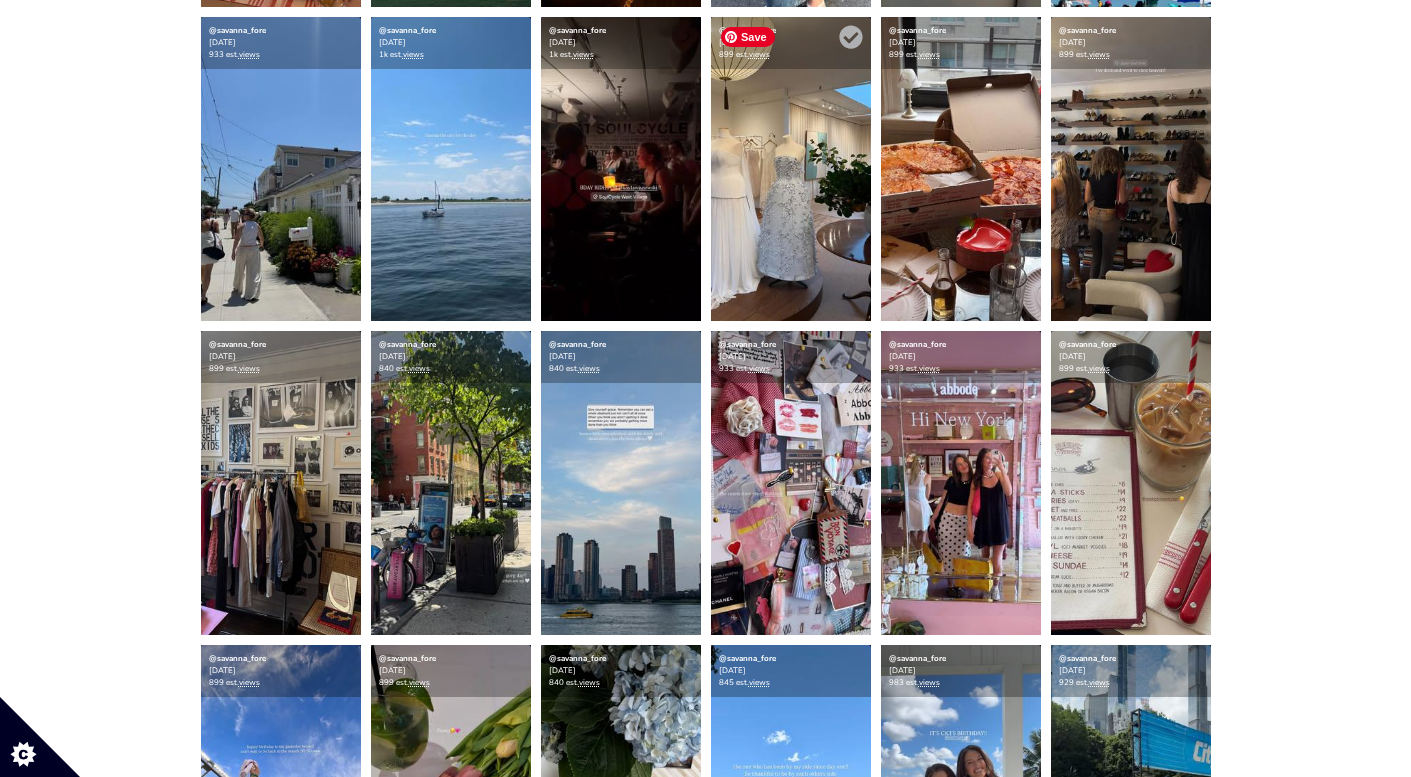 click at bounding box center (791, 169) 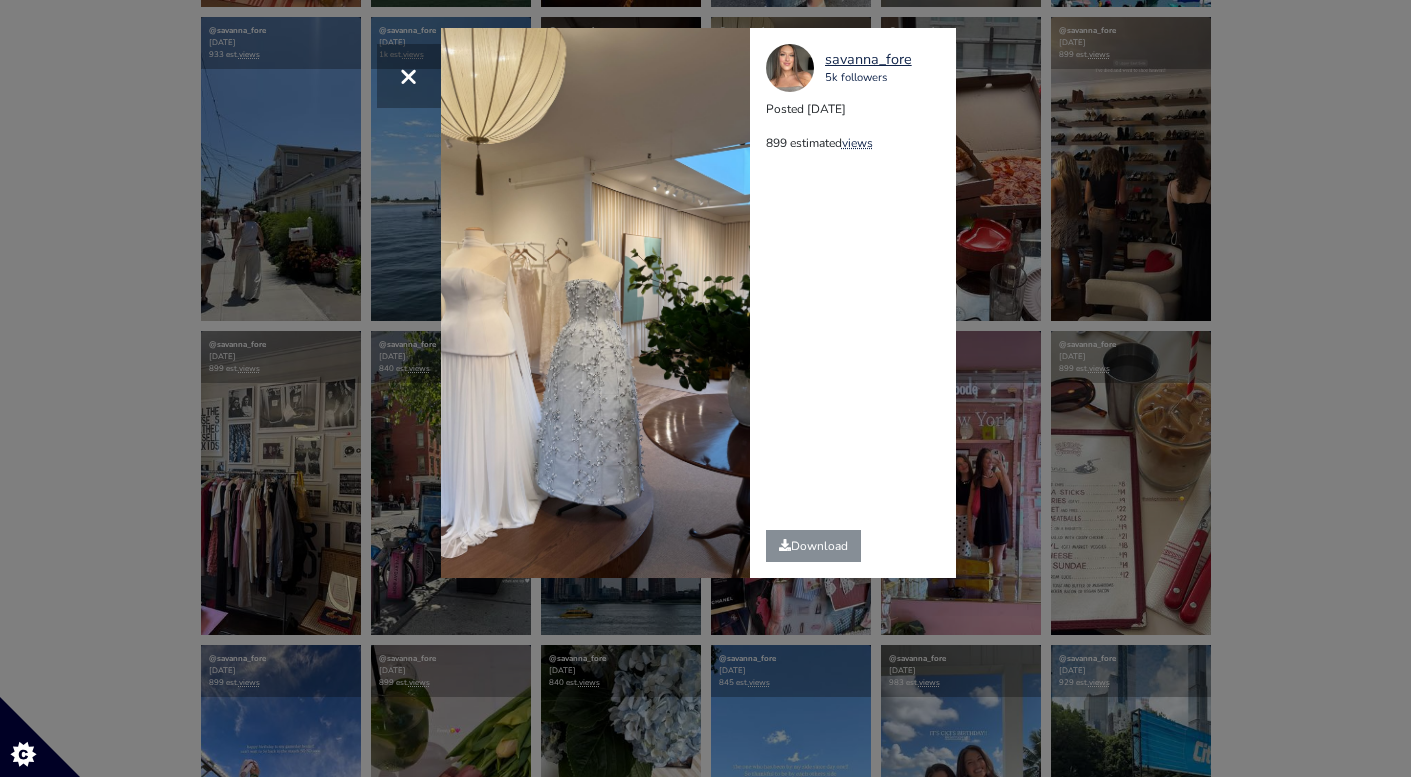 click on "×
savanna_fore
5k followers
Posted 2025-07-19
899
estimated
views" at bounding box center (705, 388) 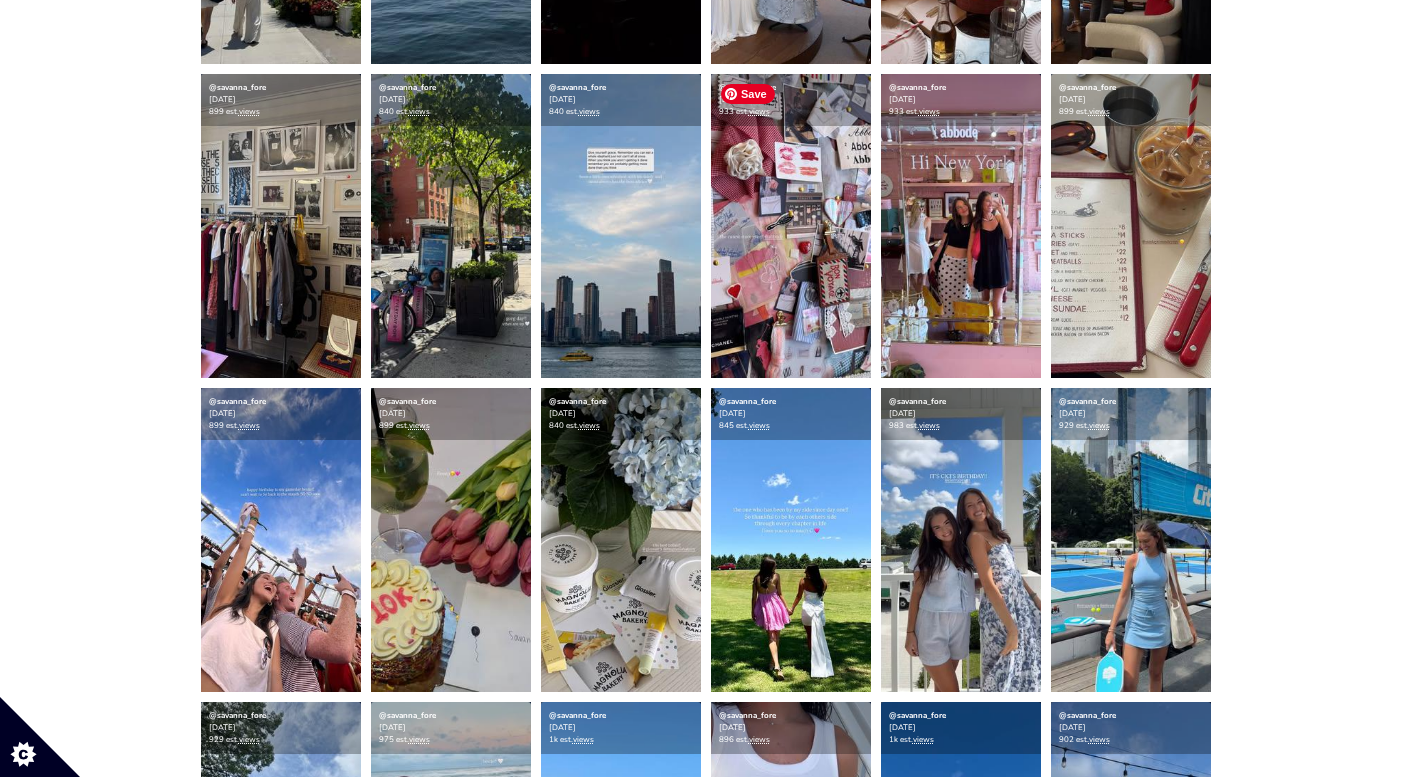 scroll, scrollTop: 1225, scrollLeft: 0, axis: vertical 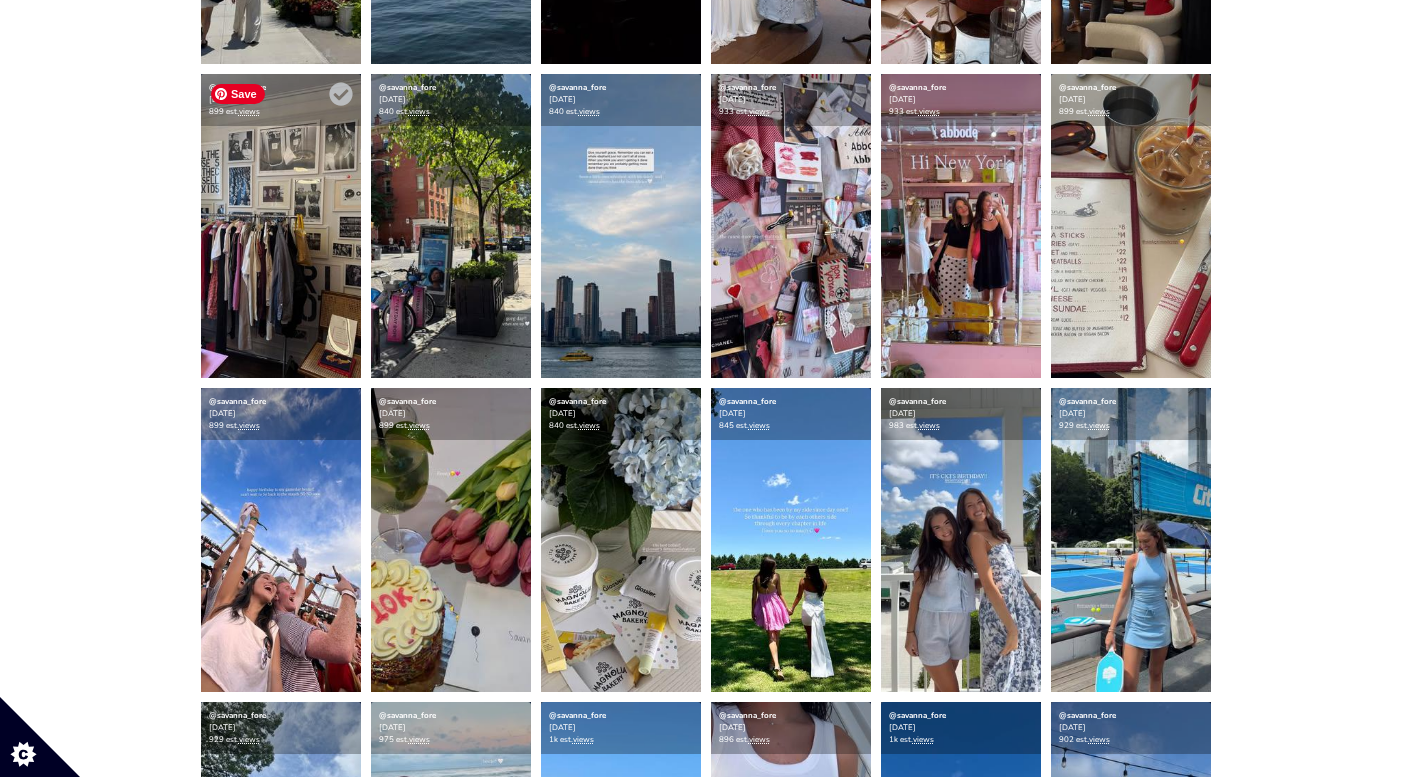 click at bounding box center [281, 226] 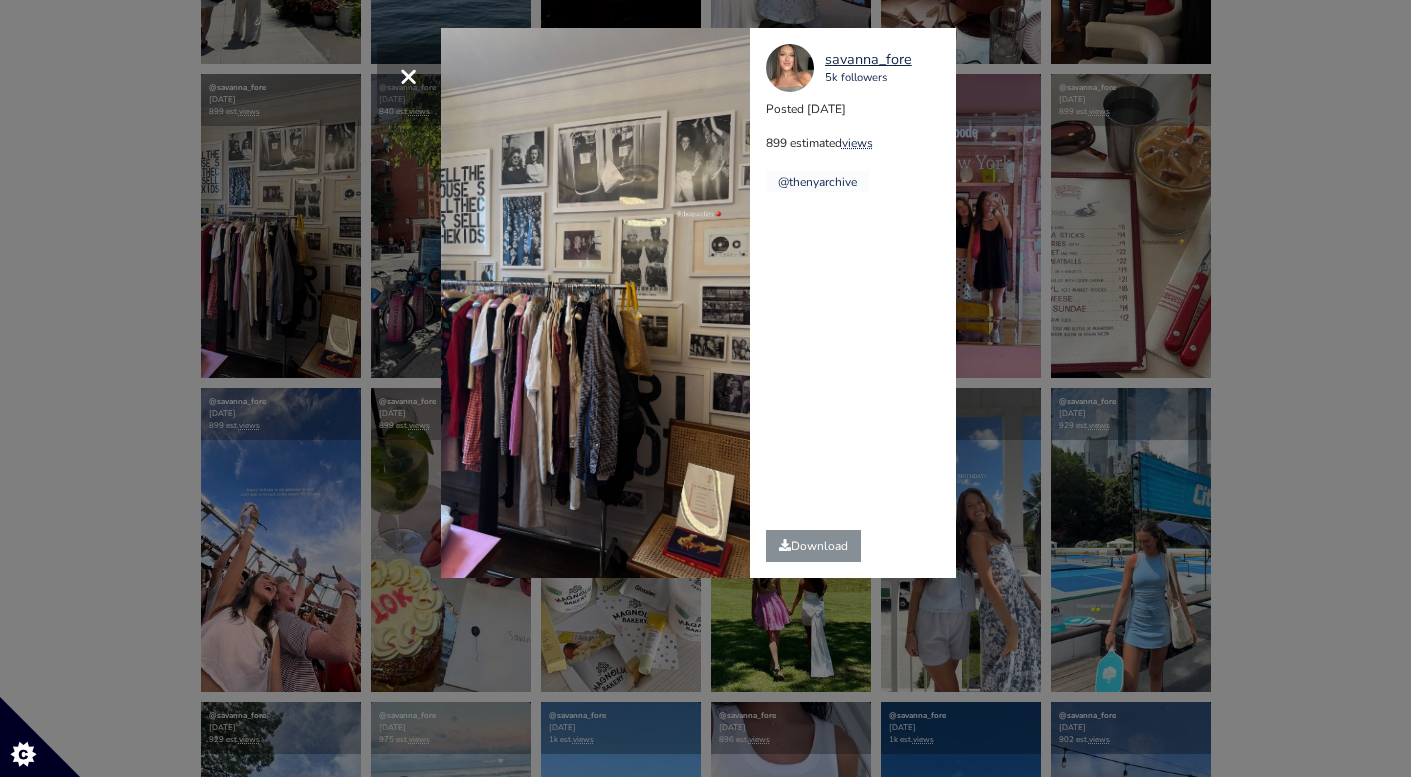 click on "×
savanna_fore
5k followers
Posted 2025-07-19
899
estimated
views
@thenyarchive" at bounding box center [705, 388] 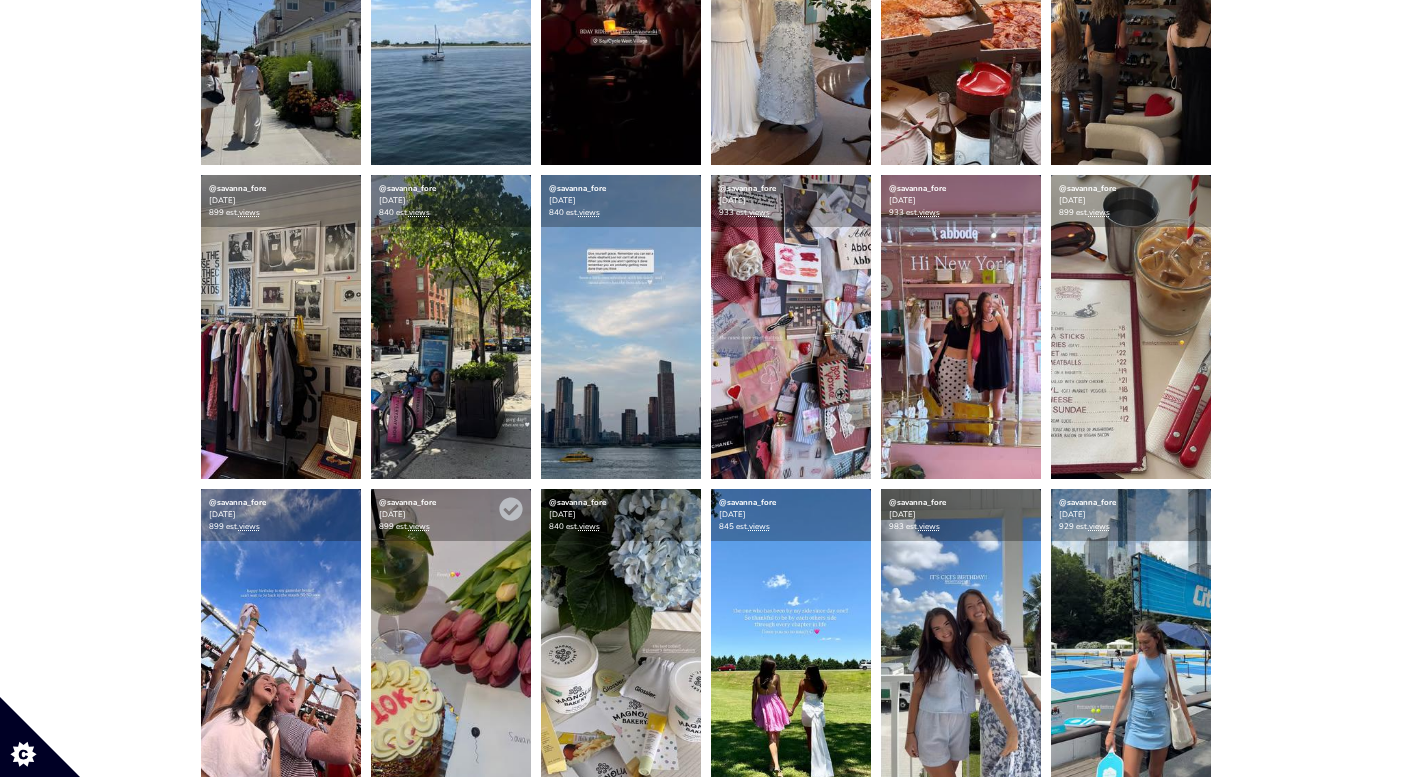 scroll, scrollTop: 1112, scrollLeft: 0, axis: vertical 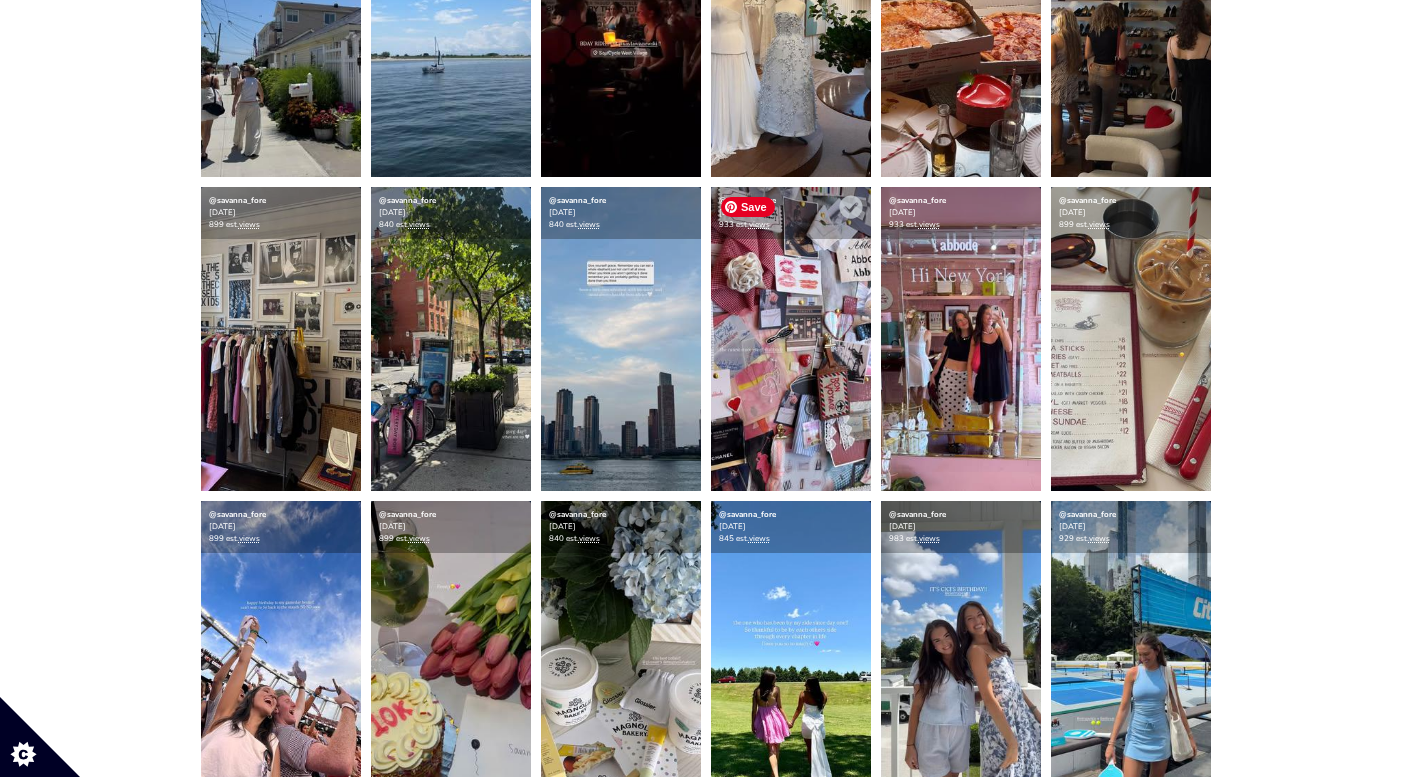 click at bounding box center (791, 339) 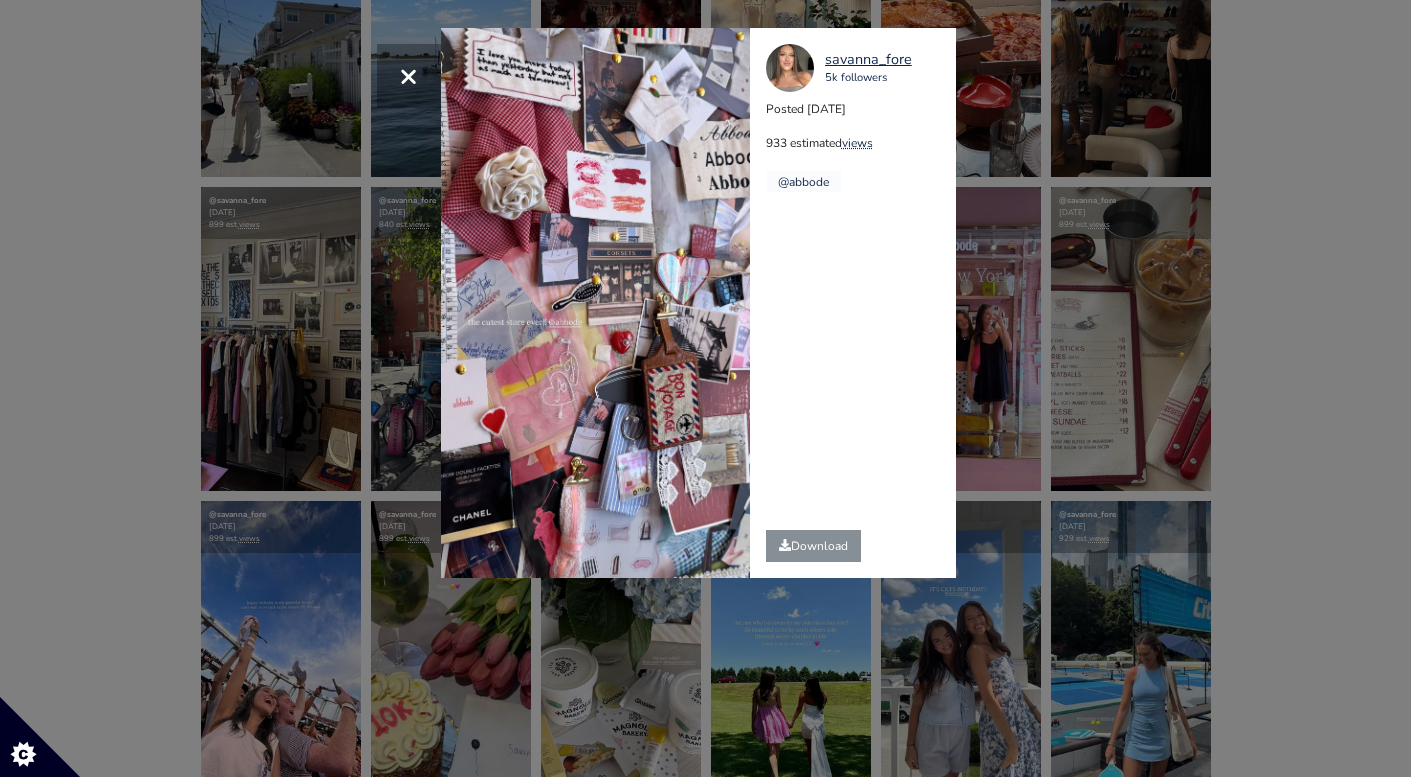 click on "×
savanna_fore
5k followers
Posted 2025-07-13
933
estimated
views
@abbode" at bounding box center (705, 388) 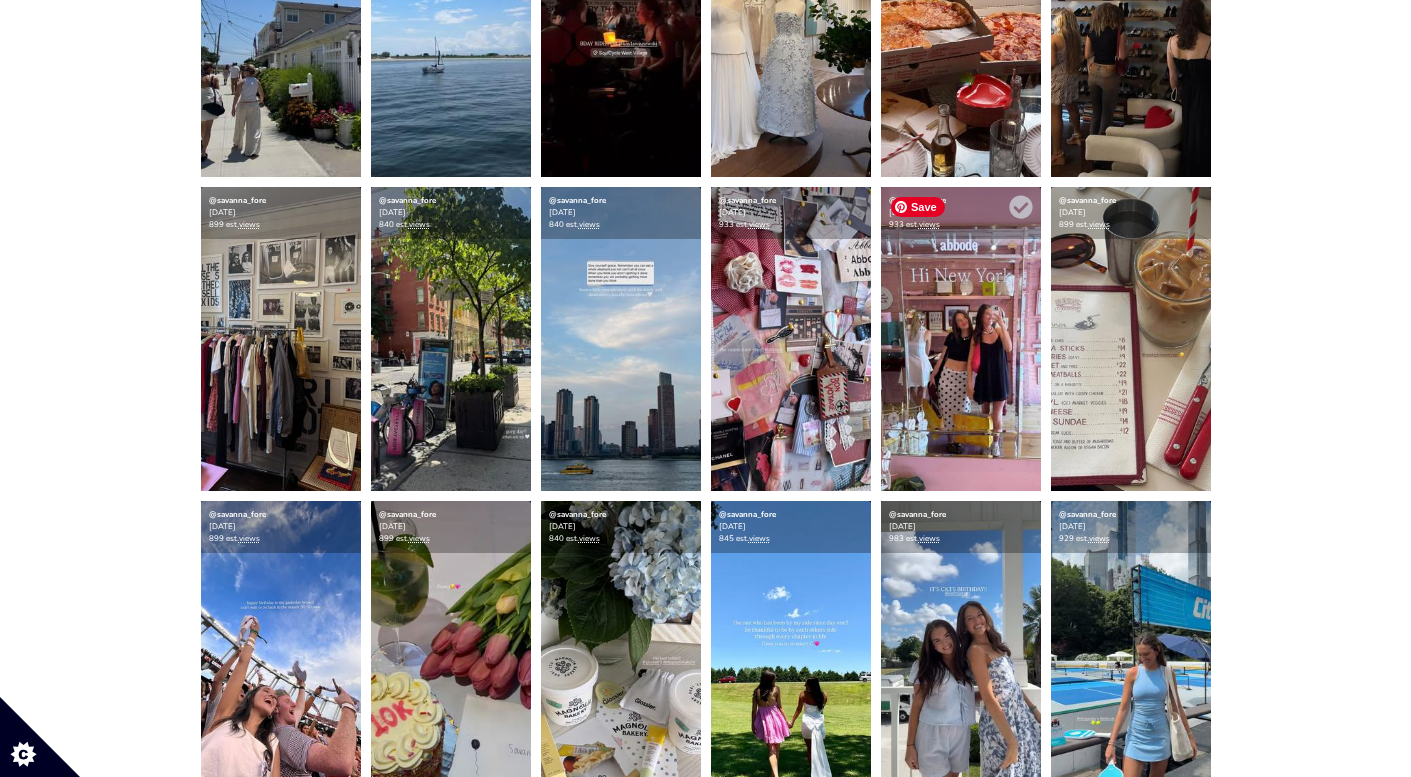click at bounding box center [961, 339] 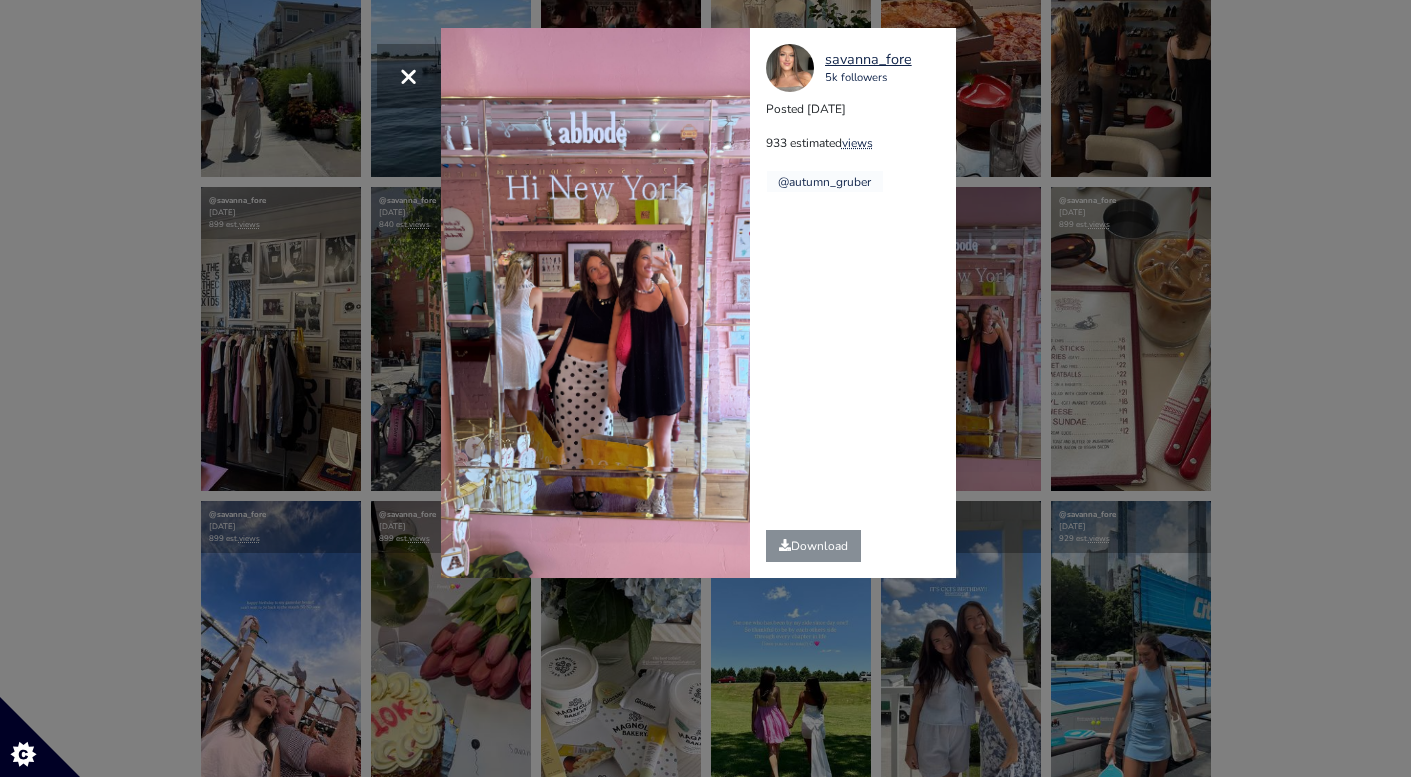 click on "×
savanna_fore
5k followers
Posted 2025-07-13
933
estimated
views
@autumn_gruber" at bounding box center [705, 388] 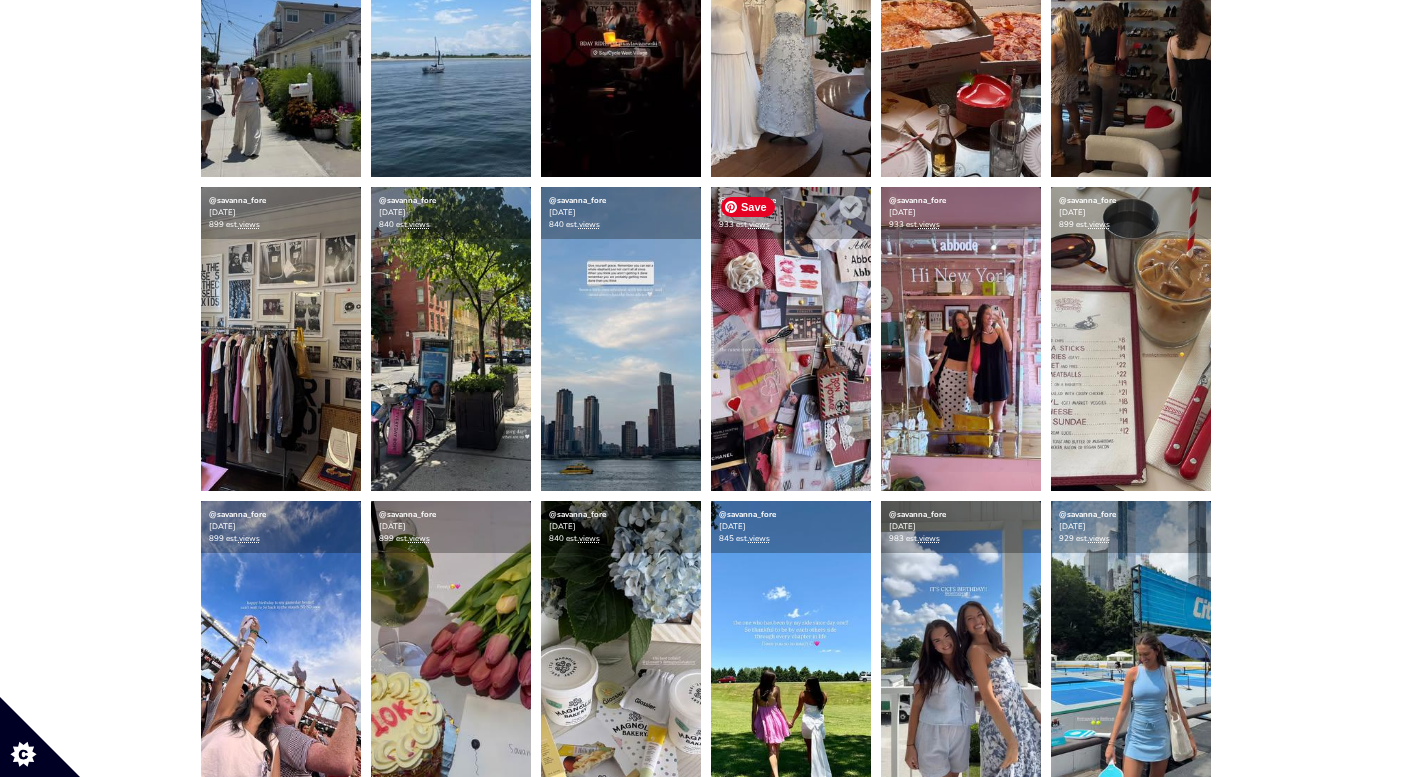 click at bounding box center (791, 339) 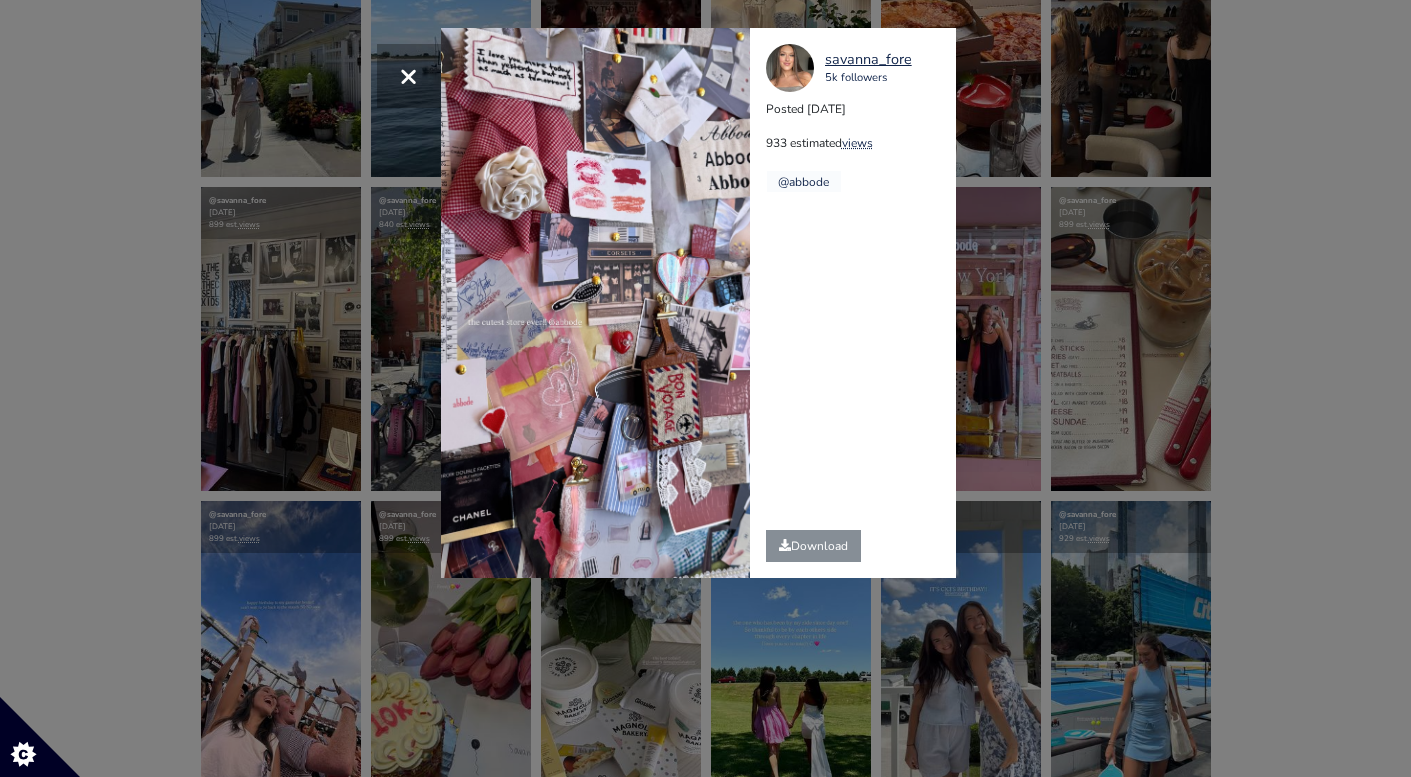 click on "×
savanna_fore
5k followers
Posted 2025-07-13
933
estimated
views
@abbode" at bounding box center [705, 388] 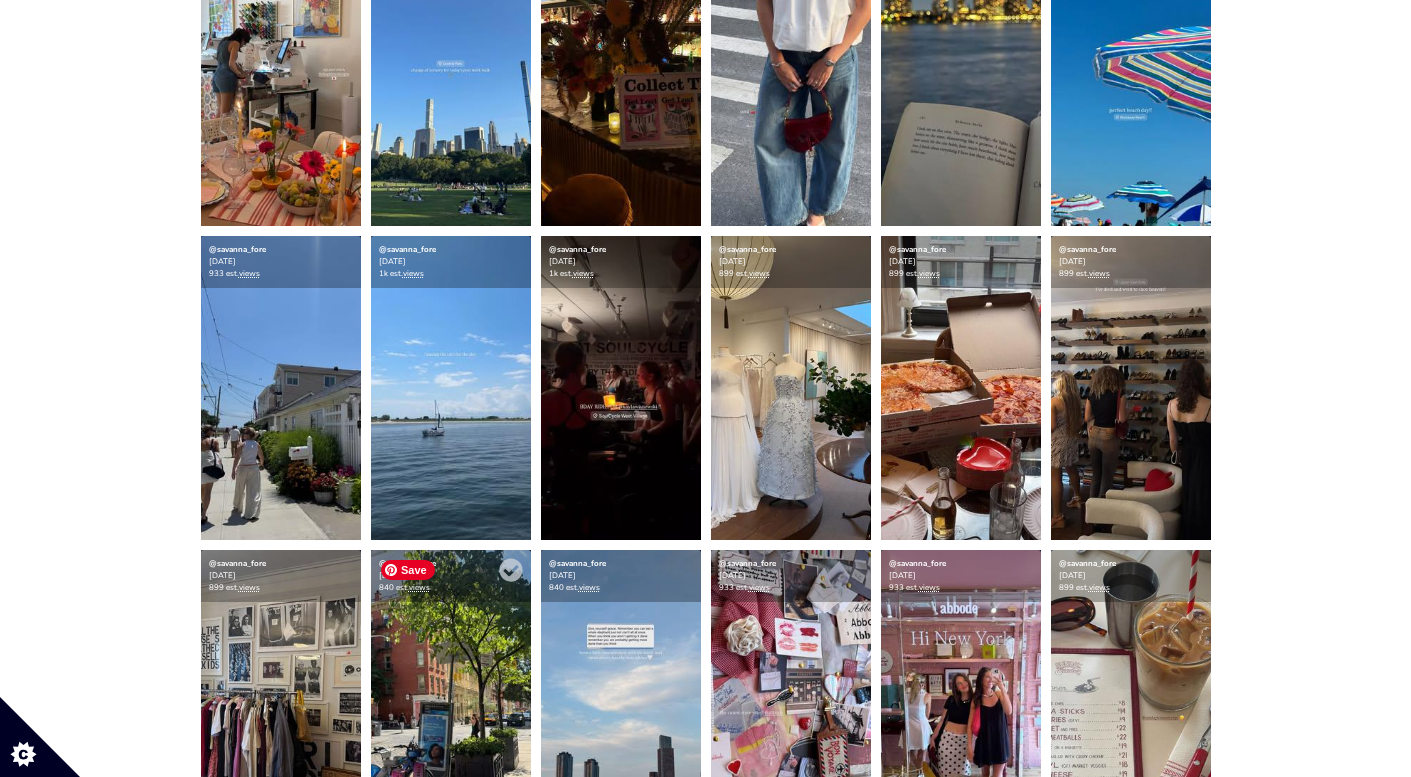 scroll, scrollTop: 726, scrollLeft: 0, axis: vertical 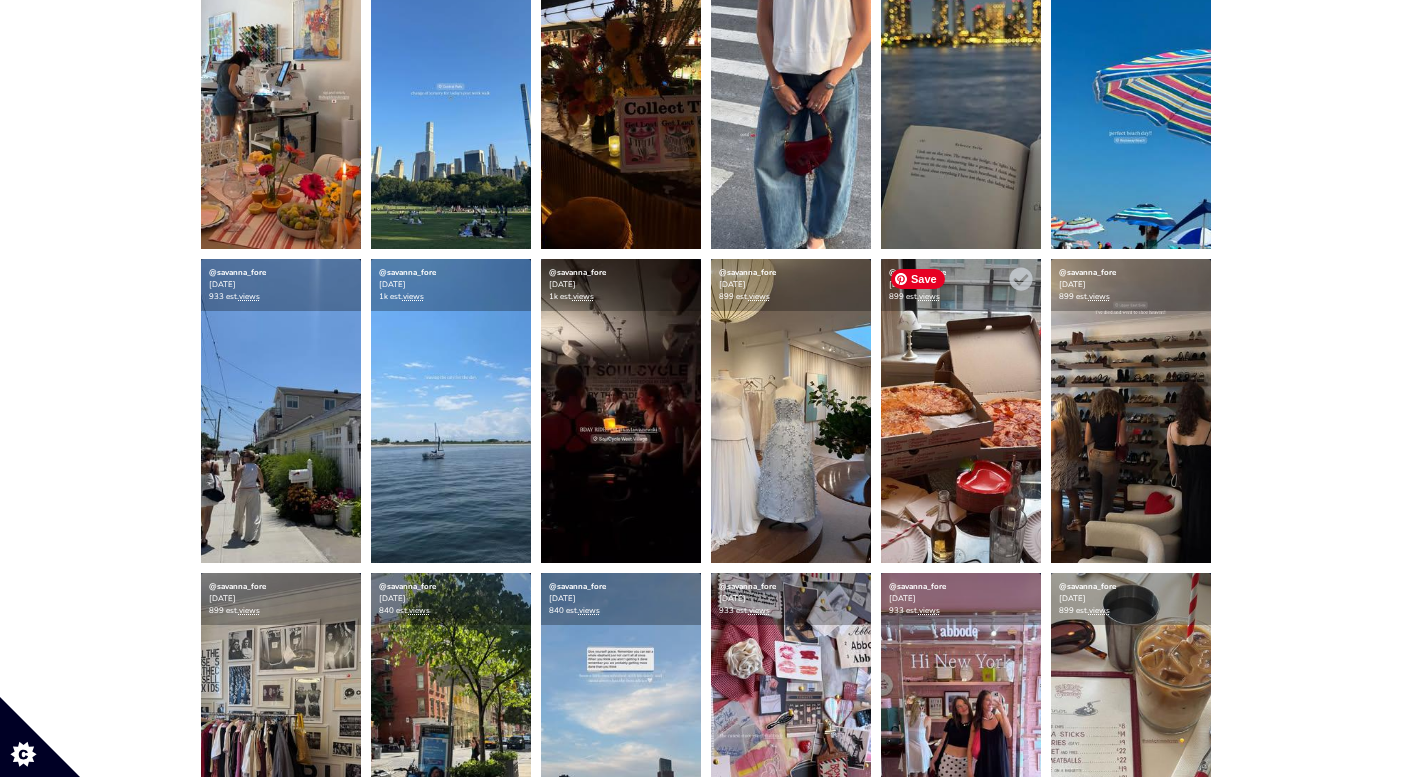 click at bounding box center (961, 411) 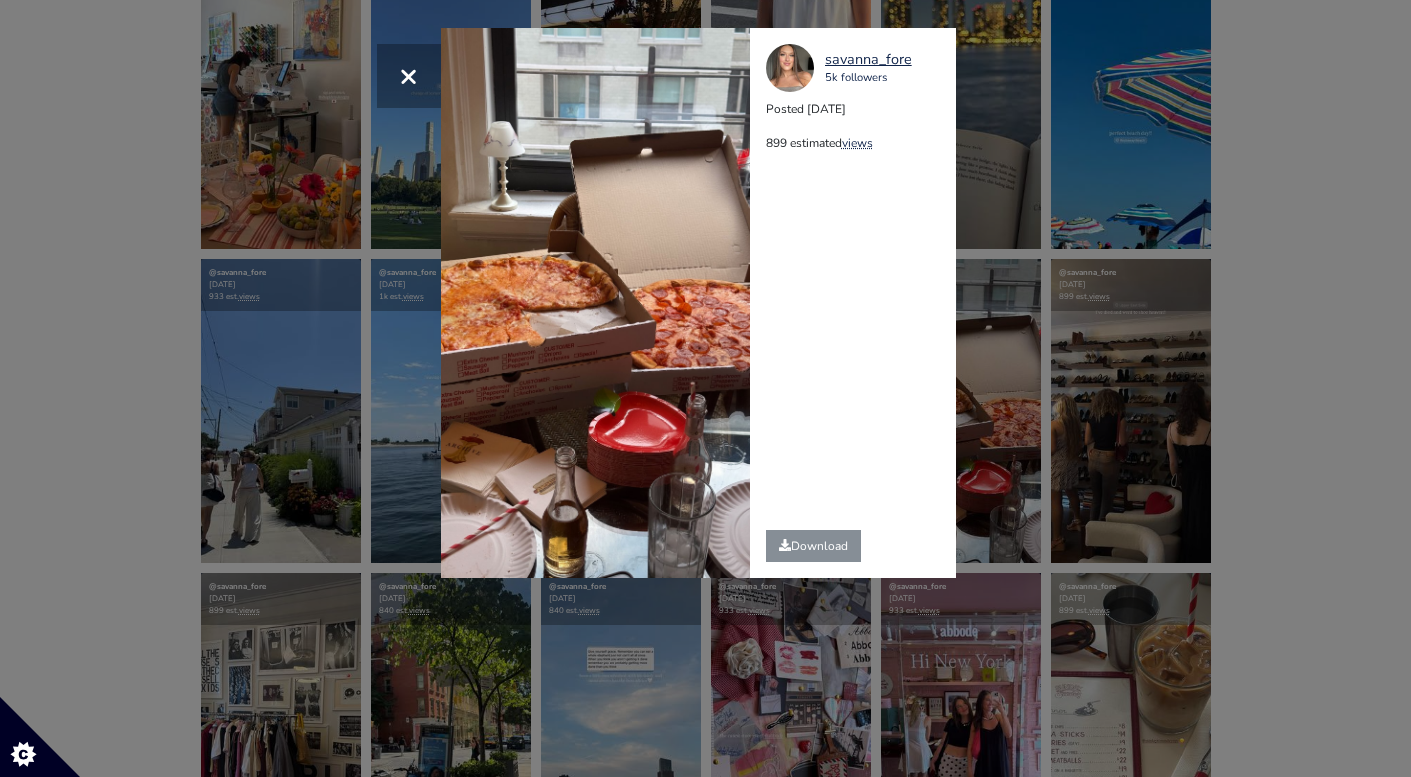 click on "×
savanna_fore
5k followers
Posted 2025-07-19
899
estimated
views" at bounding box center (705, 388) 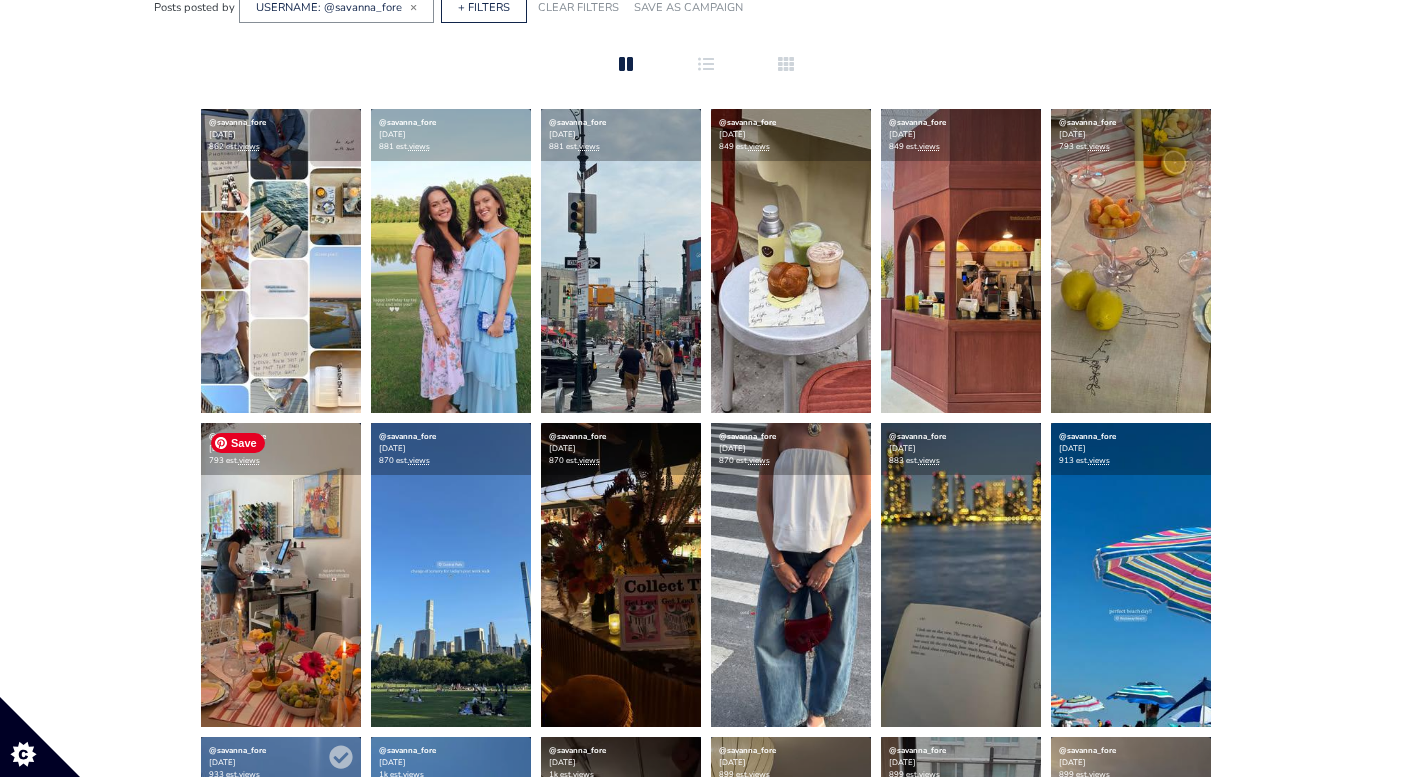 scroll, scrollTop: 240, scrollLeft: 0, axis: vertical 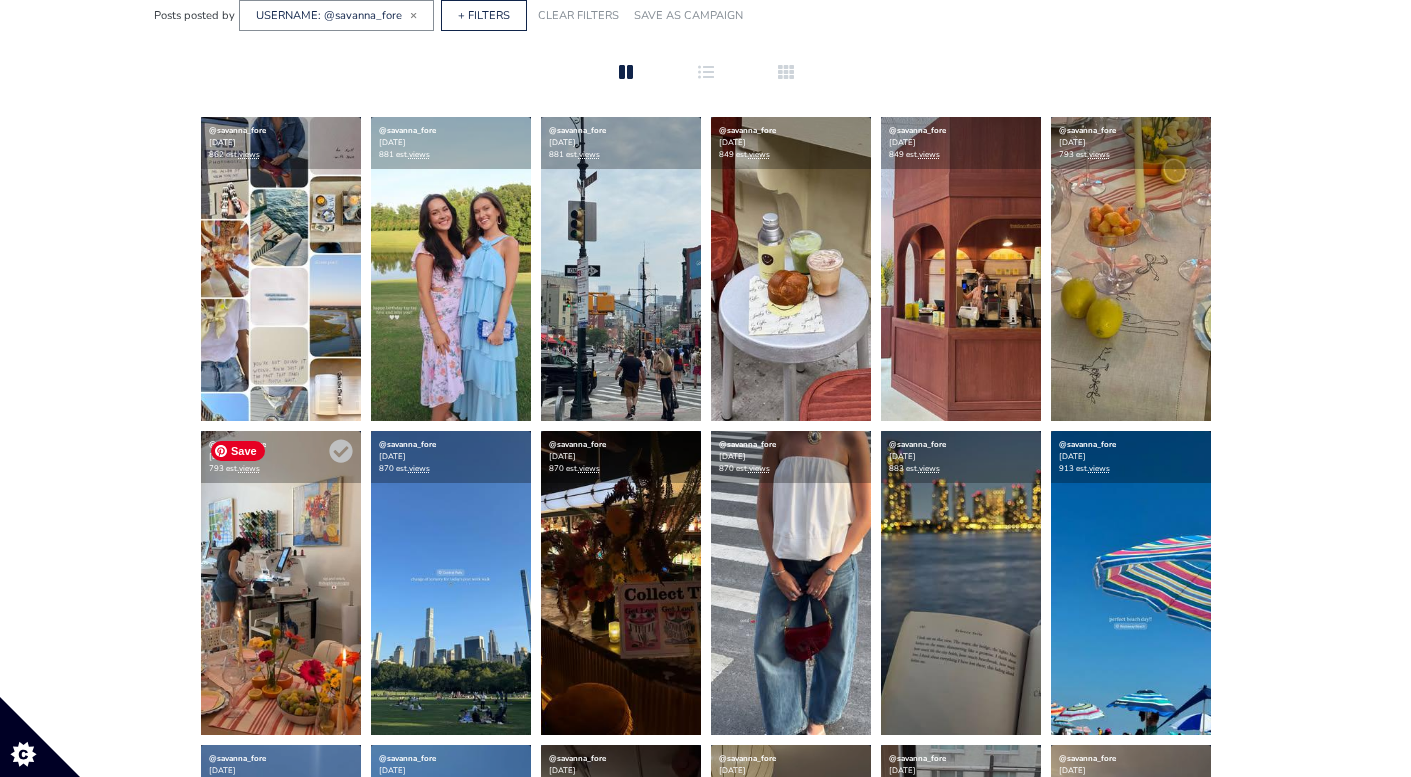 click at bounding box center (281, 583) 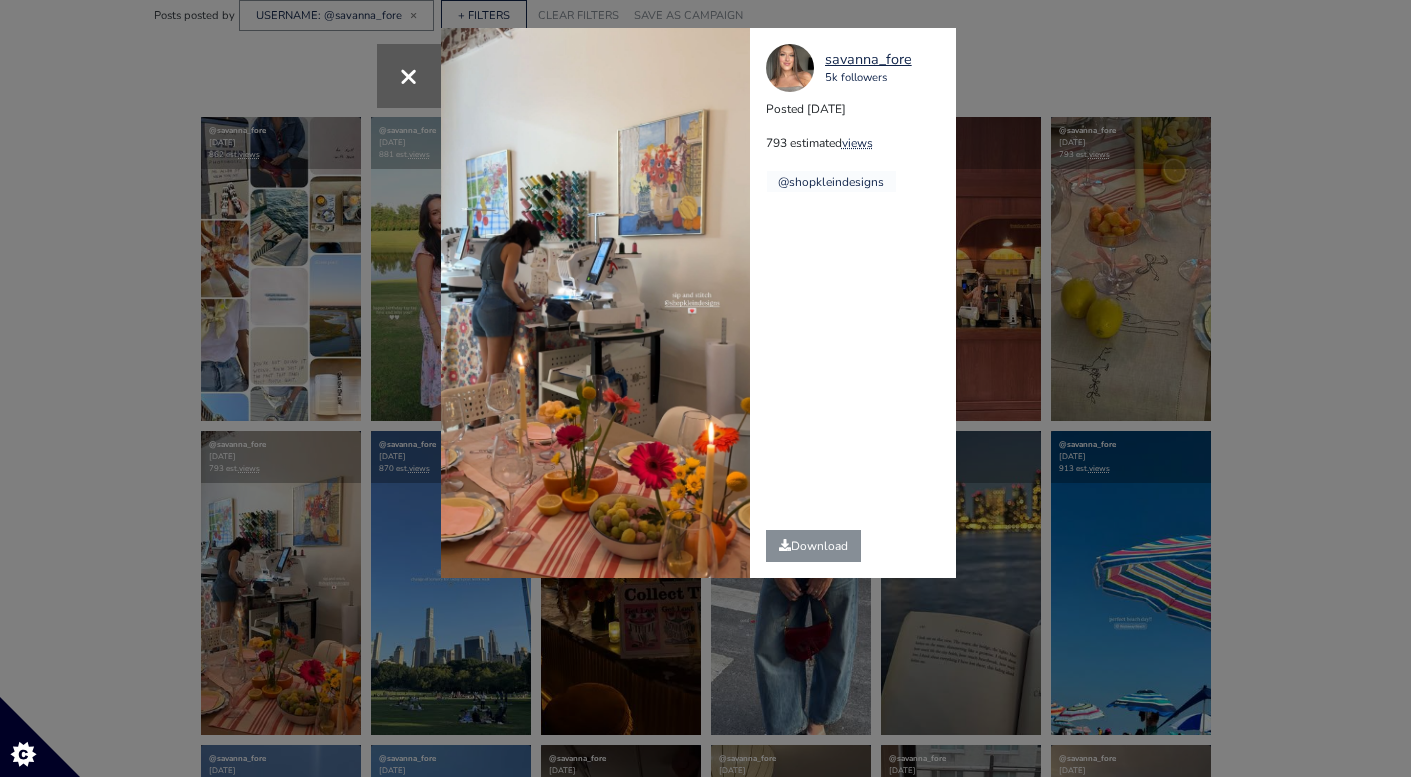 click on "×
savanna_fore
5k followers
Posted 2025-07-25
793
estimated
views
@shopkleindesigns" at bounding box center [705, 388] 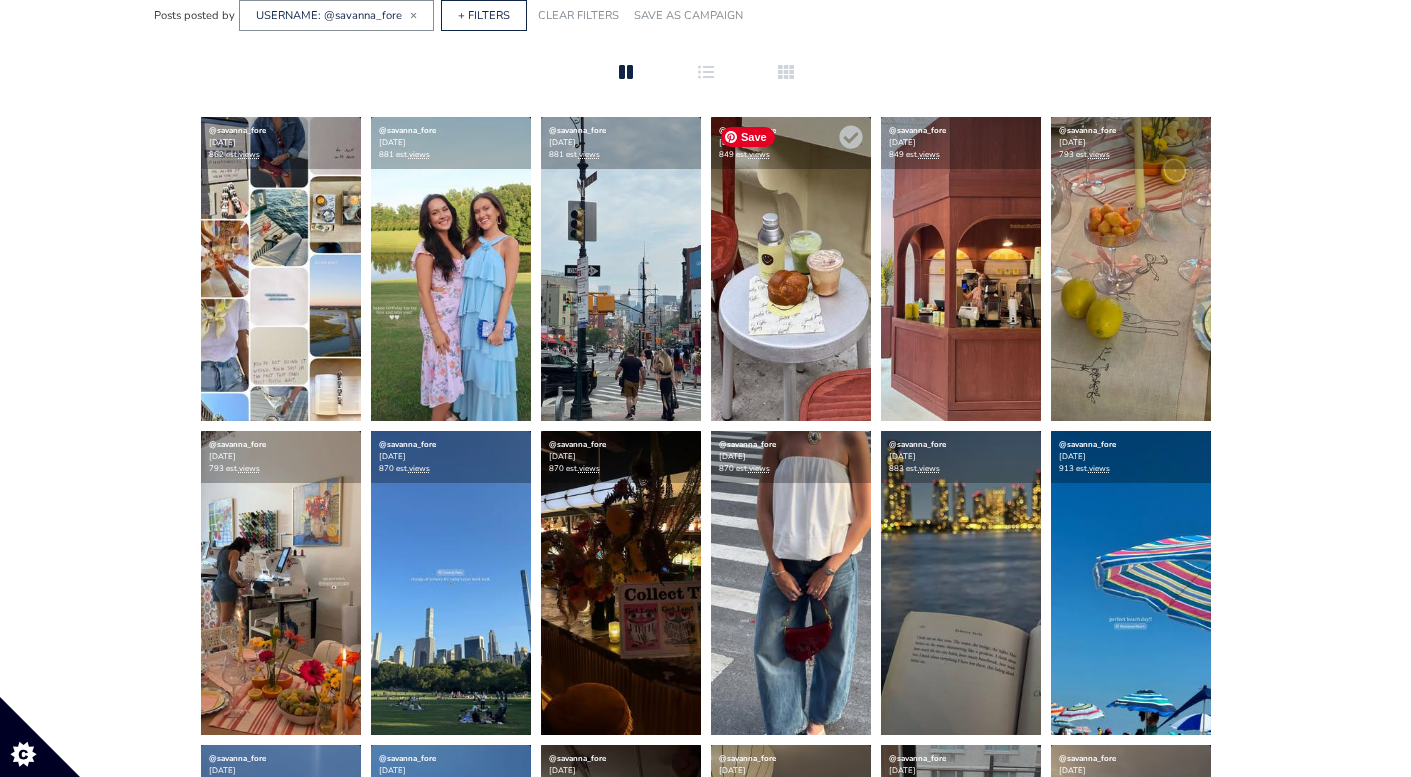 click at bounding box center (791, 269) 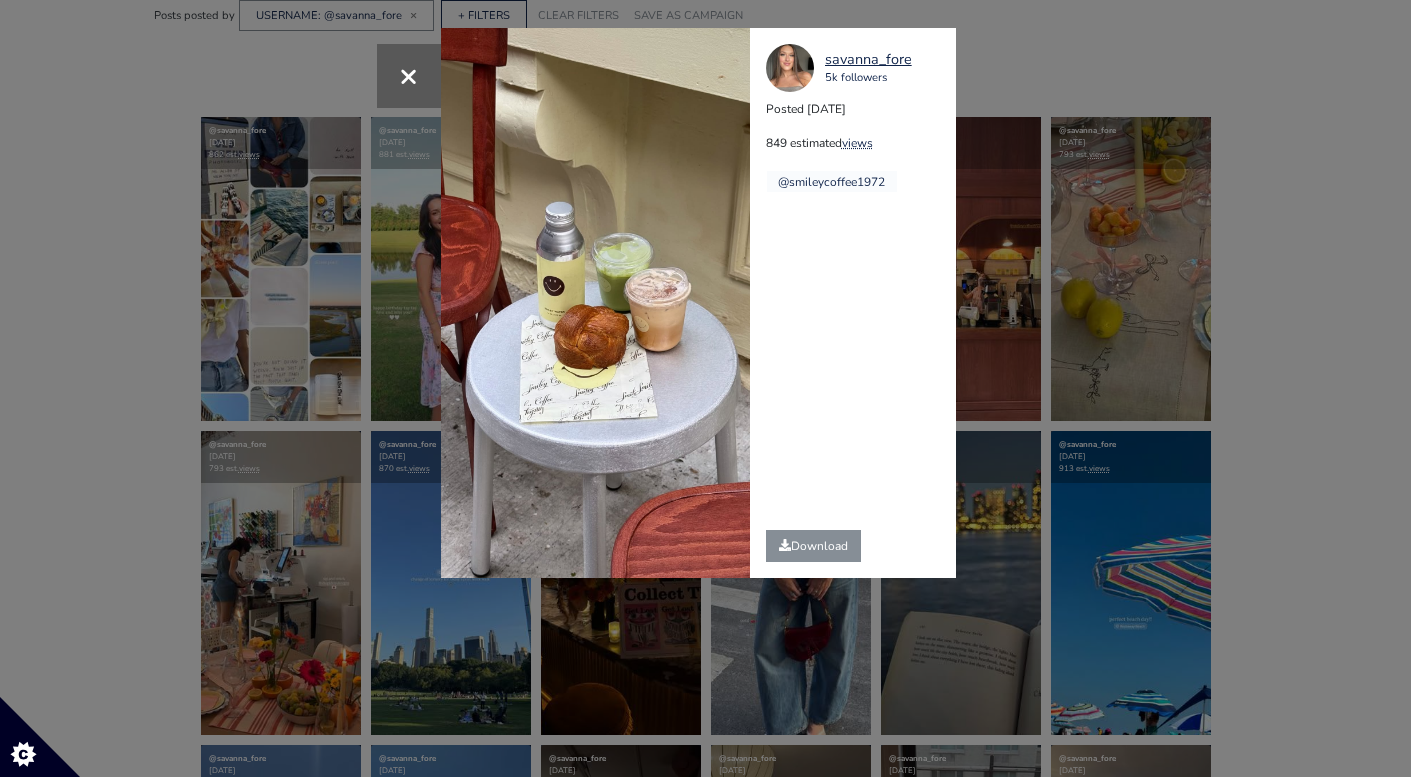 click on "×
savanna_fore
5k followers
Posted 2025-07-26
849
estimated
views
@smileycoffee1972" at bounding box center (705, 388) 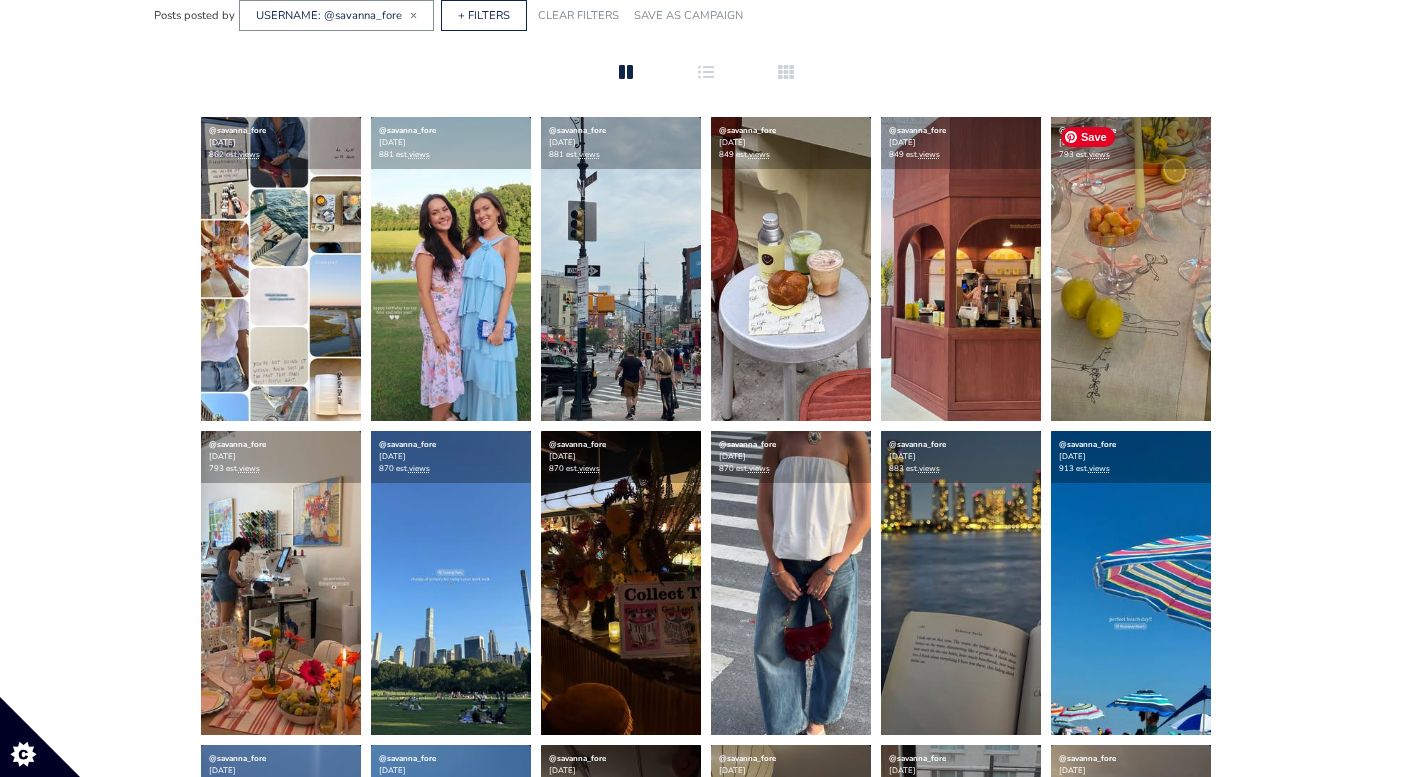 click at bounding box center [1131, 269] 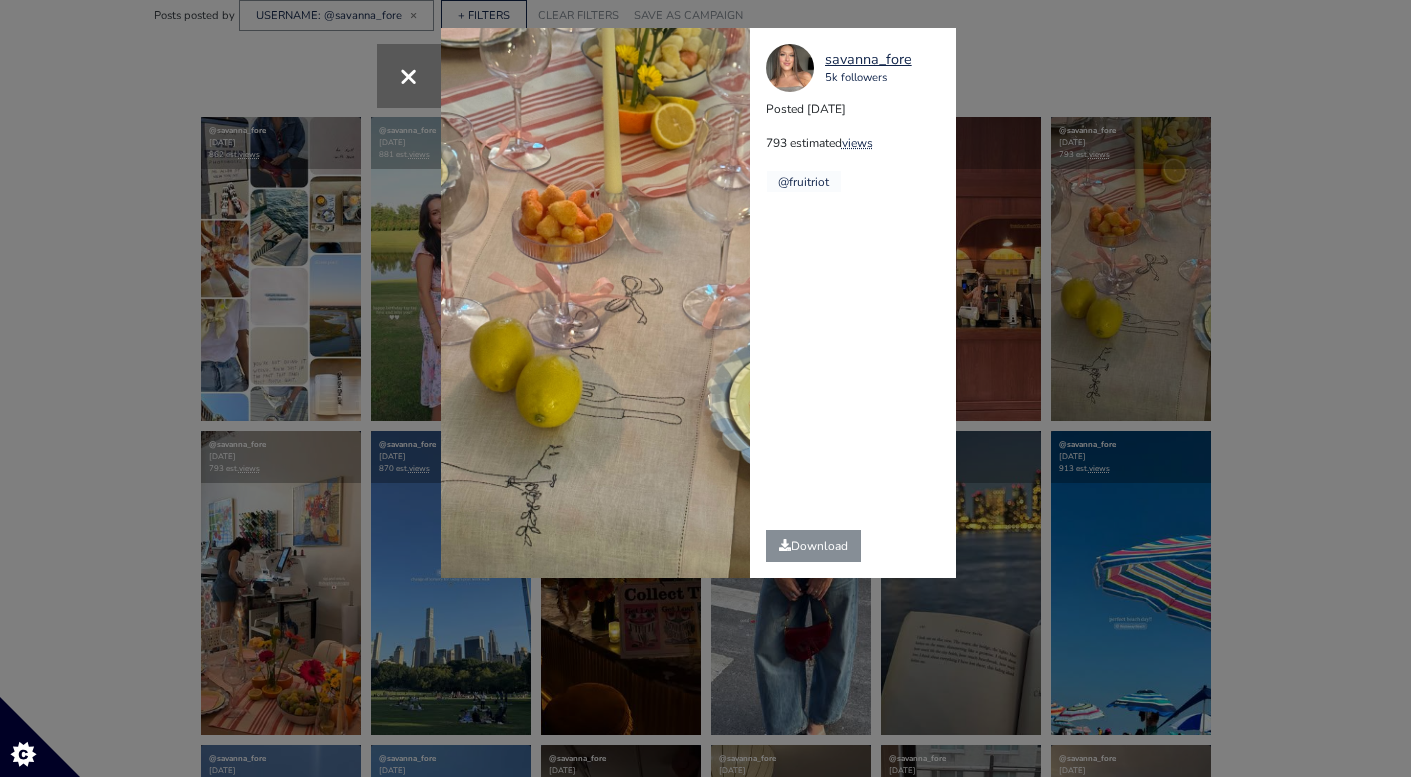 click on "×
savanna_fore
5k followers
Posted 2025-07-25
793
estimated
views
@fruitriot" at bounding box center (705, 388) 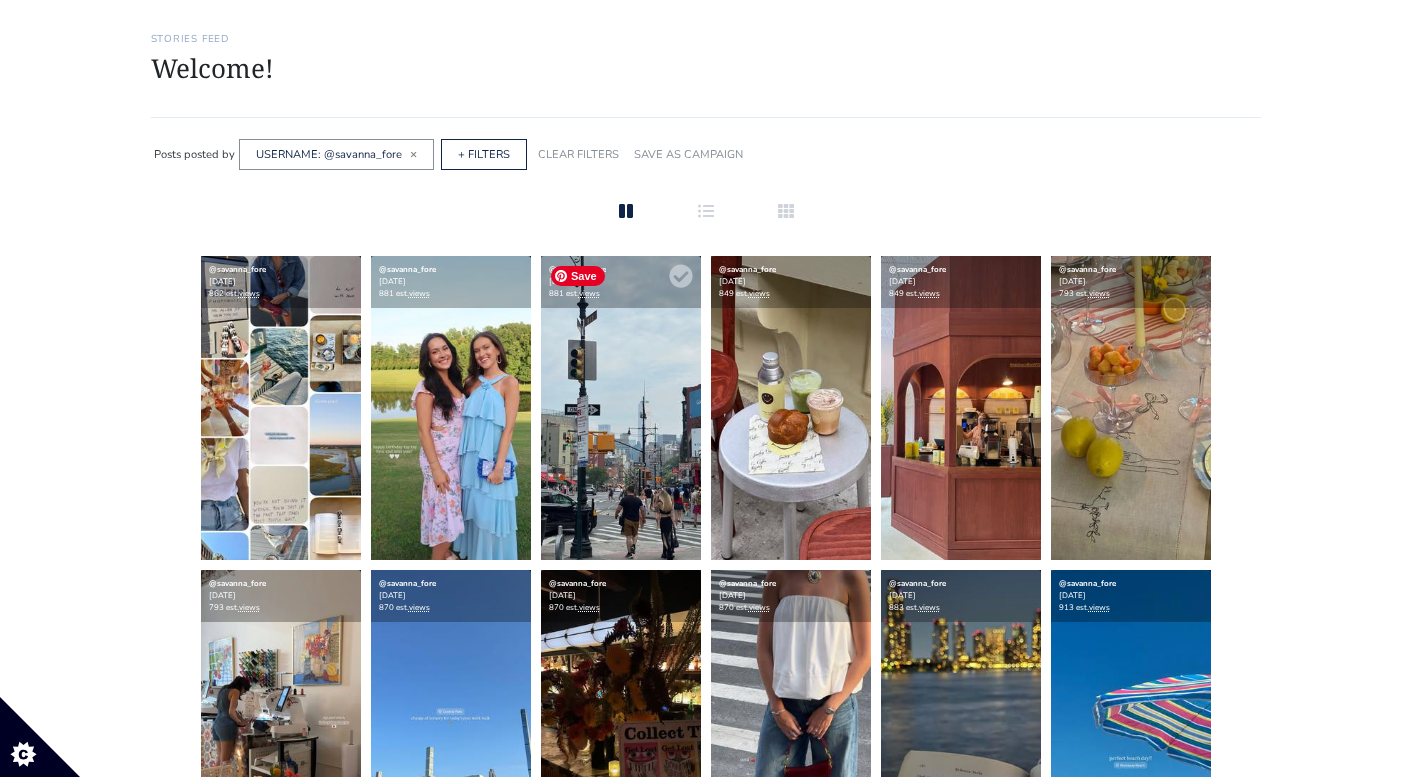 scroll, scrollTop: 0, scrollLeft: 0, axis: both 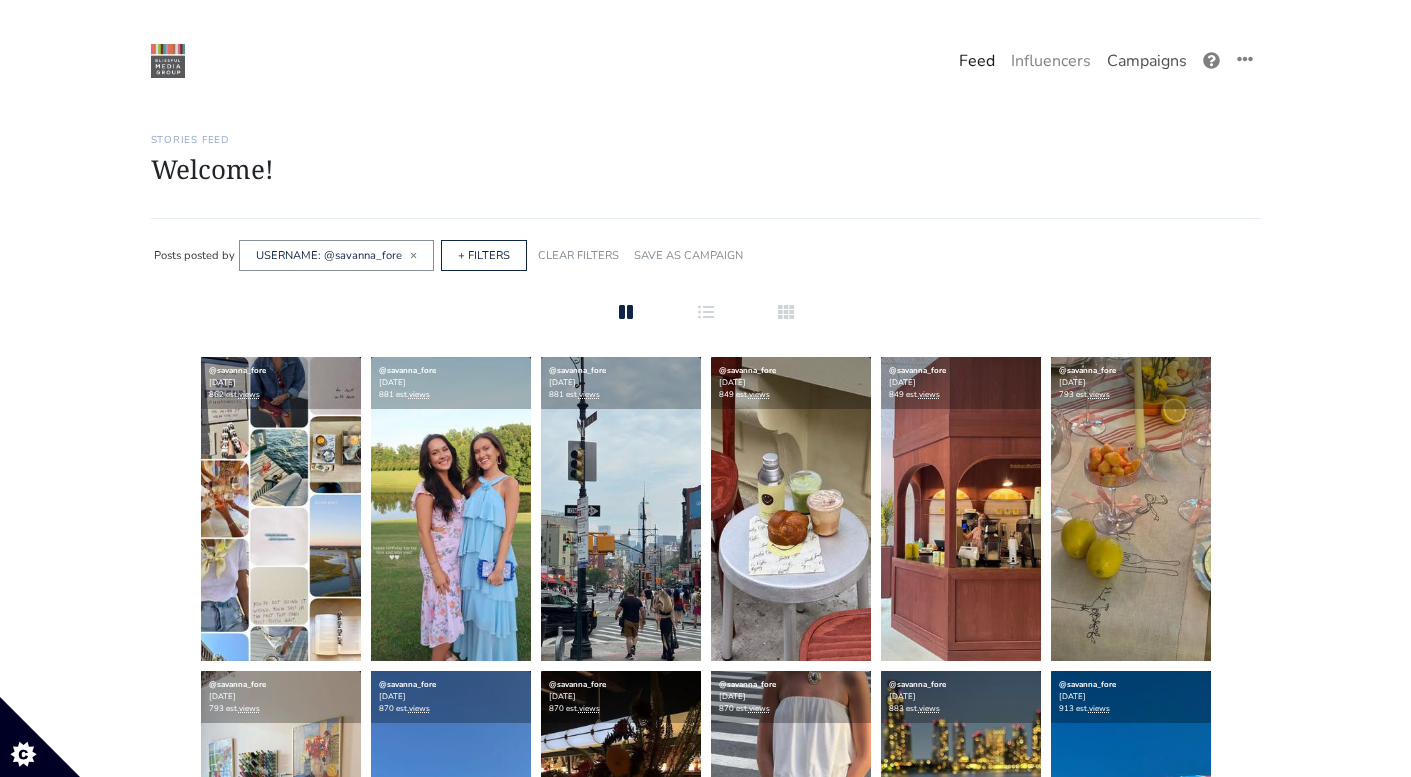 click on "Campaigns" at bounding box center (1147, 61) 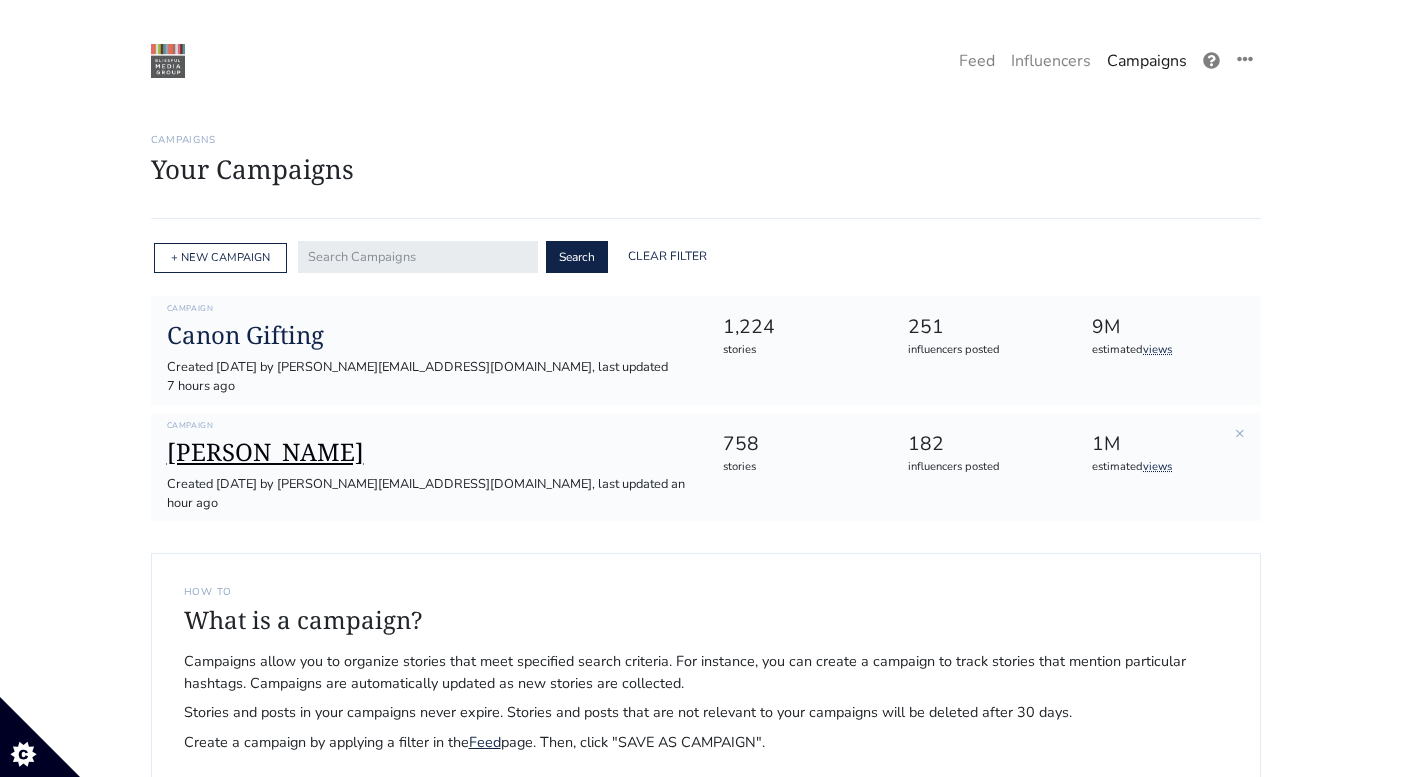 click on "[PERSON_NAME]" at bounding box center [429, 452] 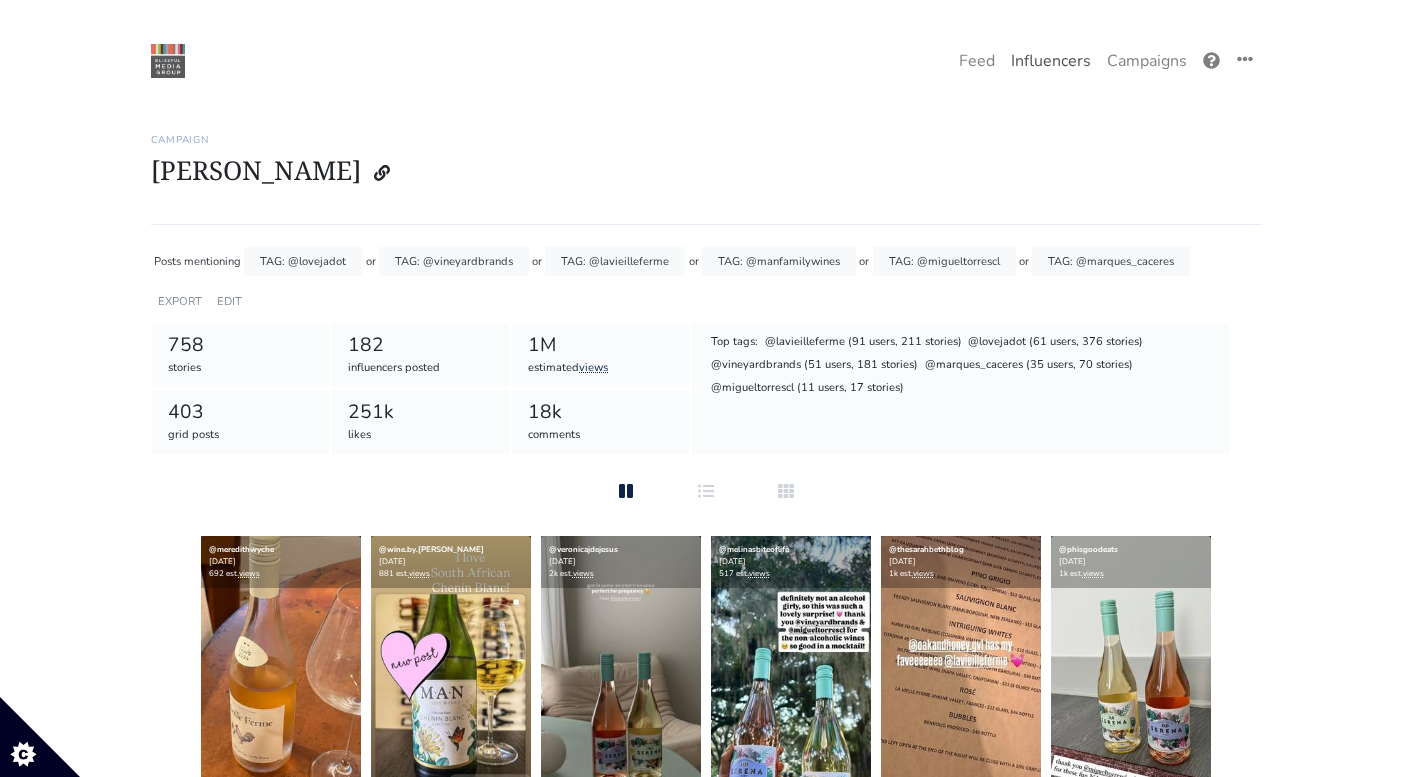 click on "Influencers" at bounding box center (1051, 61) 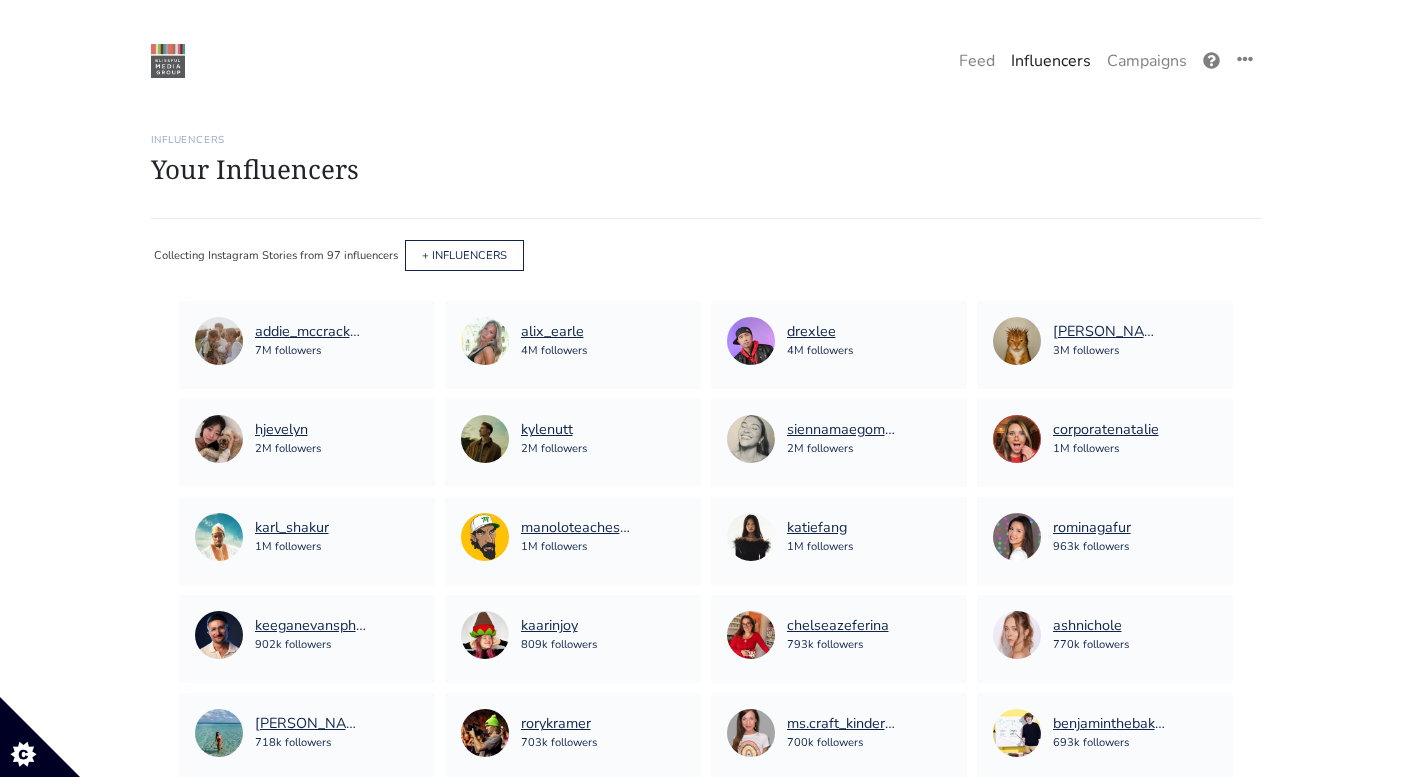 scroll, scrollTop: 25, scrollLeft: 0, axis: vertical 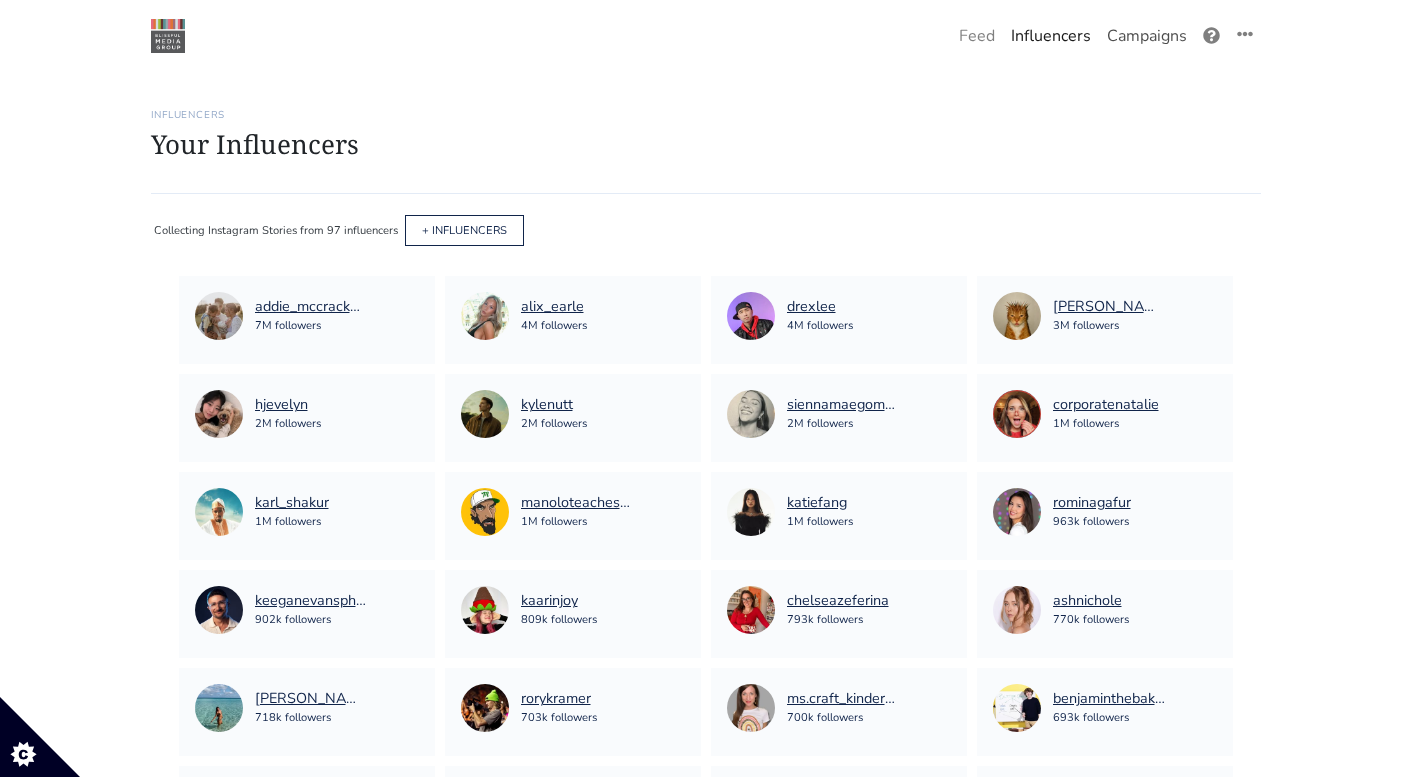 click on "Campaigns" at bounding box center (1147, 36) 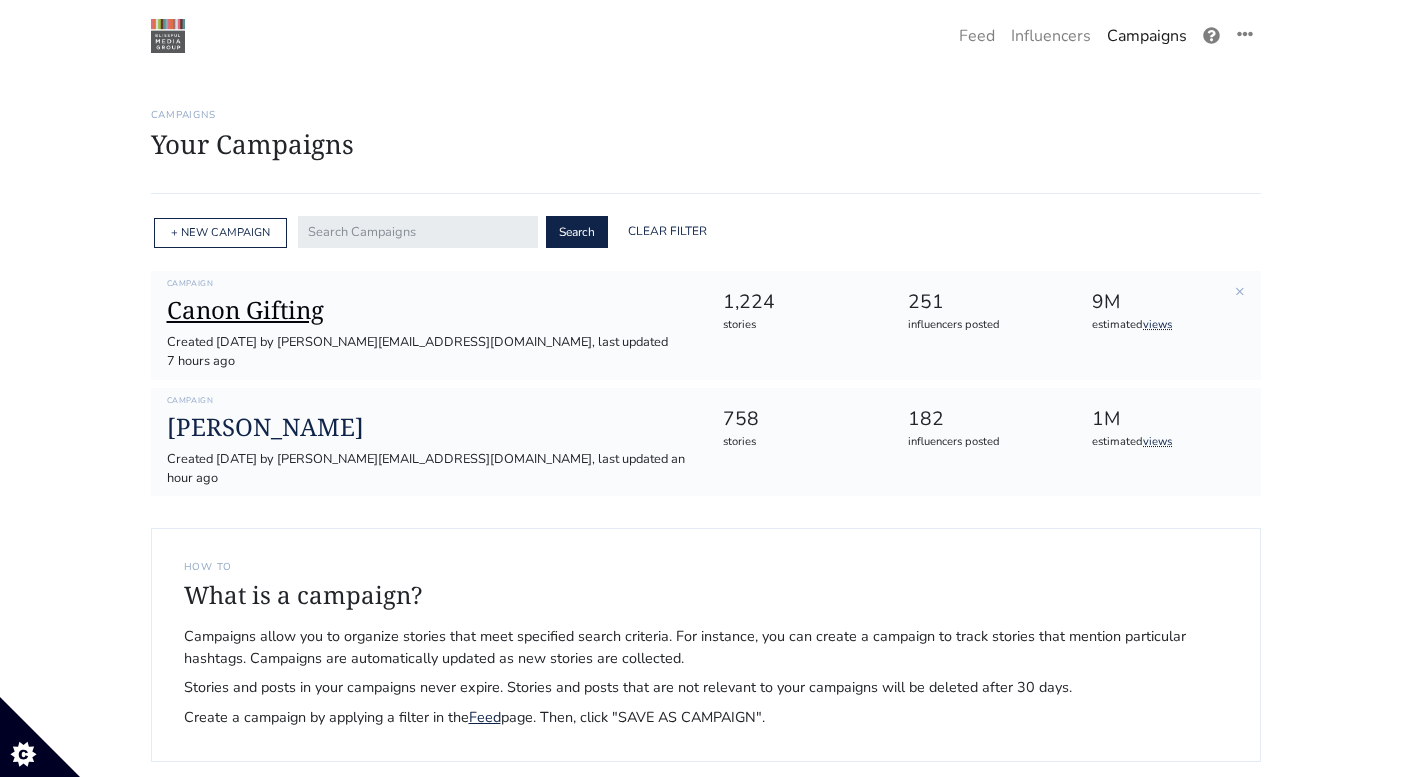 click on "Canon Gifting" at bounding box center (429, 310) 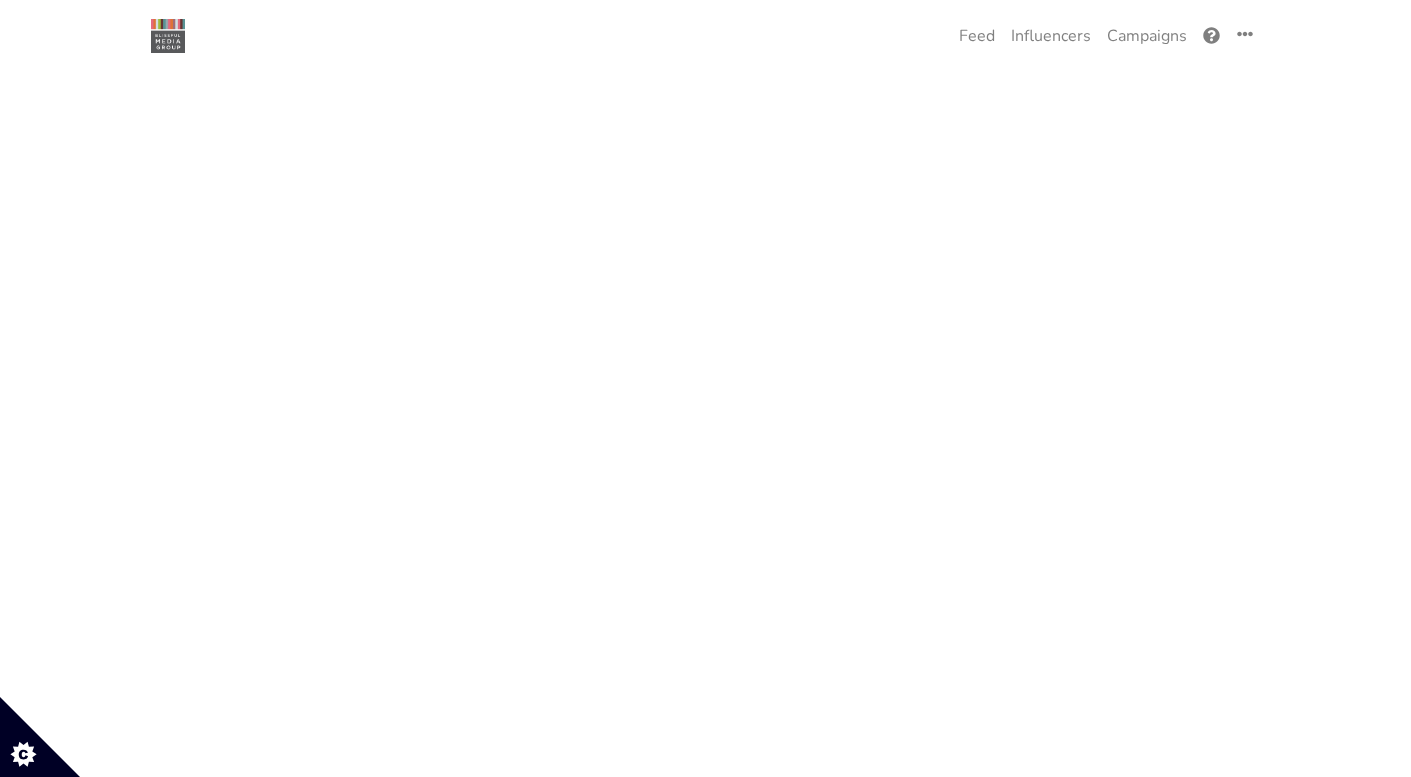 scroll, scrollTop: 0, scrollLeft: 0, axis: both 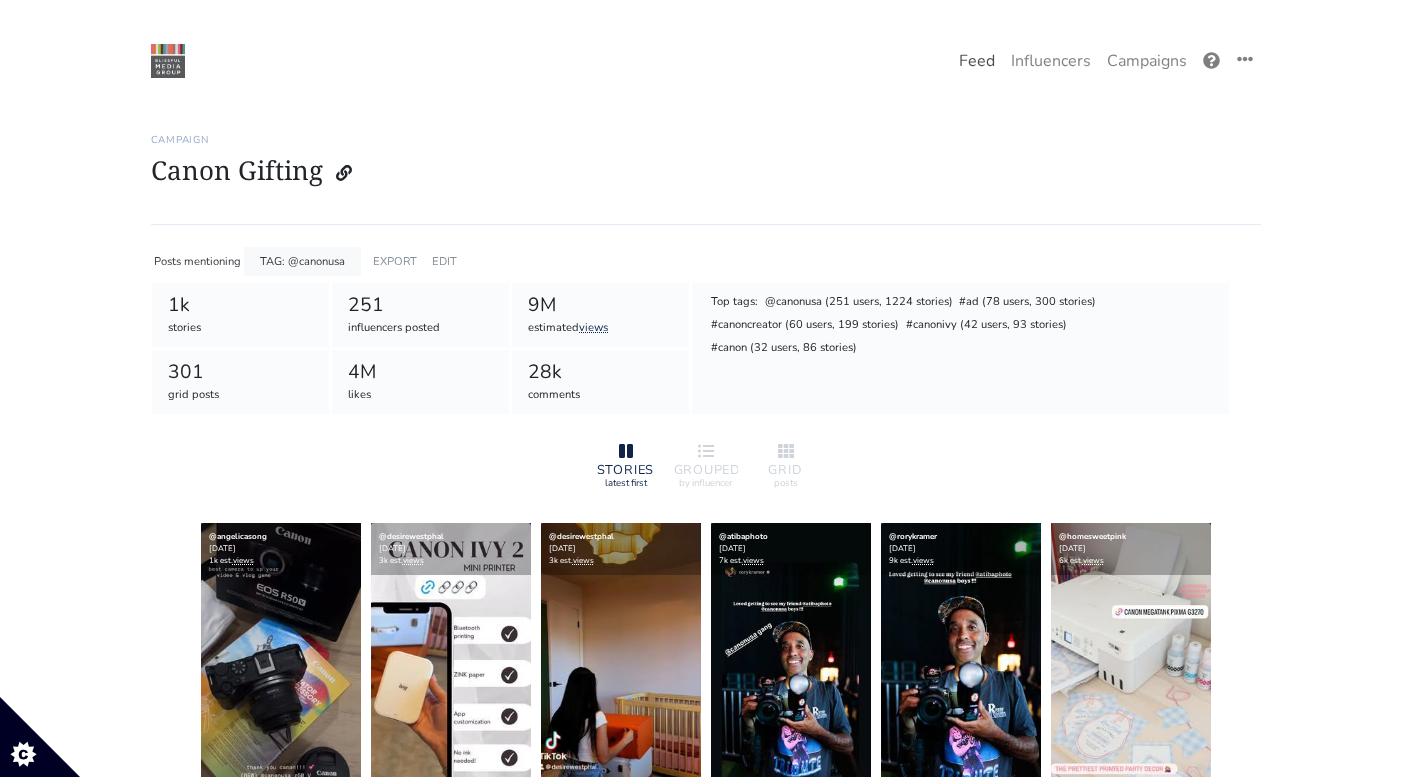 click on "Feed" at bounding box center [977, 61] 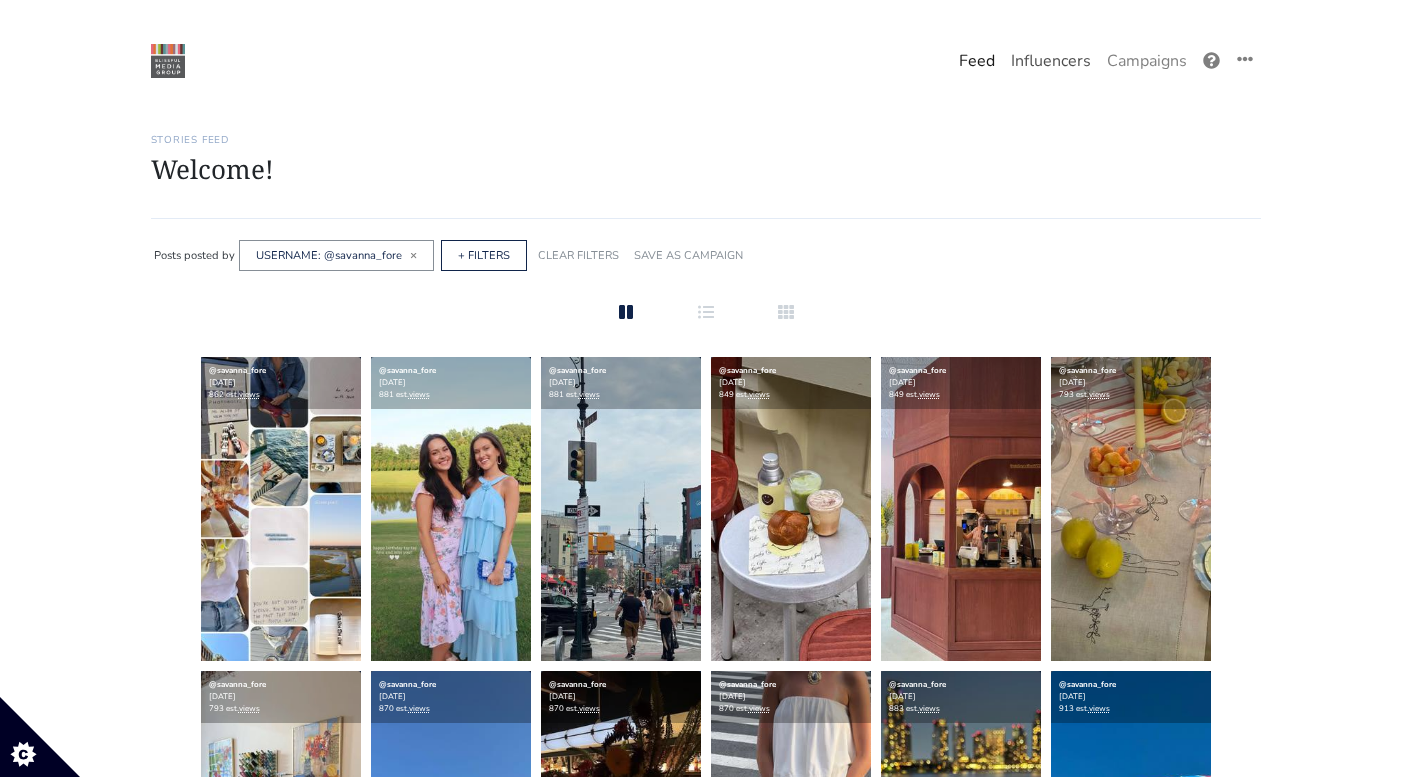 click on "Influencers" at bounding box center (1051, 61) 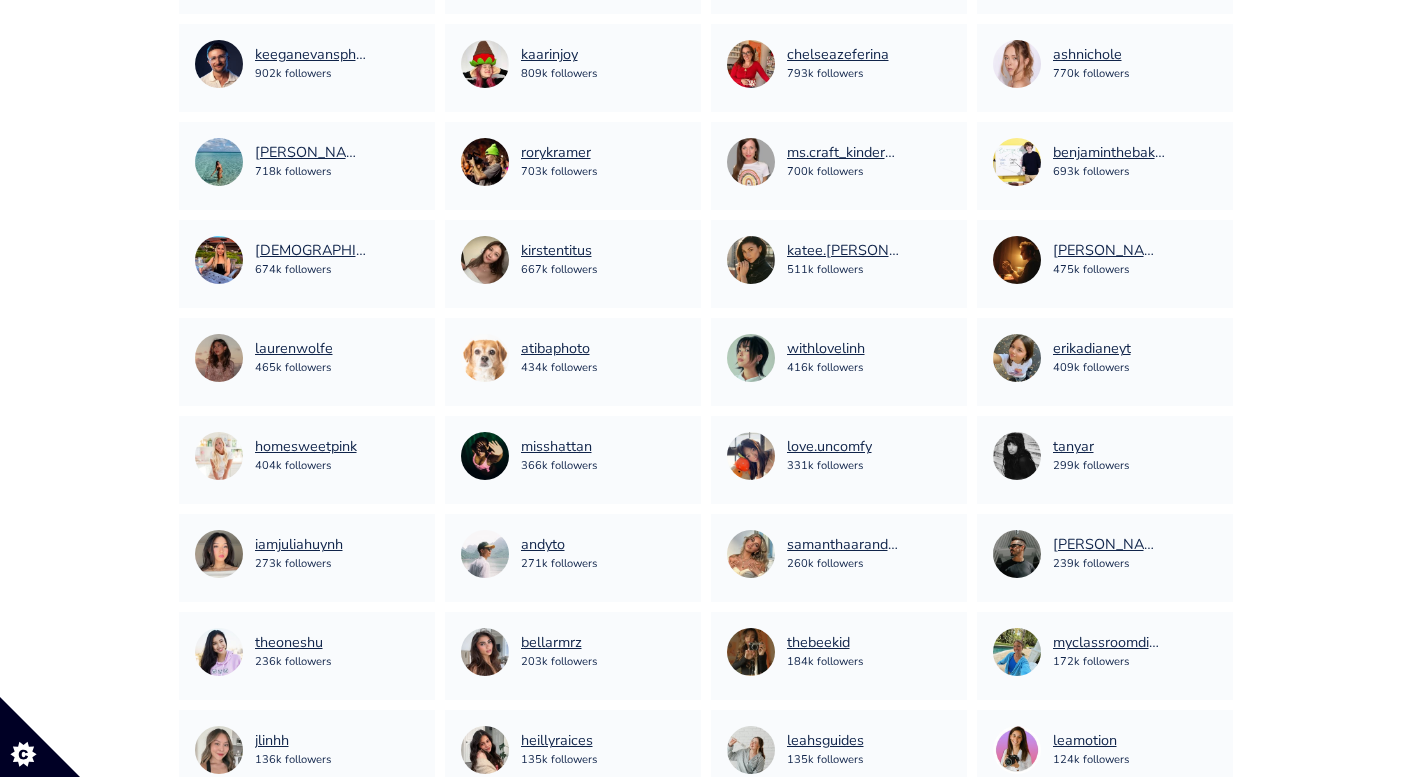scroll, scrollTop: 570, scrollLeft: 0, axis: vertical 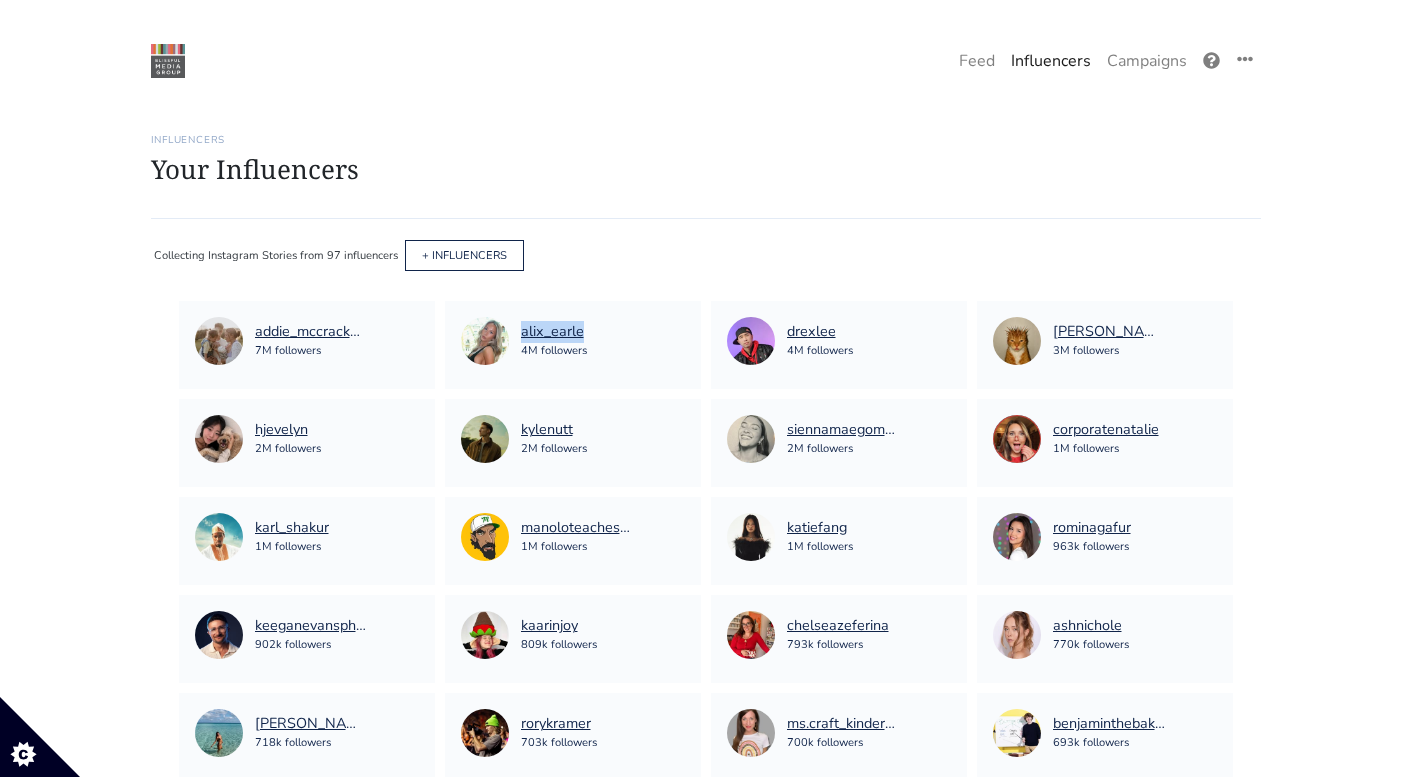 copy on "alix_earle" 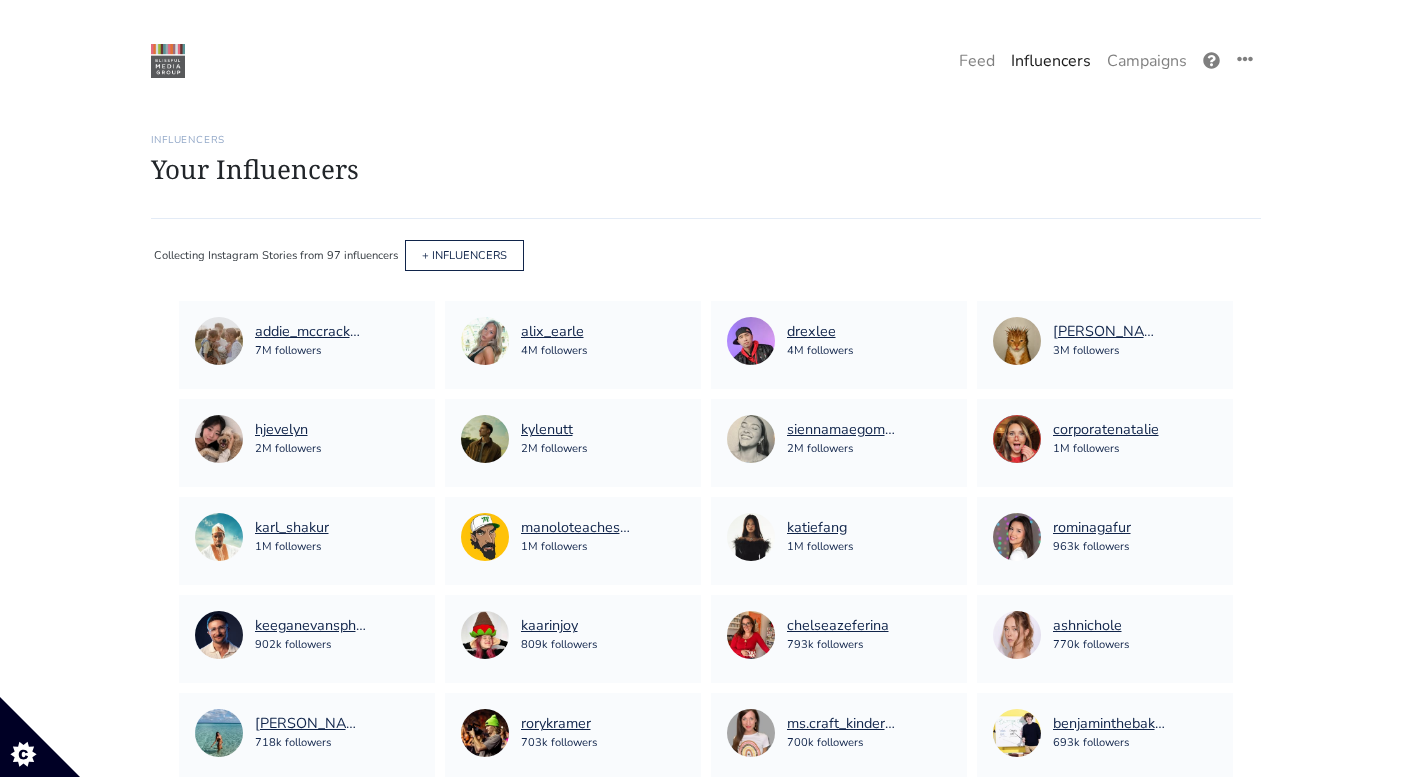 click on "Your Influencers" at bounding box center [706, 169] 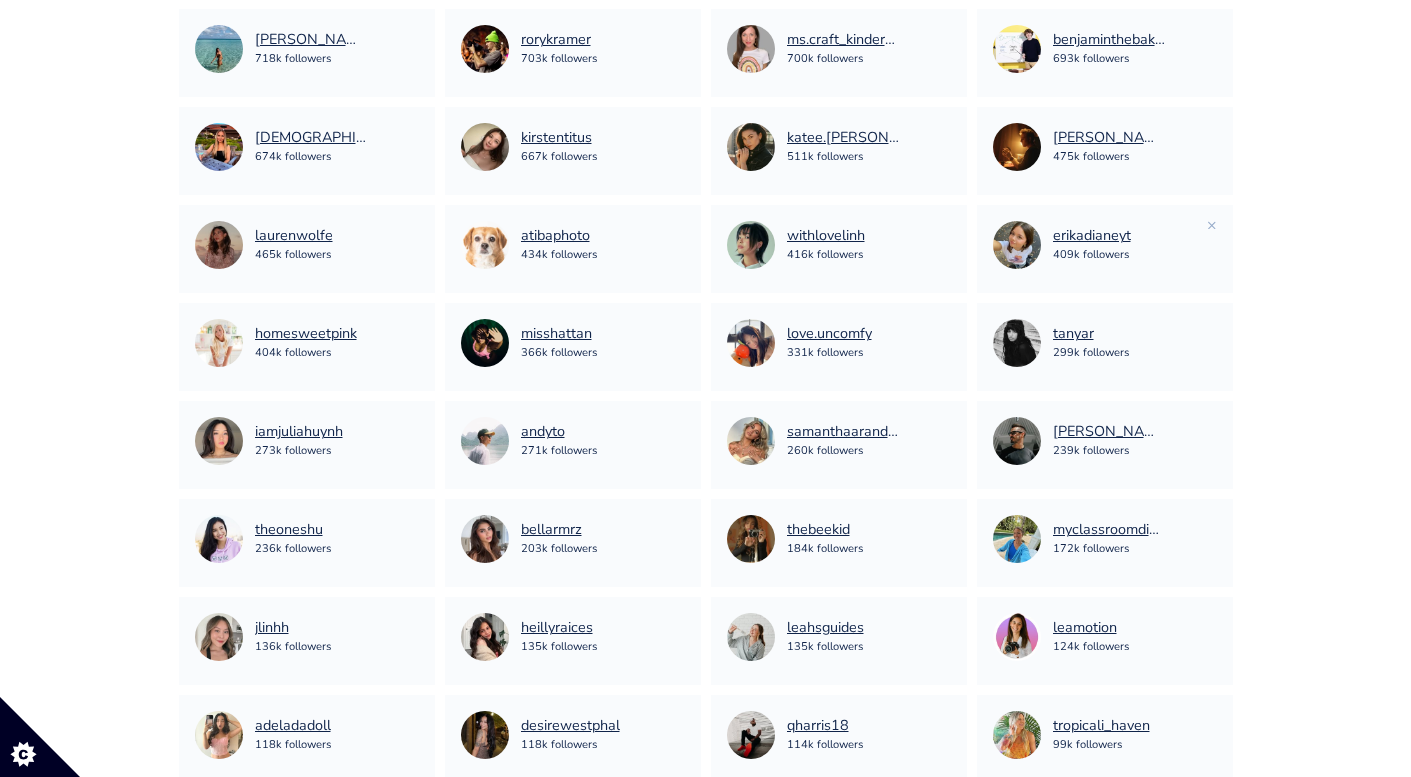 scroll, scrollTop: 706, scrollLeft: 0, axis: vertical 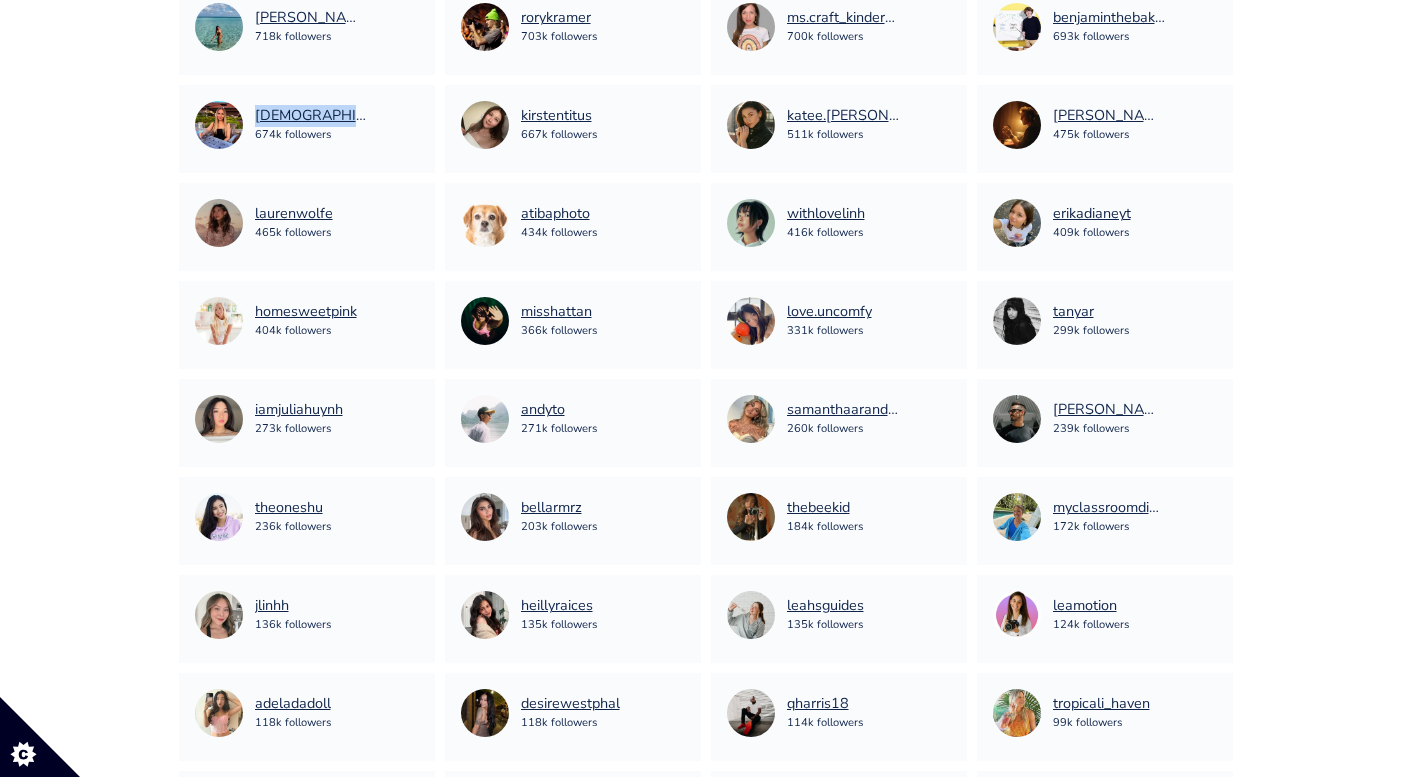 drag, startPoint x: 312, startPoint y: 111, endPoint x: 275, endPoint y: 82, distance: 47.010635 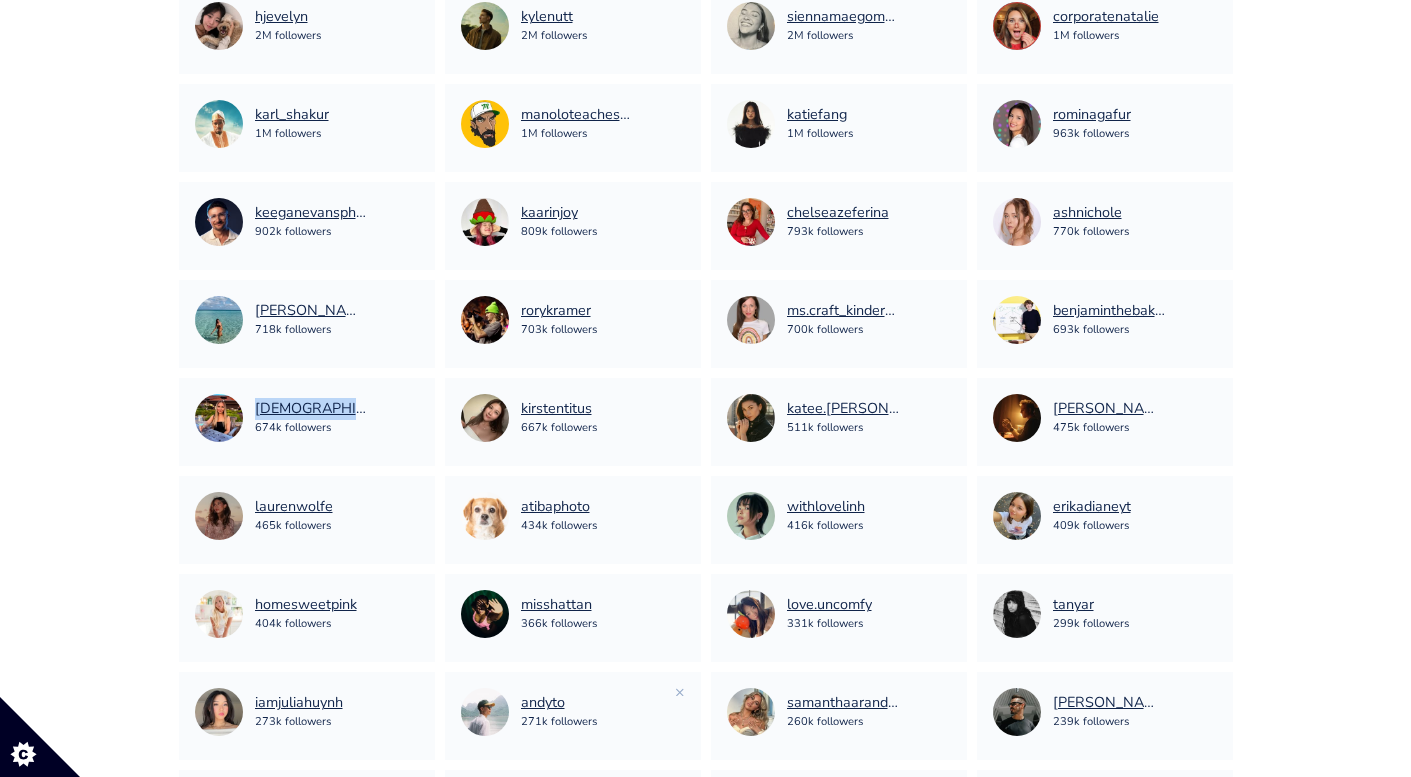 scroll, scrollTop: 0, scrollLeft: 0, axis: both 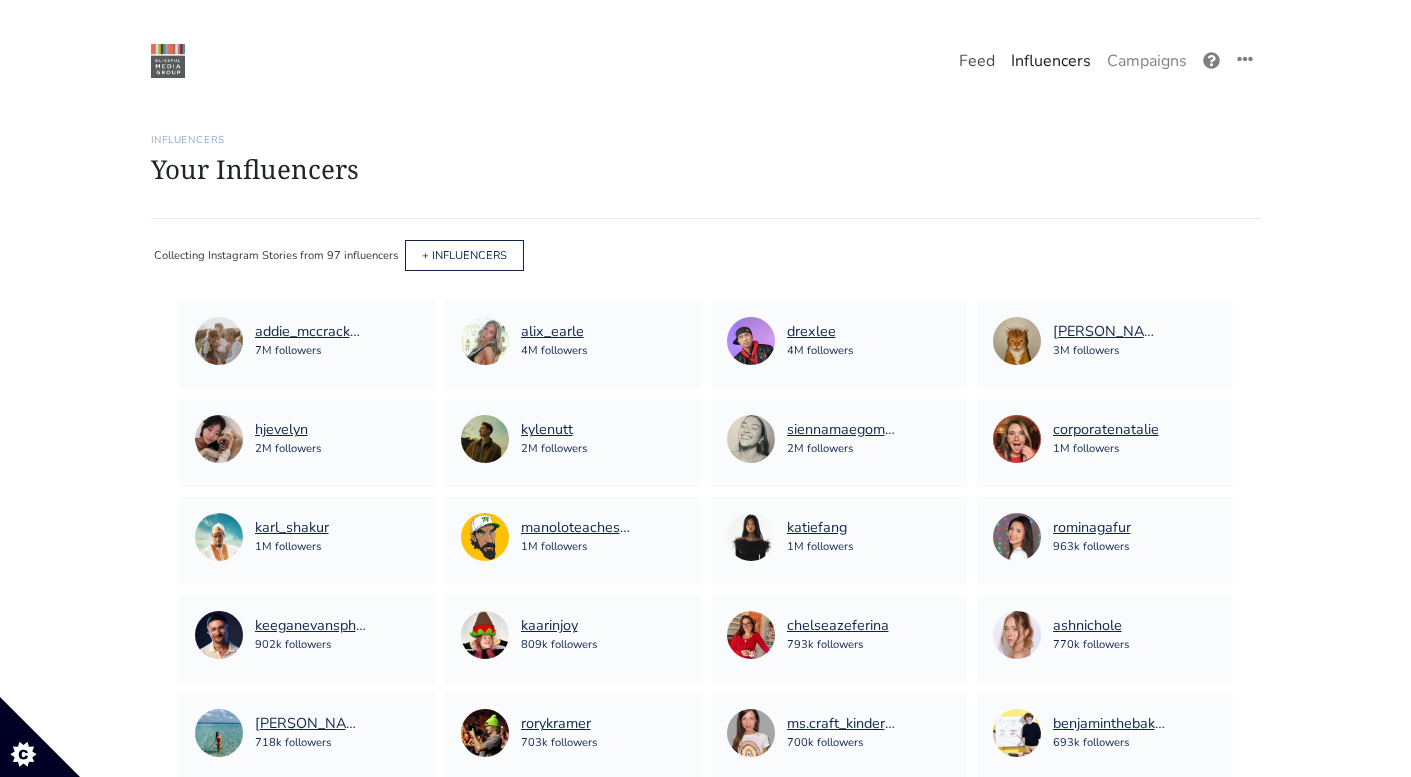 click on "Feed" at bounding box center (977, 61) 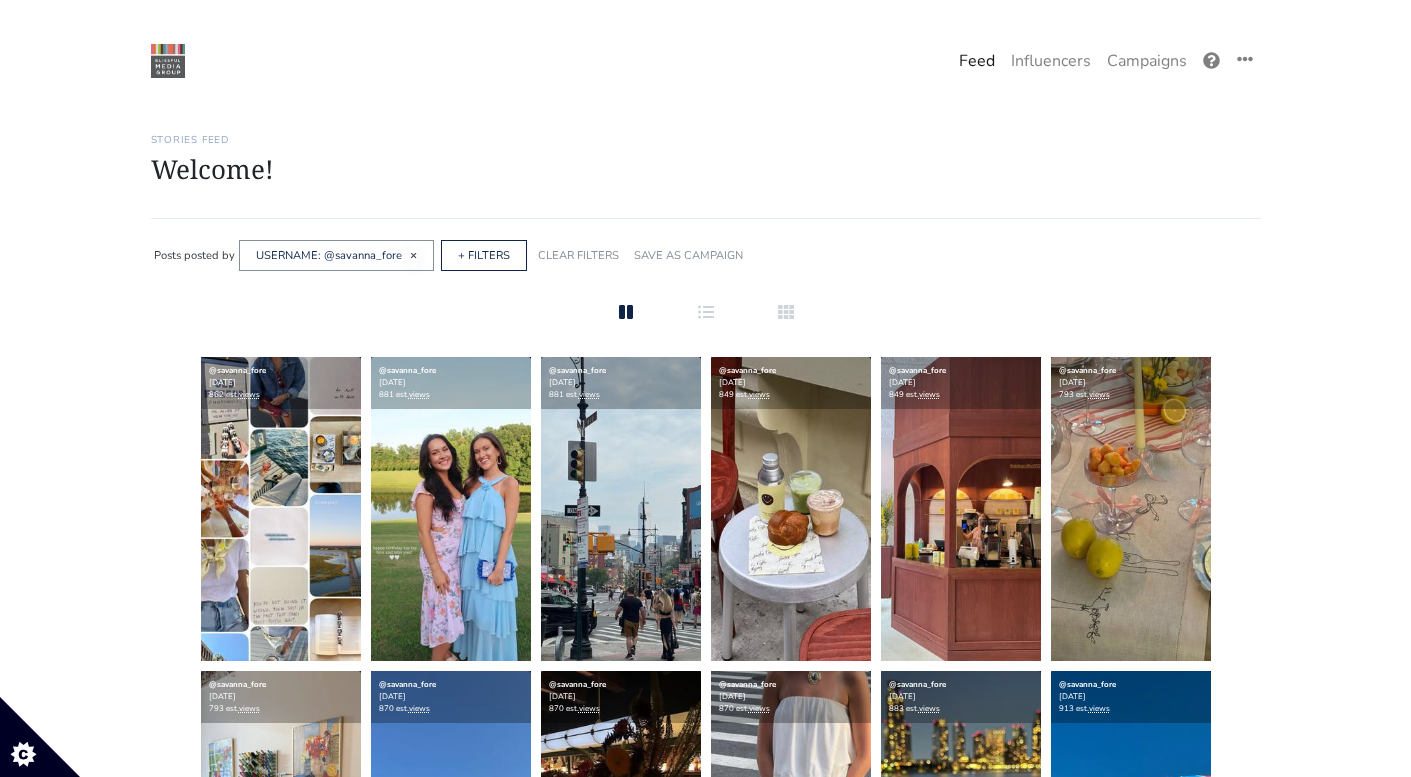 click on "×" at bounding box center (413, 255) 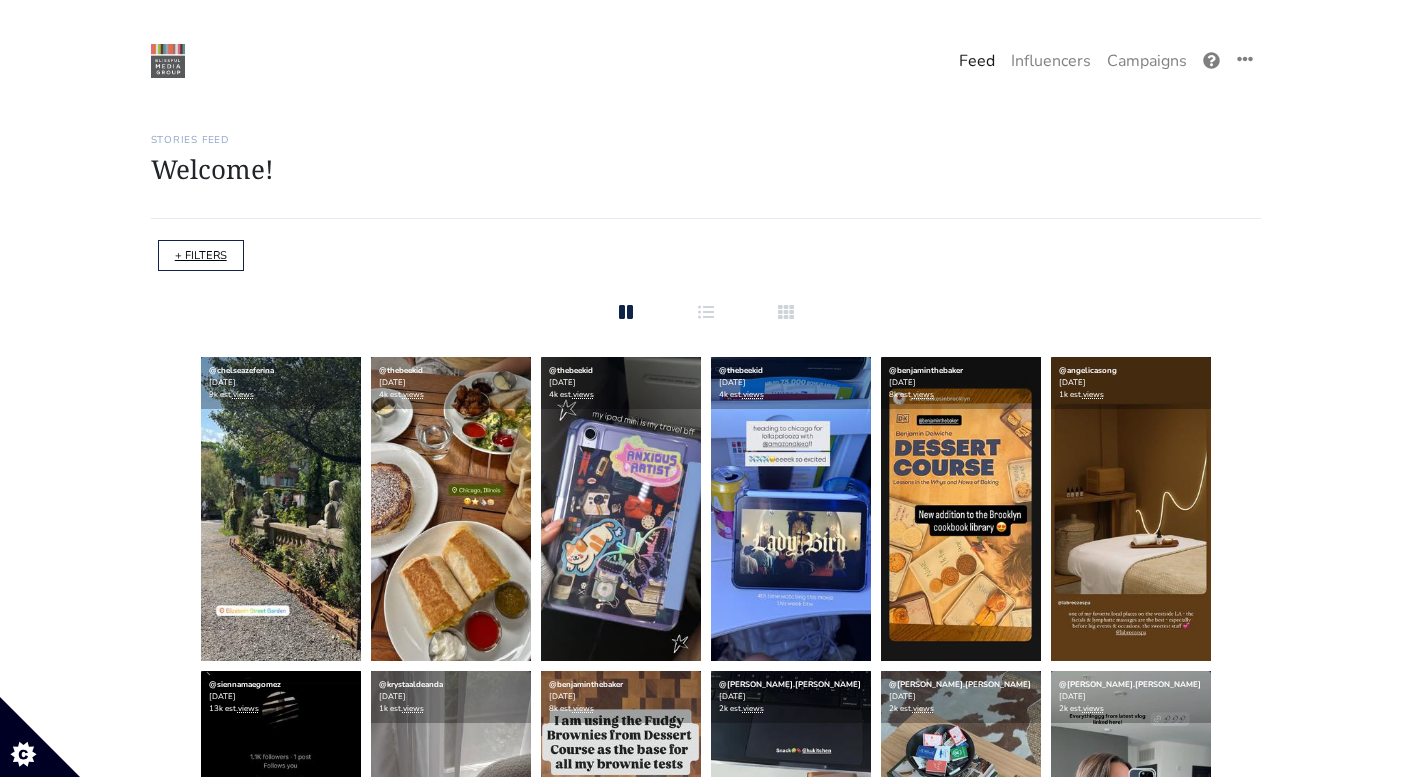 click on "+ FILTERS" at bounding box center (201, 255) 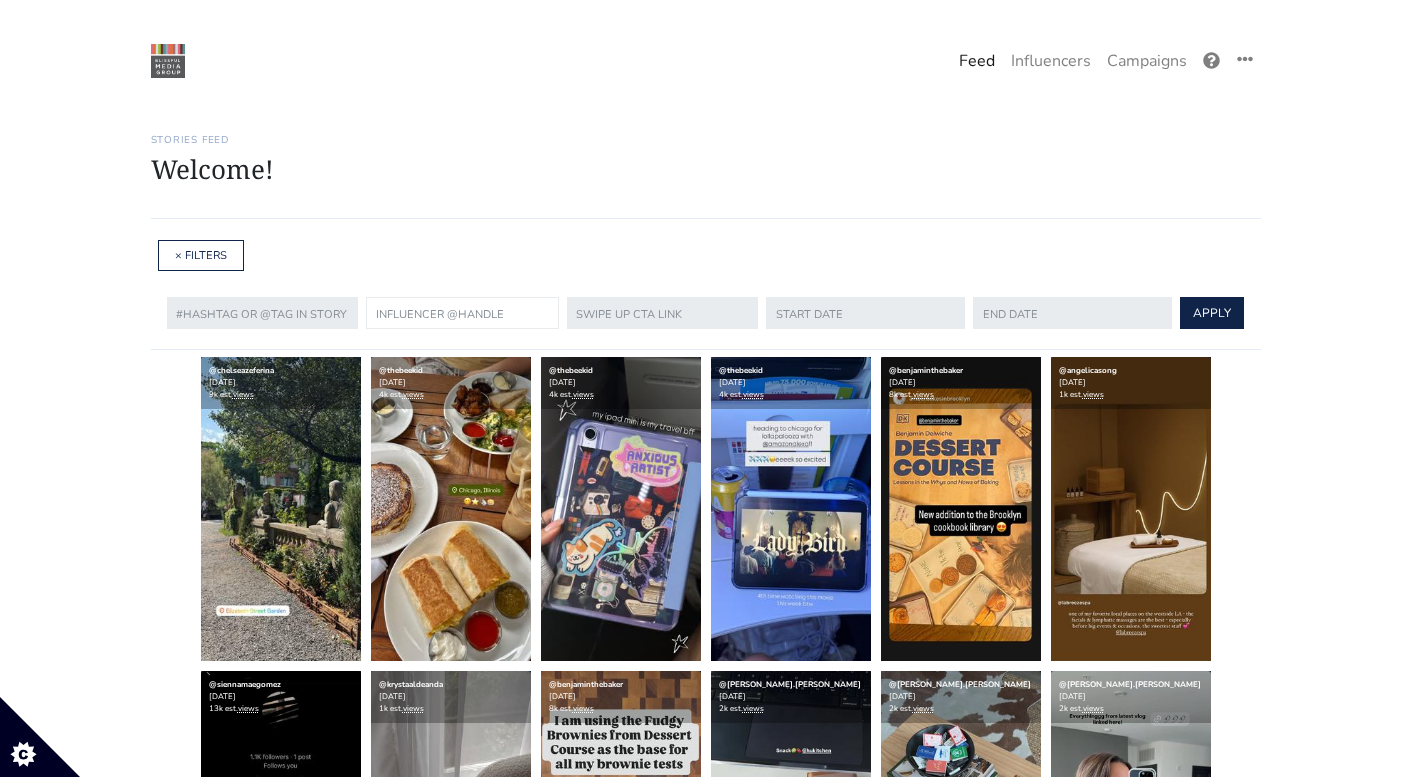 click at bounding box center [462, 313] 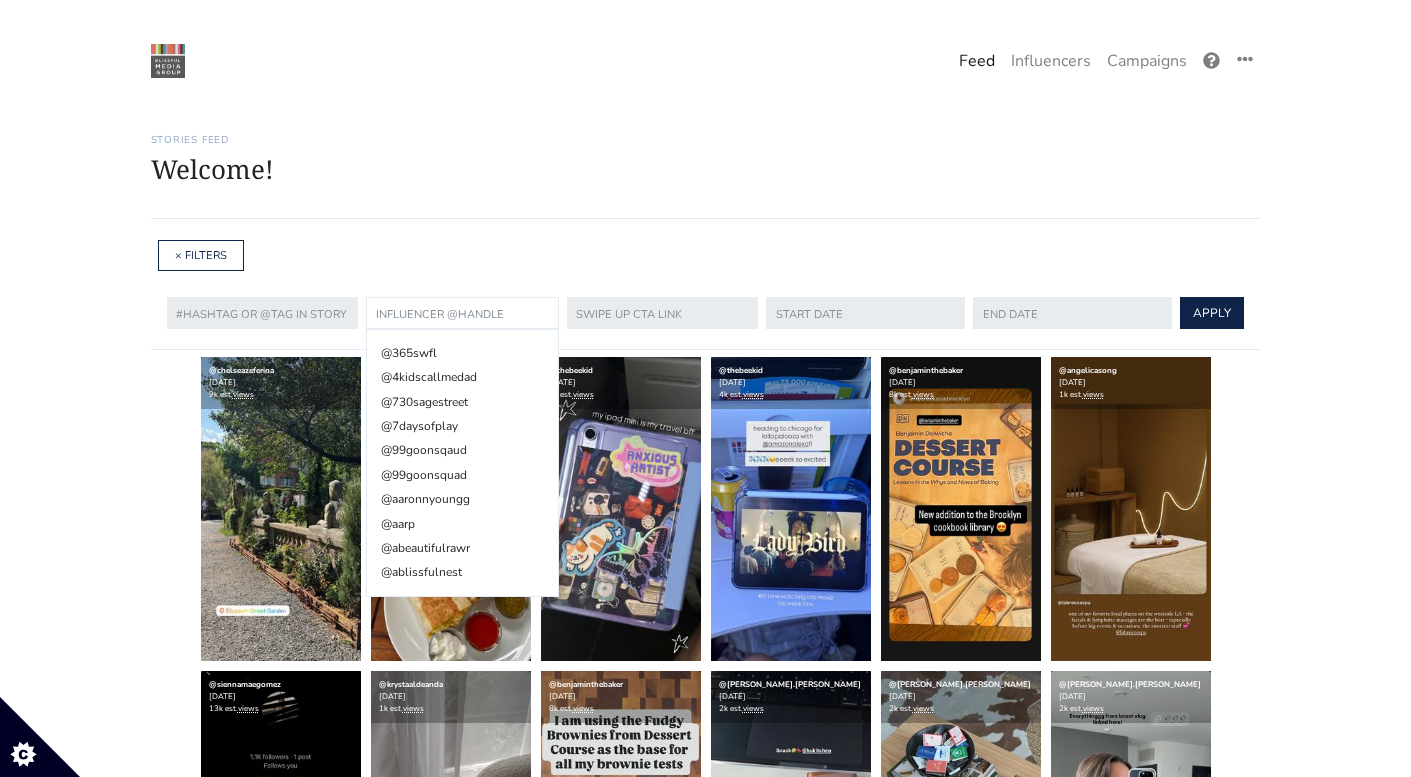 paste on "alix_earle" 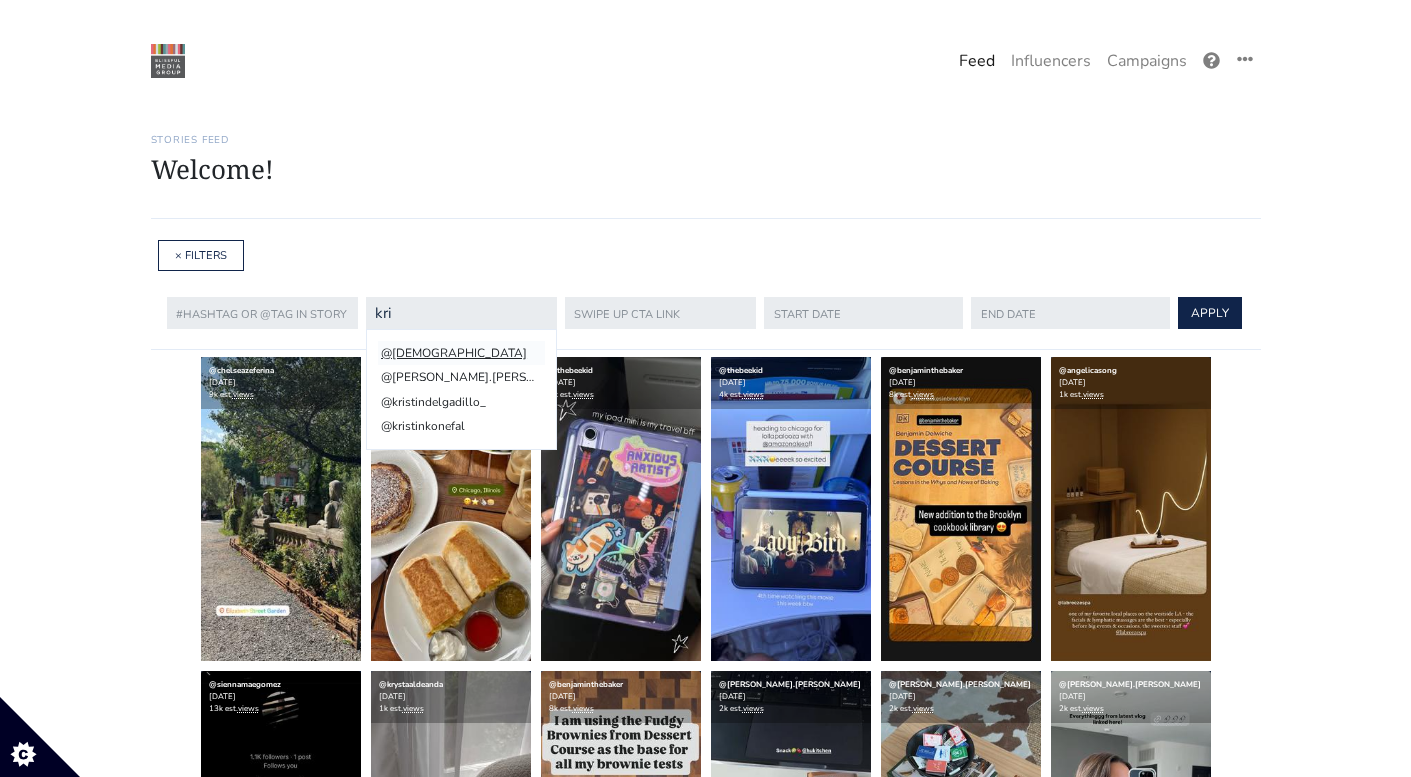 click on "@kristenfaith_eats" at bounding box center [461, 353] 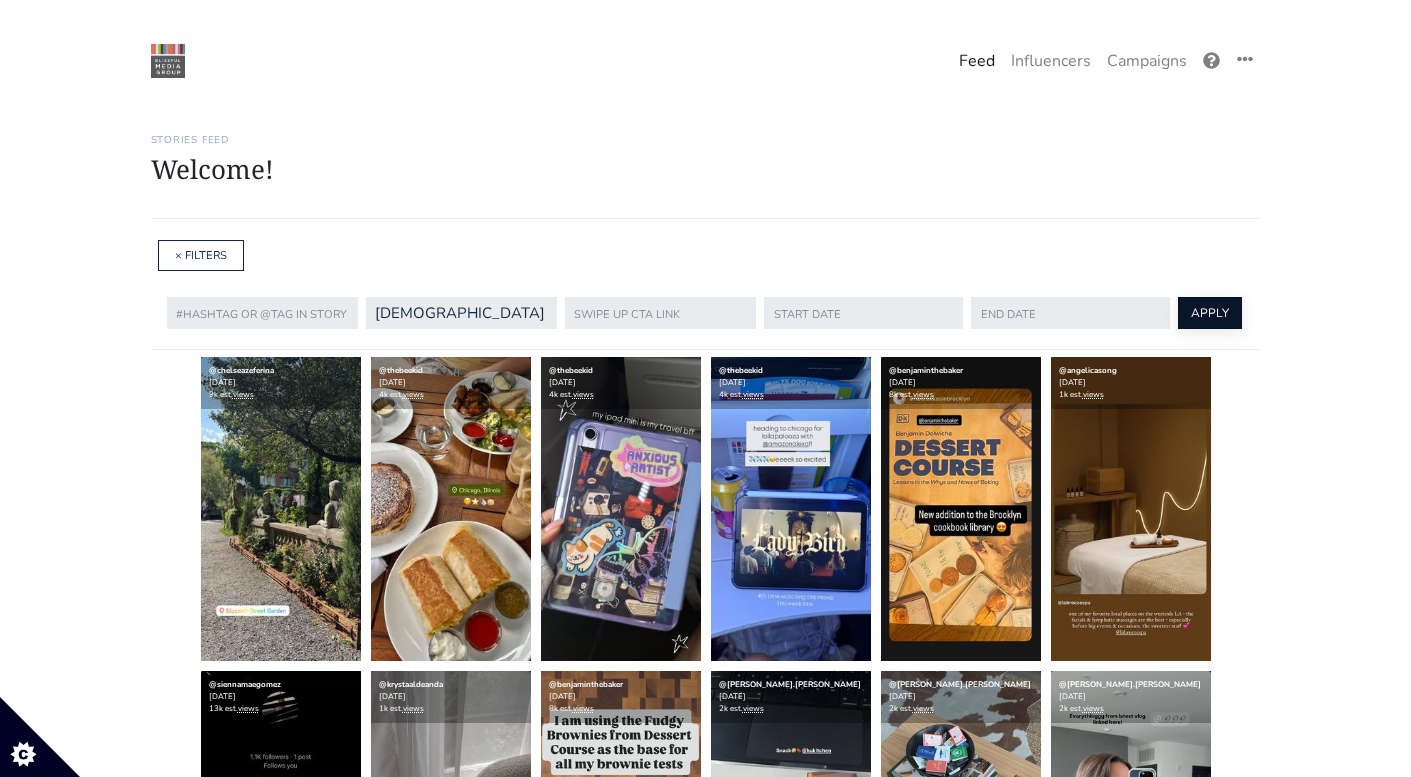 click on "APPLY" at bounding box center [1210, 313] 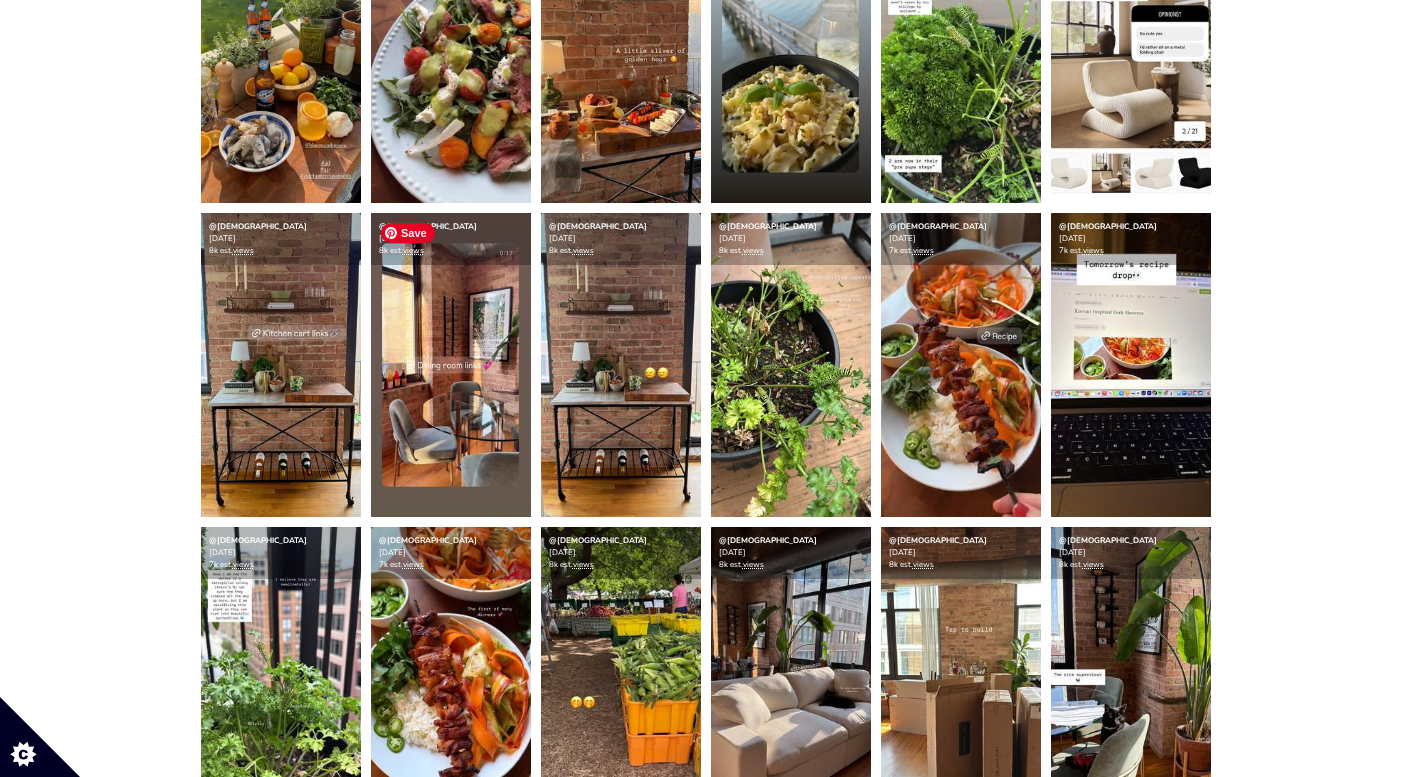 scroll, scrollTop: 1085, scrollLeft: 0, axis: vertical 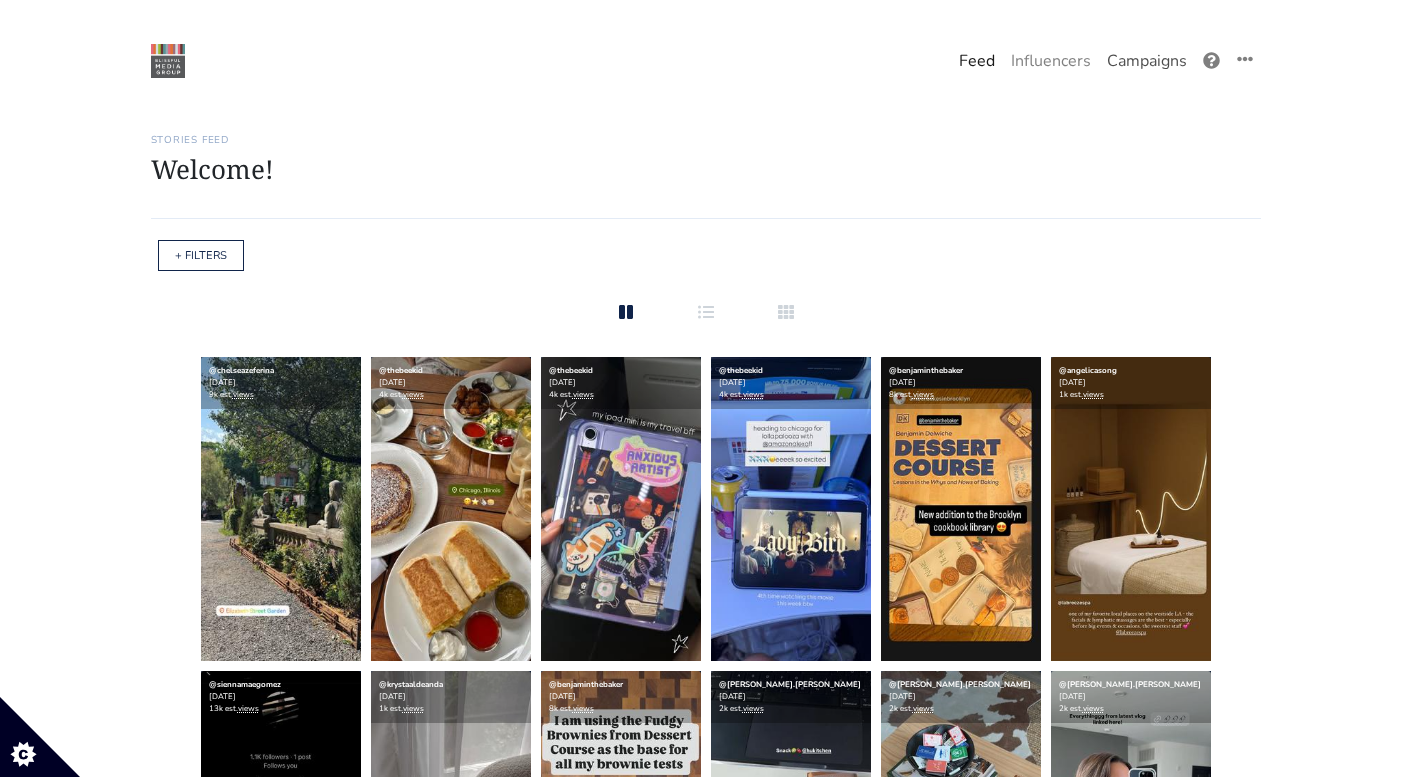 click on "Campaigns" at bounding box center [1147, 61] 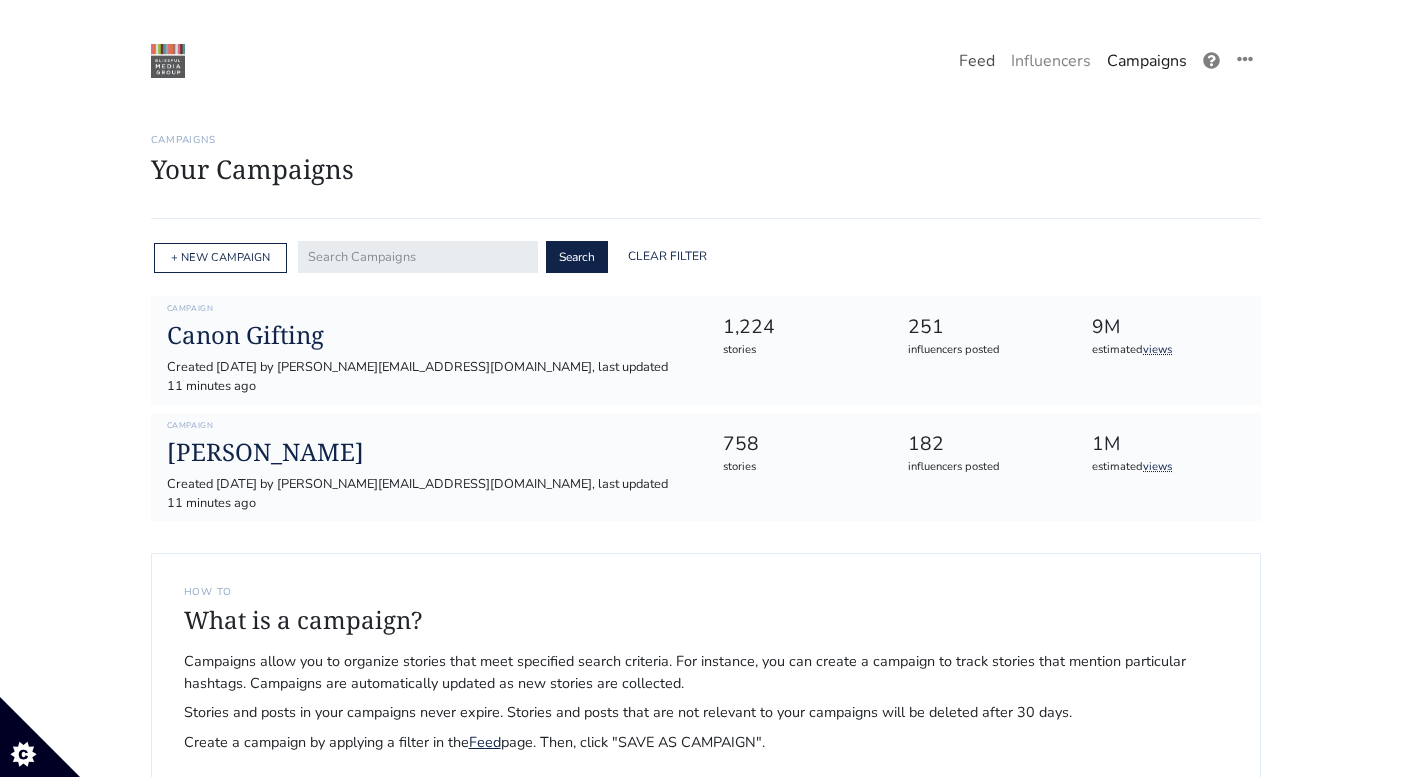 click on "Feed" at bounding box center [977, 61] 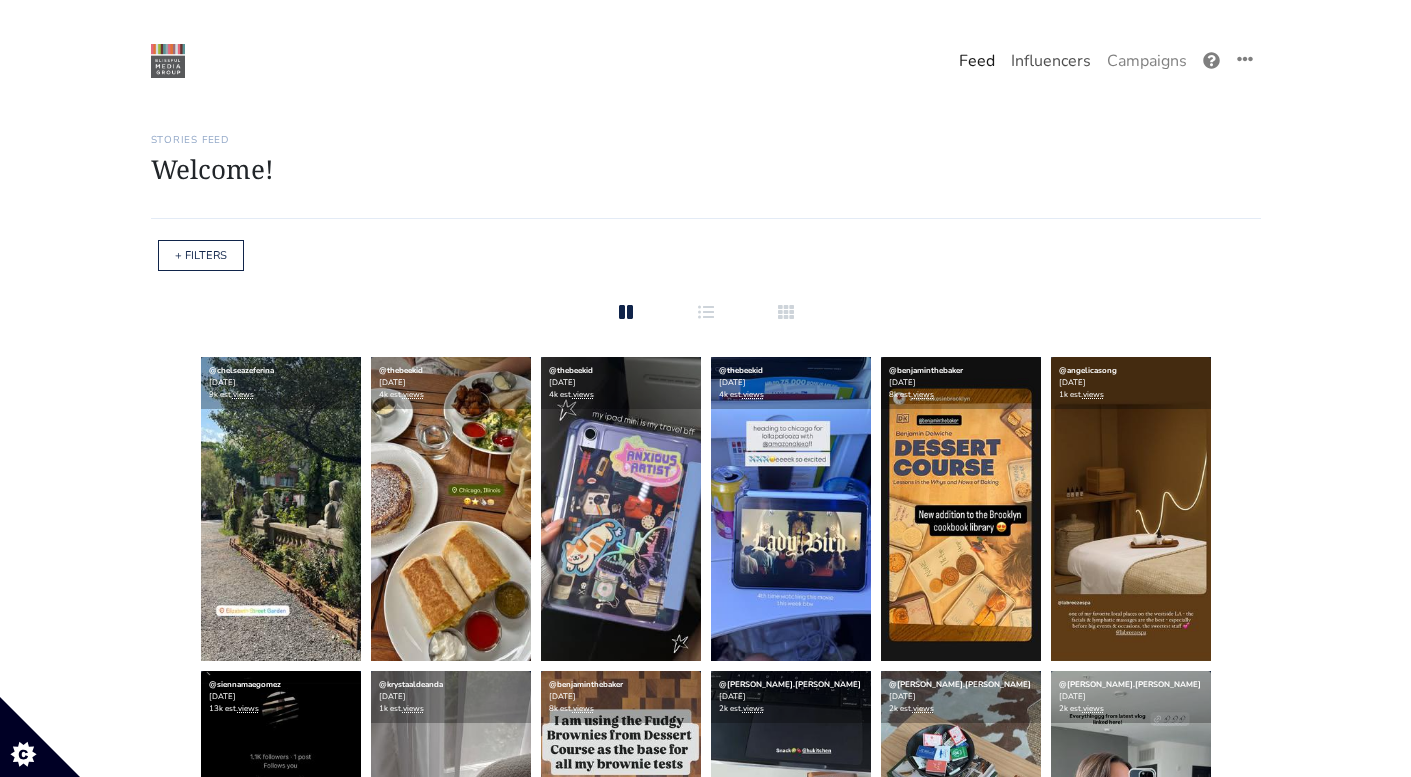 click on "Influencers" at bounding box center (1051, 61) 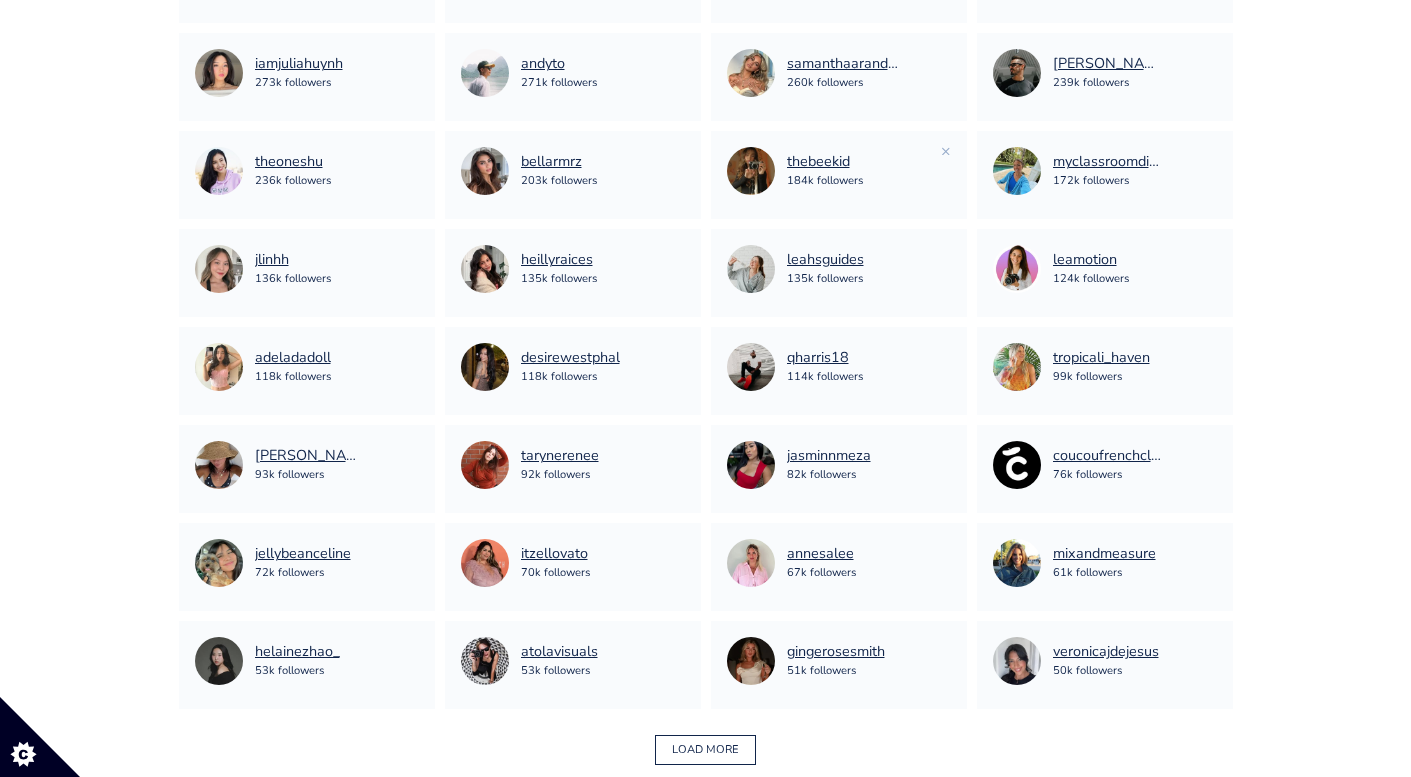scroll, scrollTop: 1050, scrollLeft: 0, axis: vertical 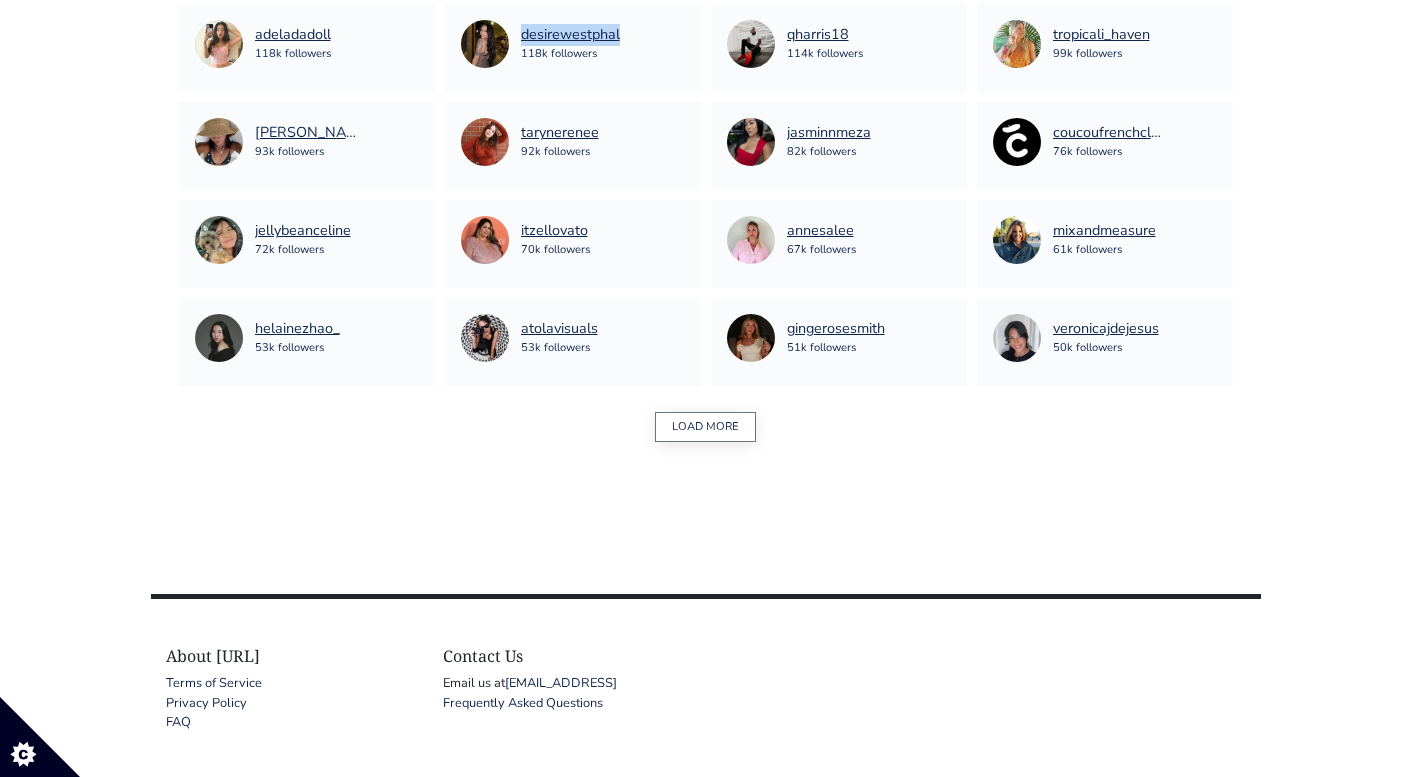 click on "LOAD MORE" at bounding box center [705, 427] 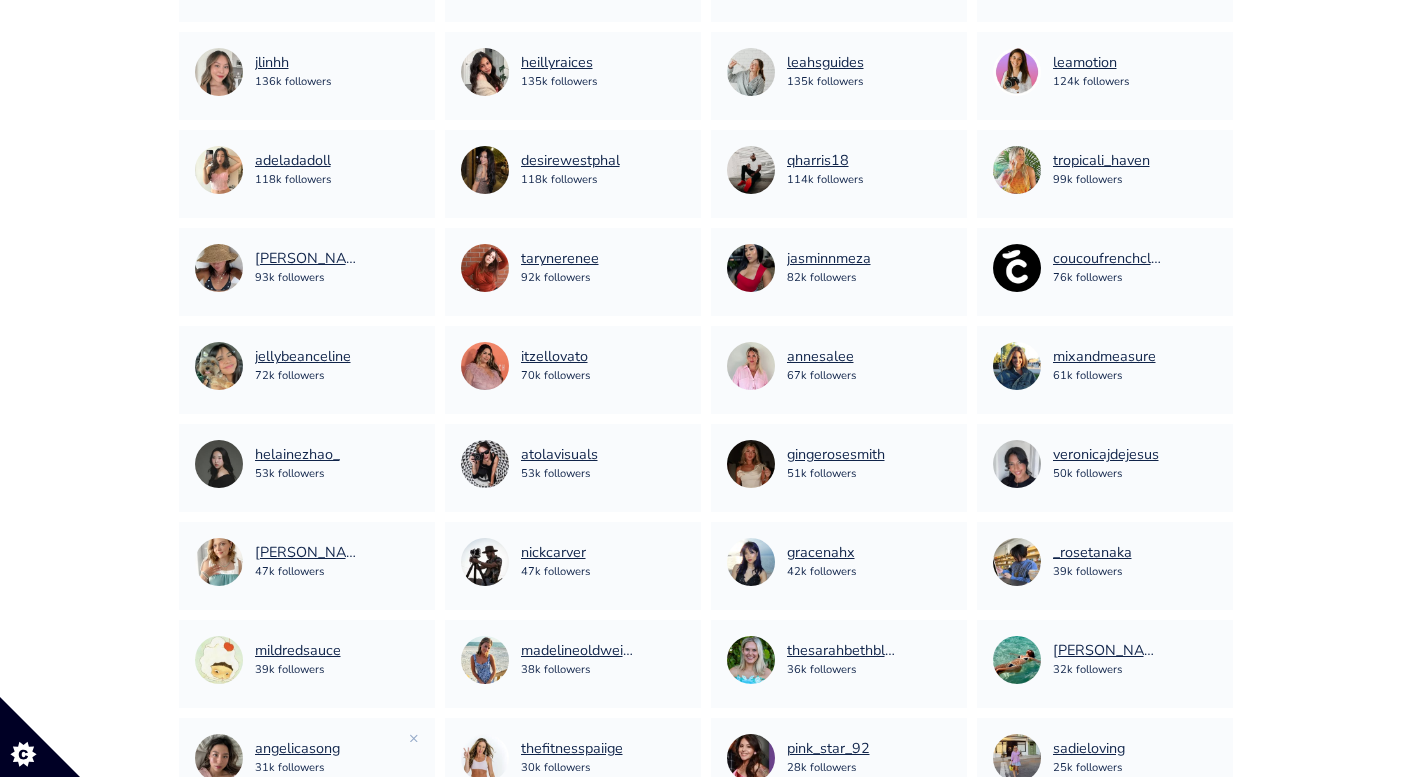 scroll, scrollTop: 1707, scrollLeft: 0, axis: vertical 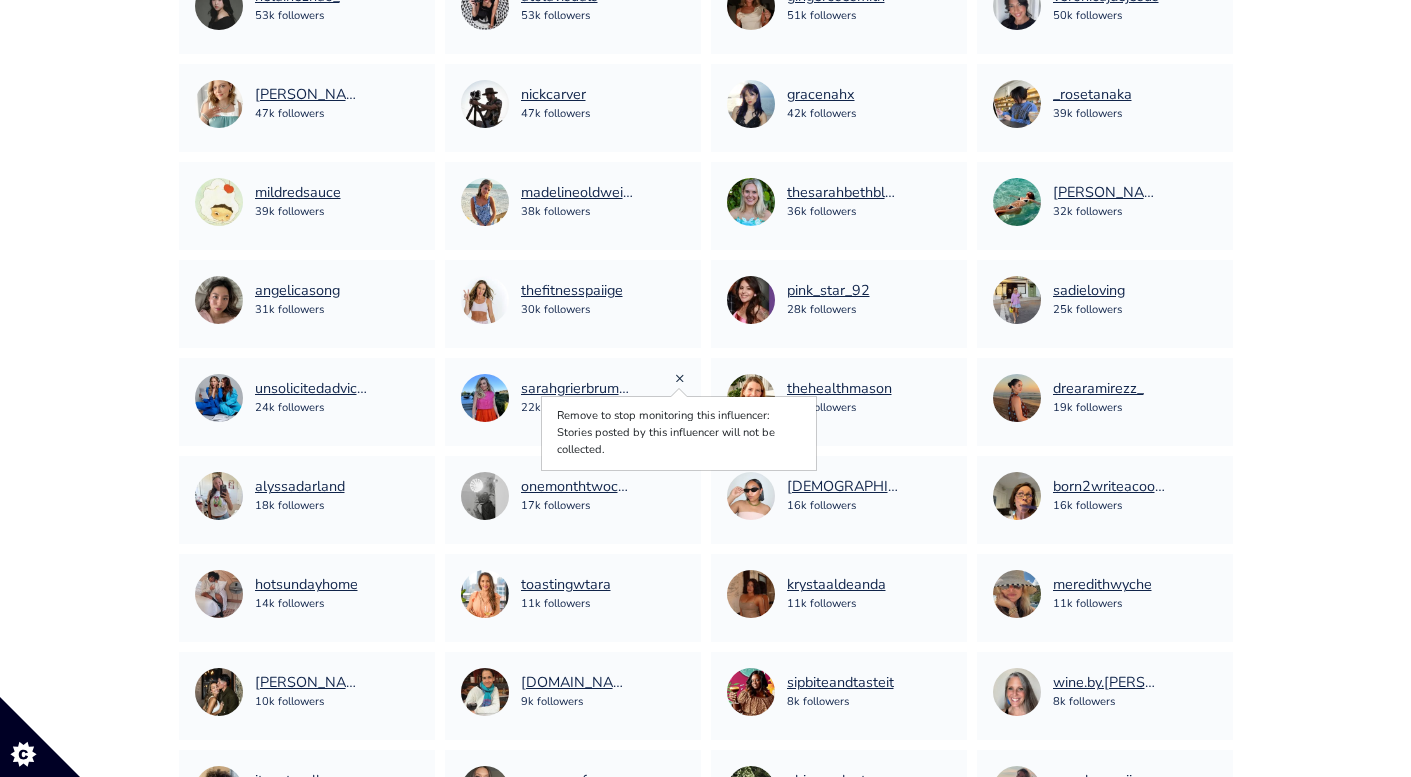 click on "×" at bounding box center [680, 378] 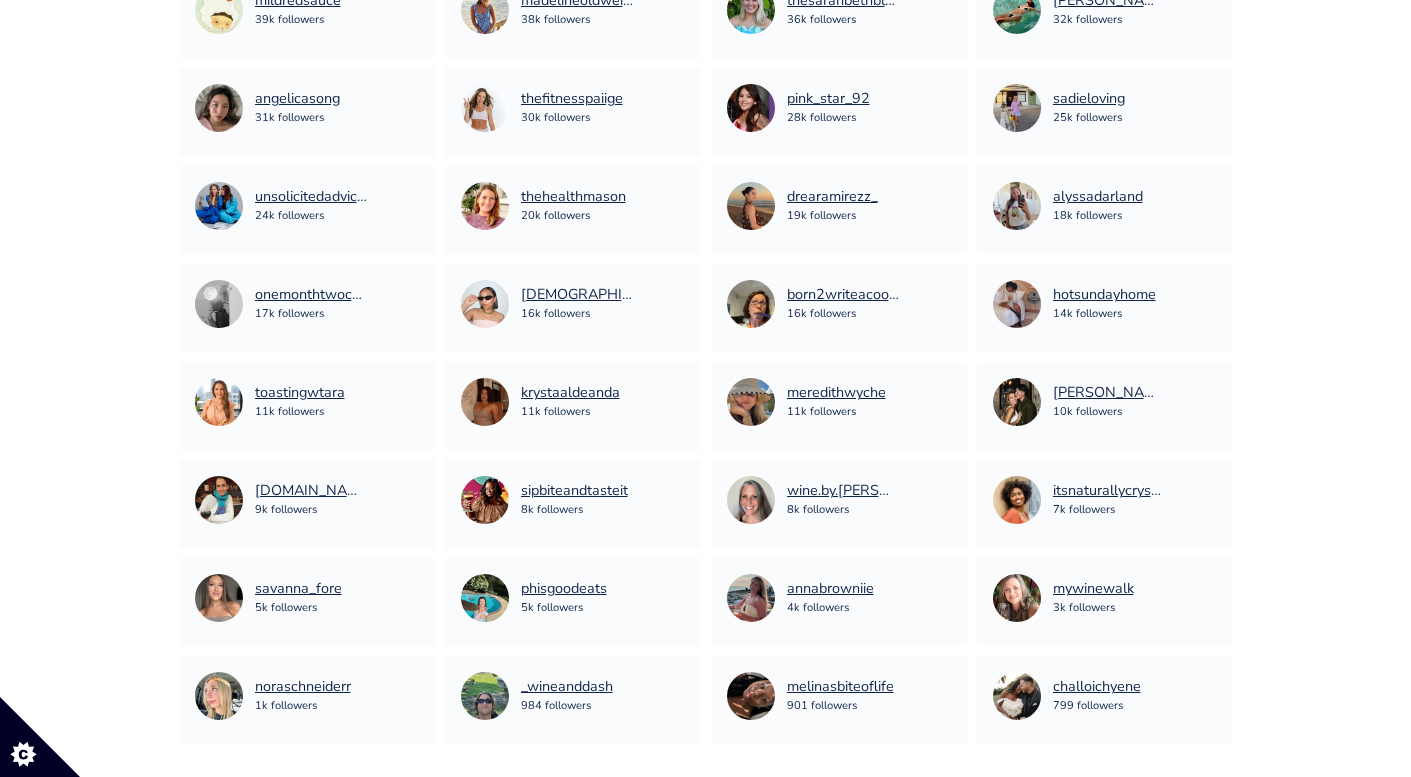 scroll, scrollTop: 1921, scrollLeft: 0, axis: vertical 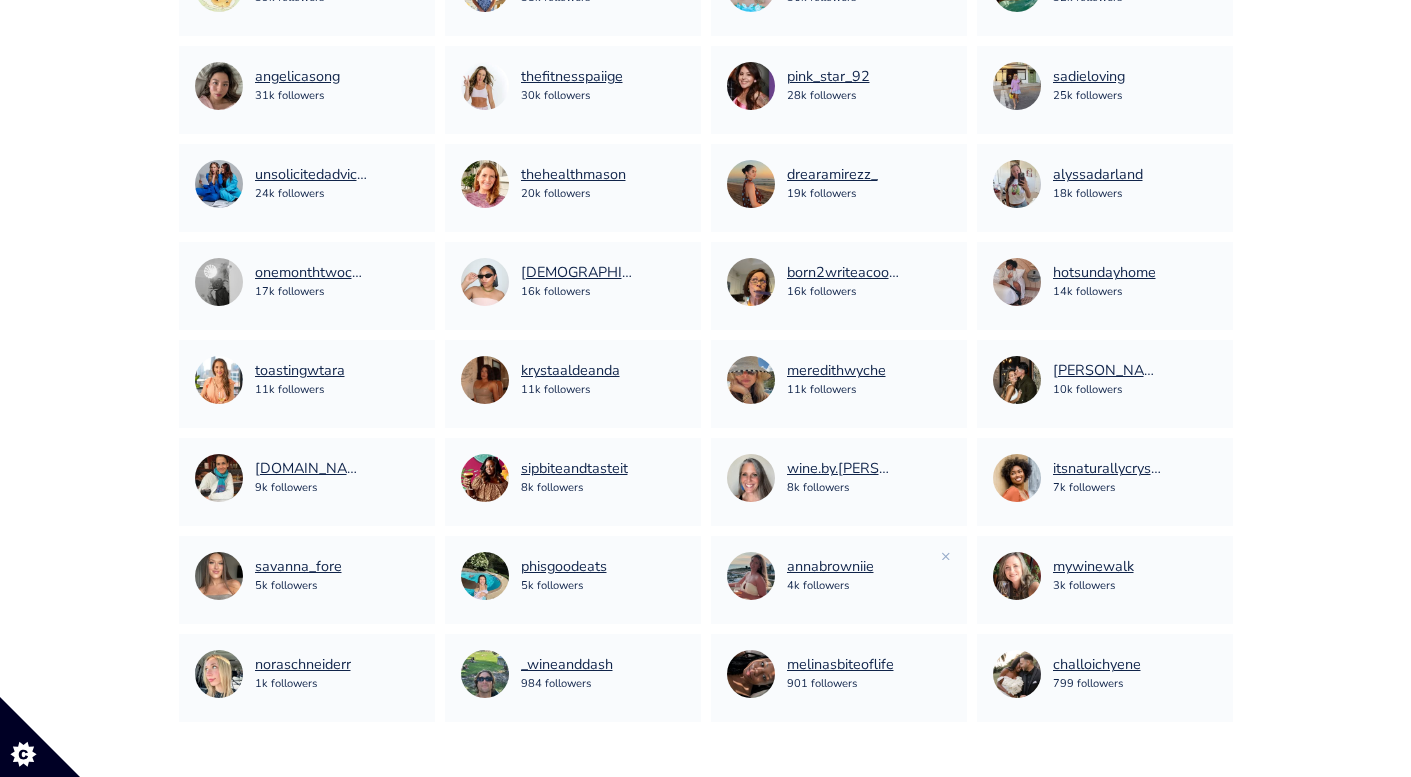click on "annabrowniie
4k followers" at bounding box center (839, 576) 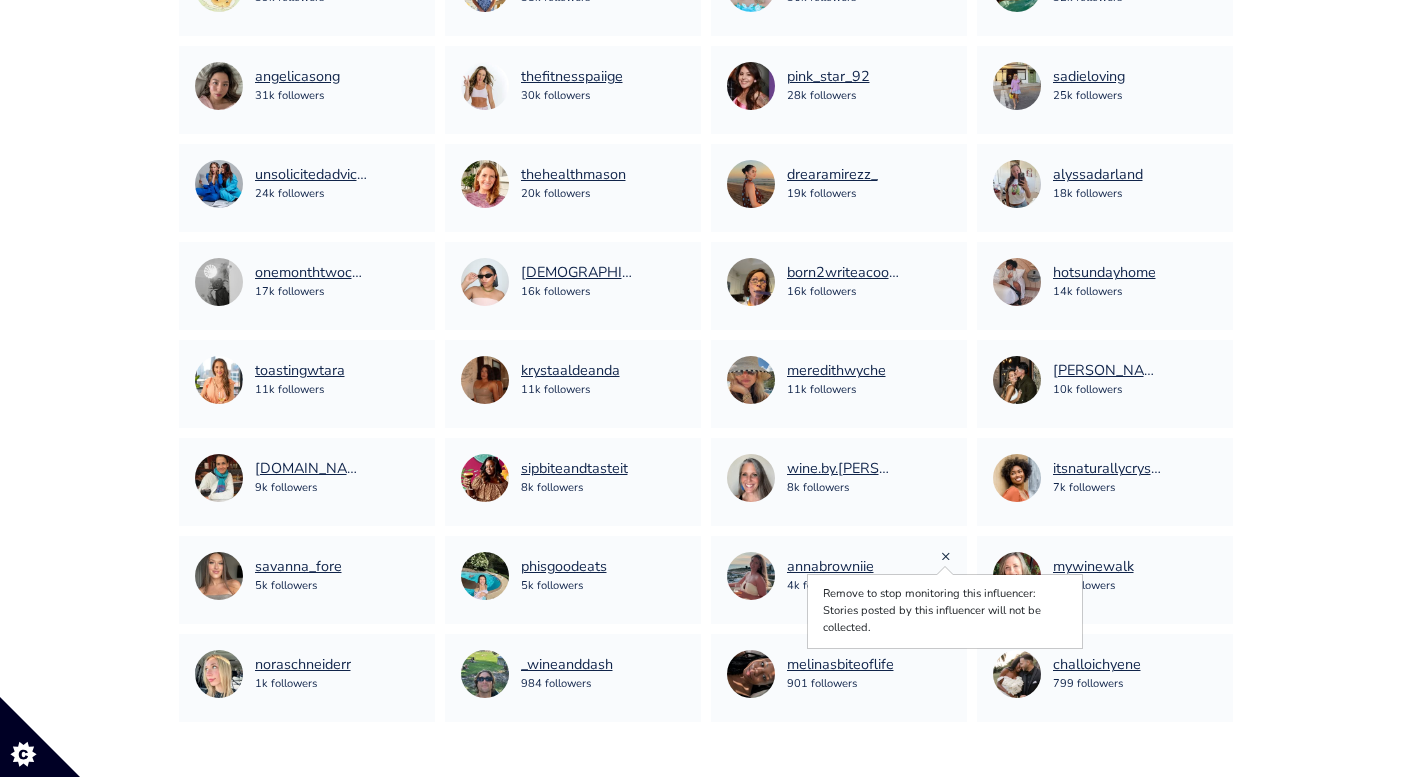 click on "×" at bounding box center (946, 556) 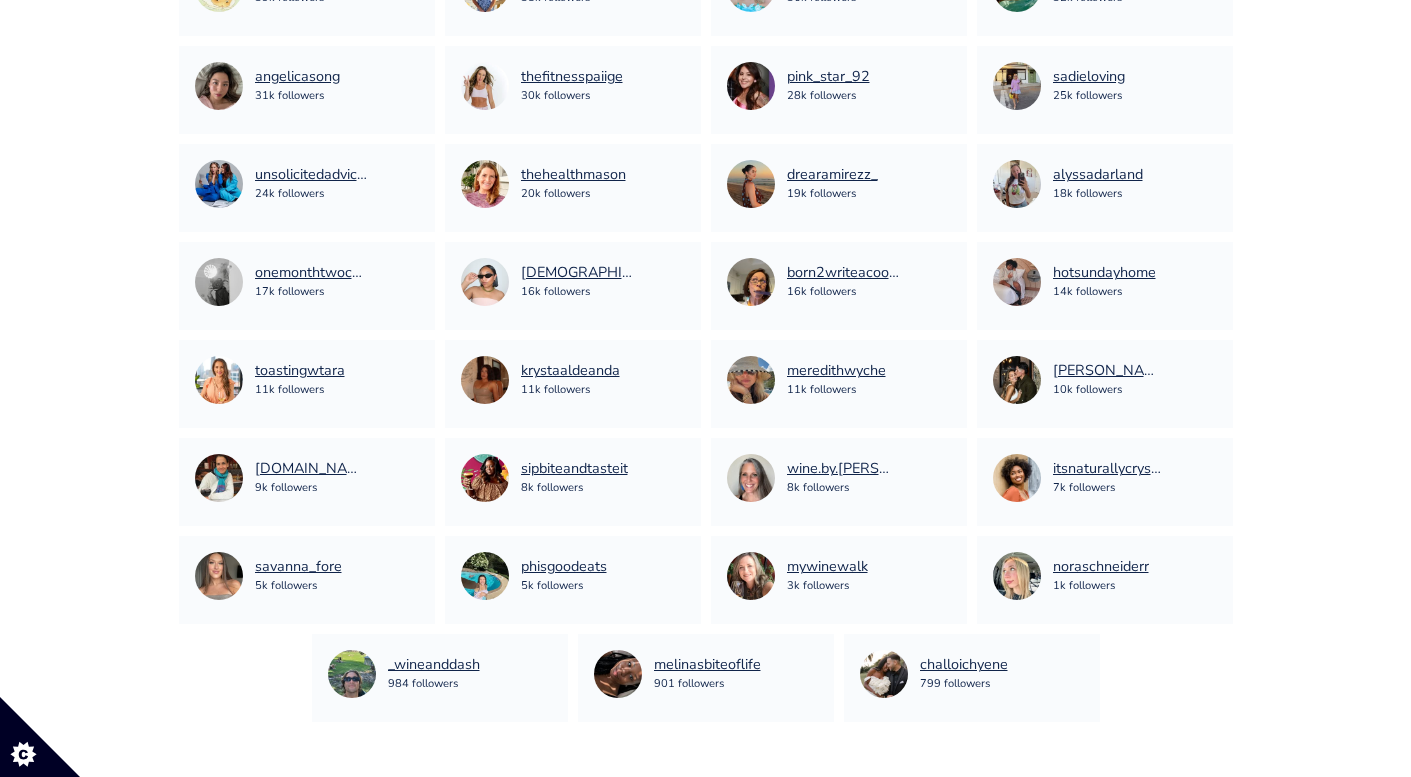 click on "Stories Feed
Welcome!
Get the most out of your [URL] account
Continue setting up your account »
0  of 4 steps complete
1
Upload influencers you're working with
Copy and paste a list of influencer handles or profile links into your account
Never miss a story
Stories in your account within 12 hours" at bounding box center (705, -533) 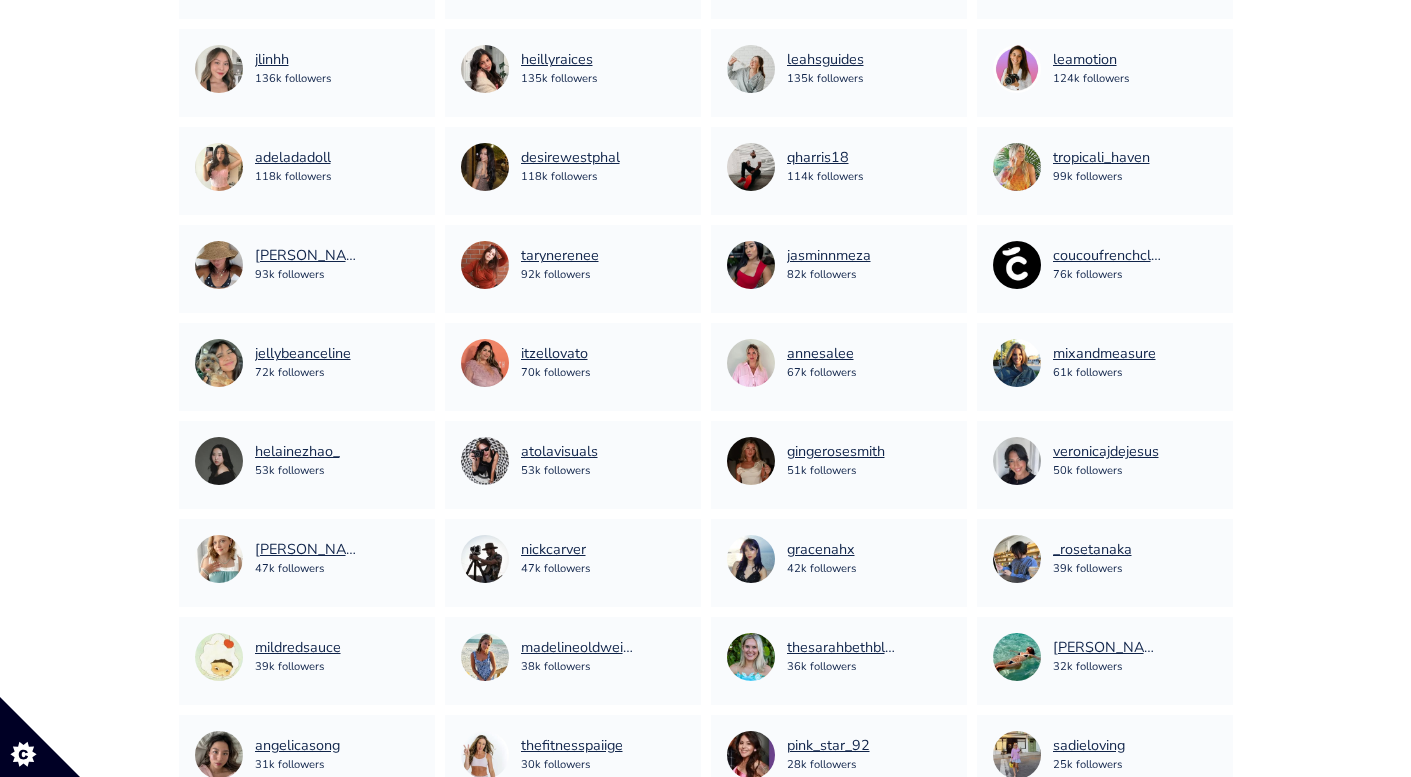 scroll, scrollTop: 1192, scrollLeft: 0, axis: vertical 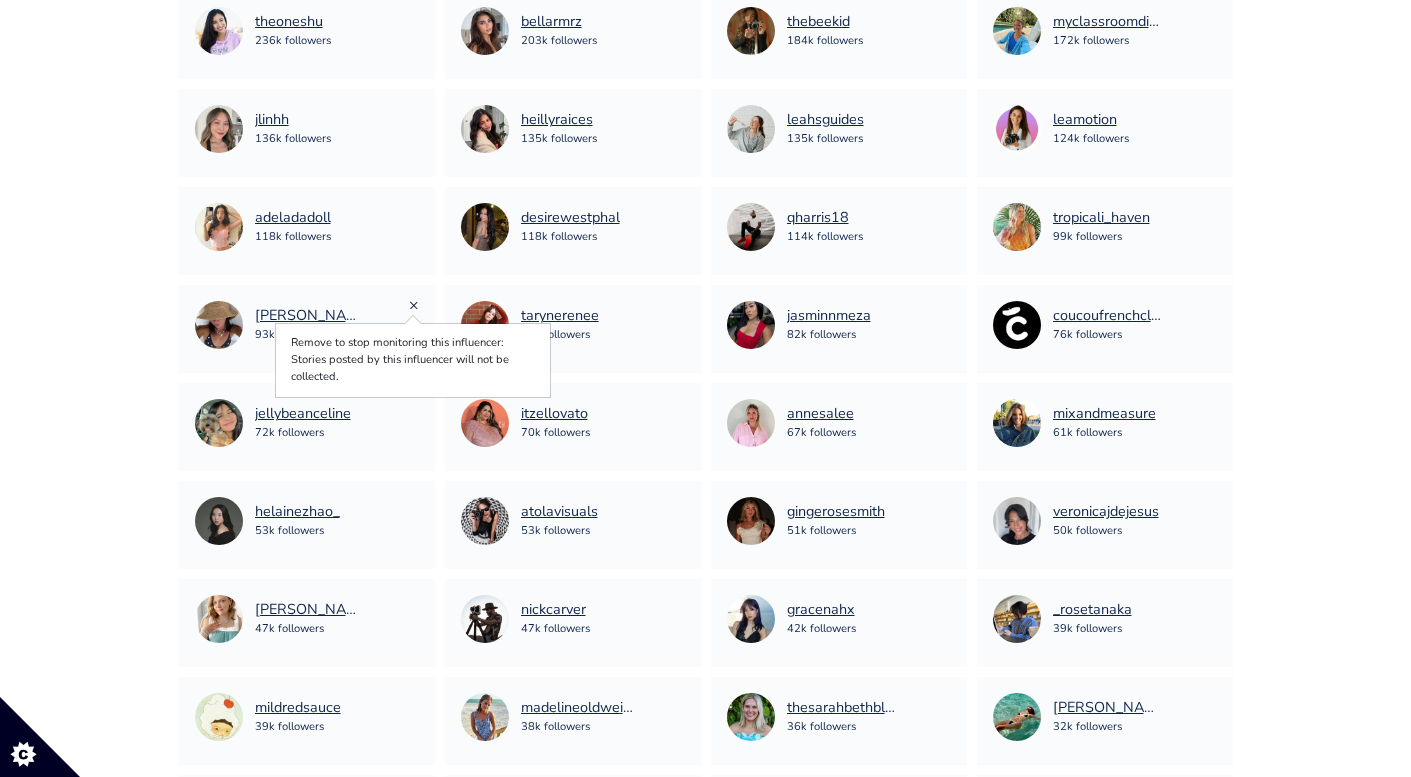 click on "×" at bounding box center (414, 305) 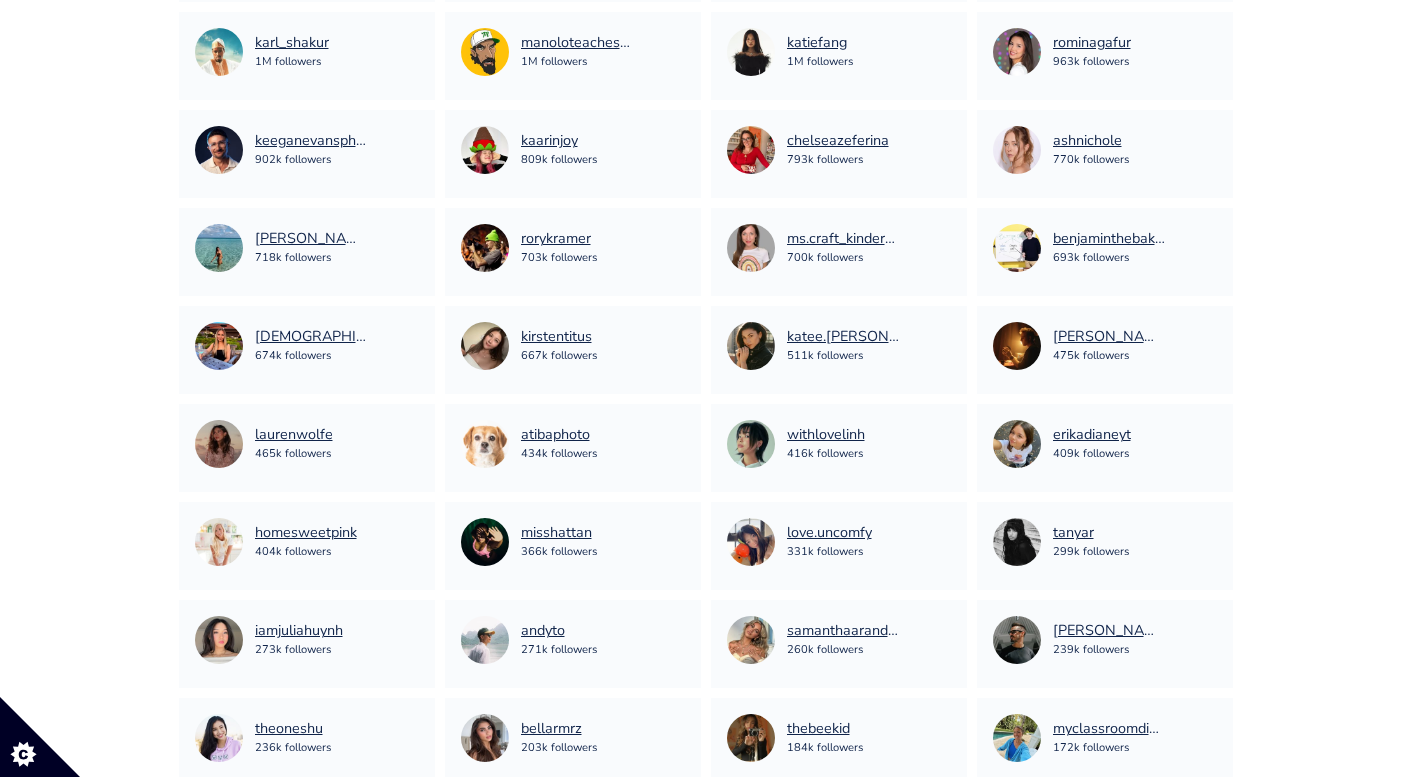 scroll, scrollTop: 0, scrollLeft: 0, axis: both 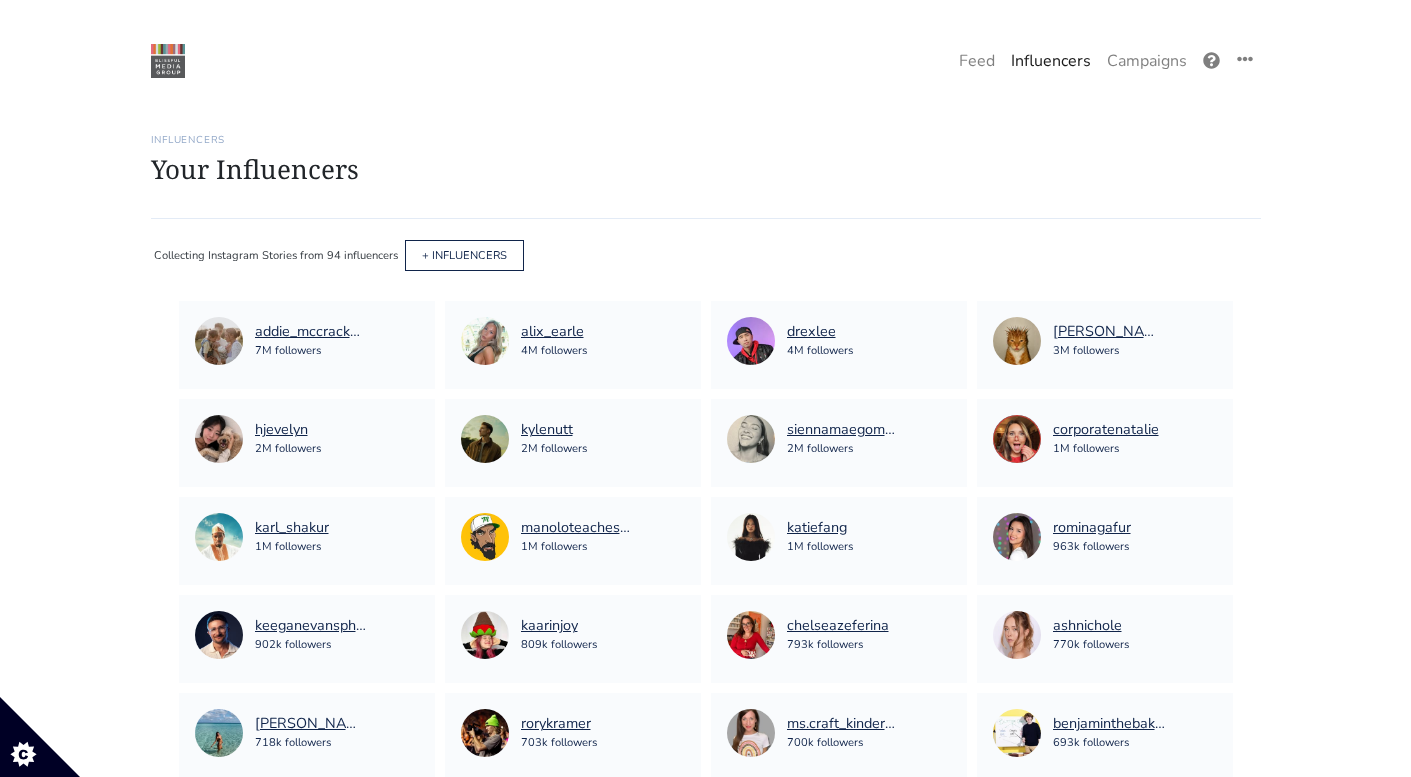 click on "+ INFLUENCERS" at bounding box center (464, 255) 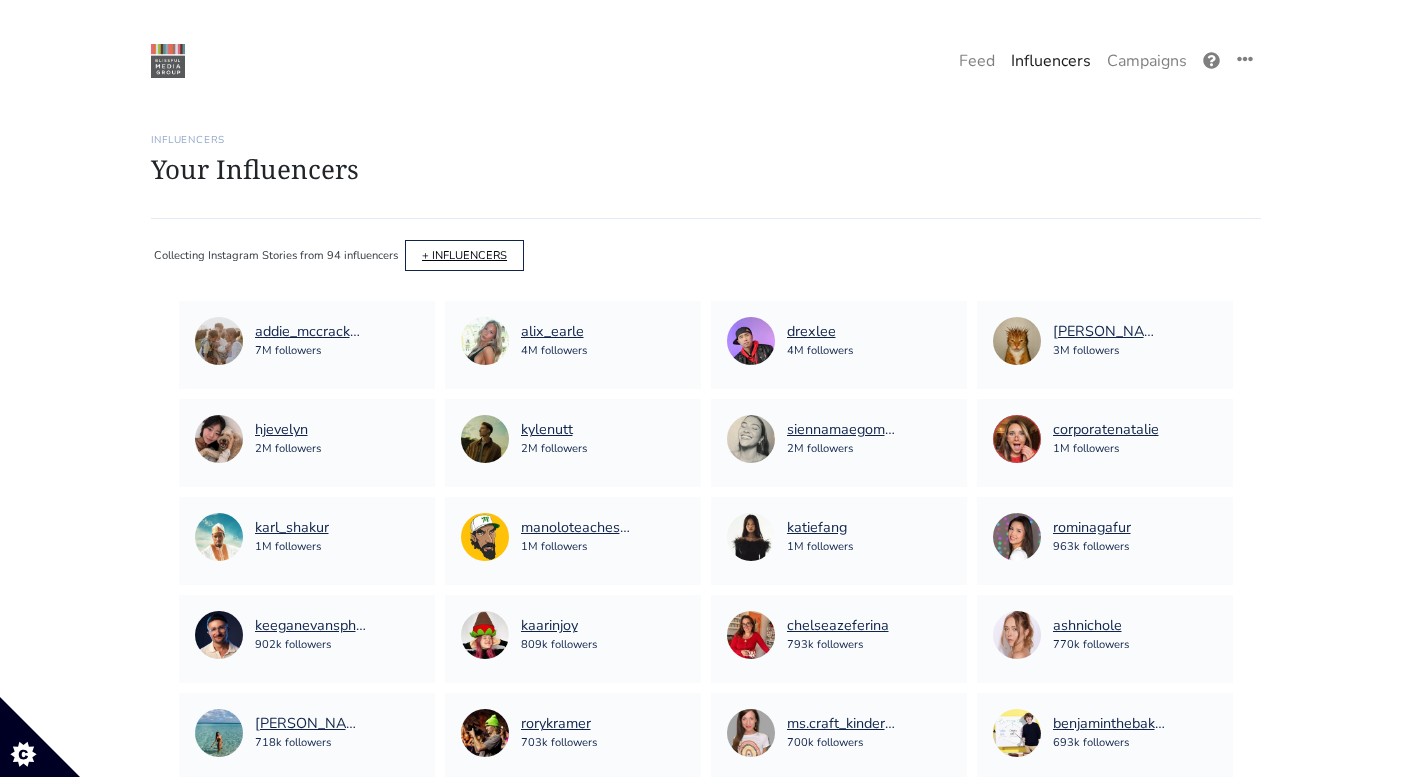 click on "+ INFLUENCERS" at bounding box center (464, 255) 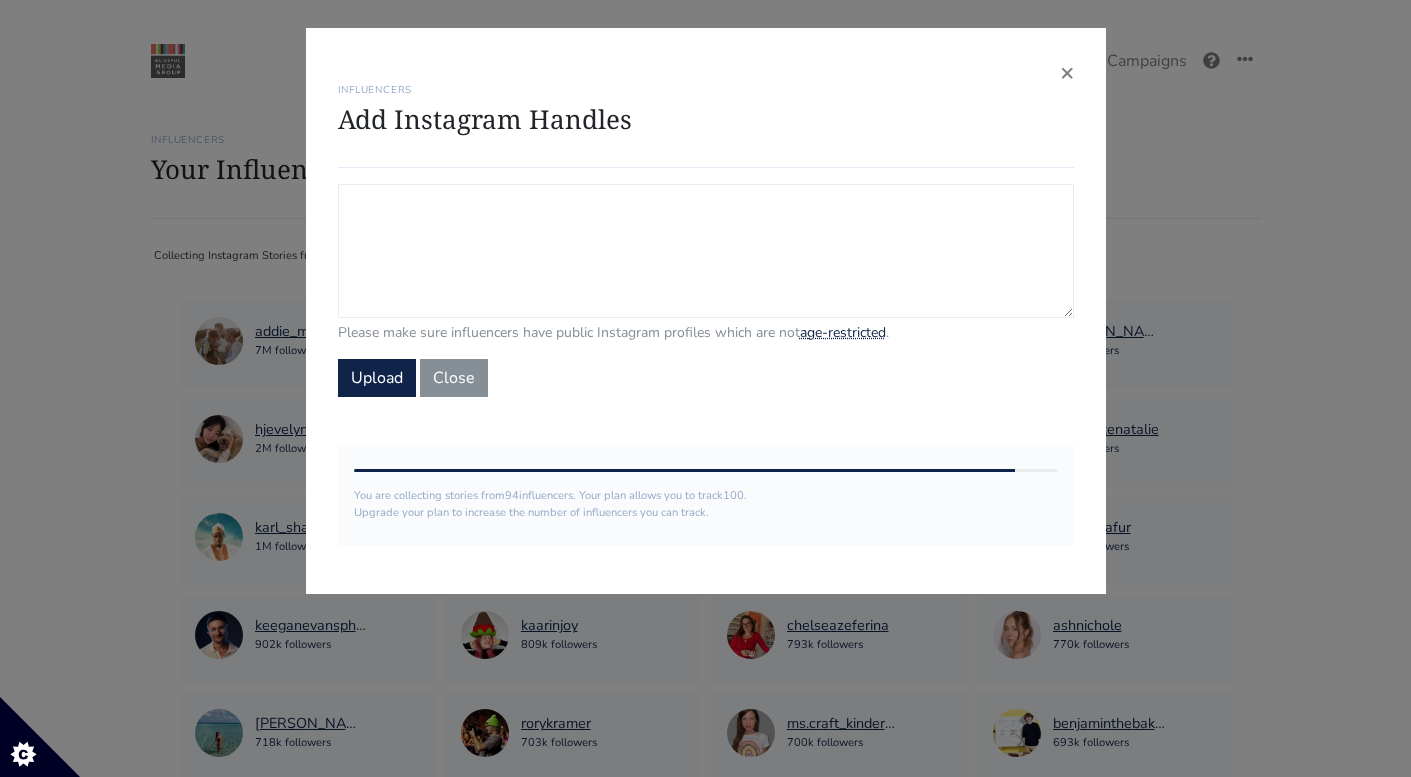 click on "Campaign Influencers
(optional) Only stories from these influencers will be included.
If blank, campaign will track stories from all influencers in your account." at bounding box center (706, 251) 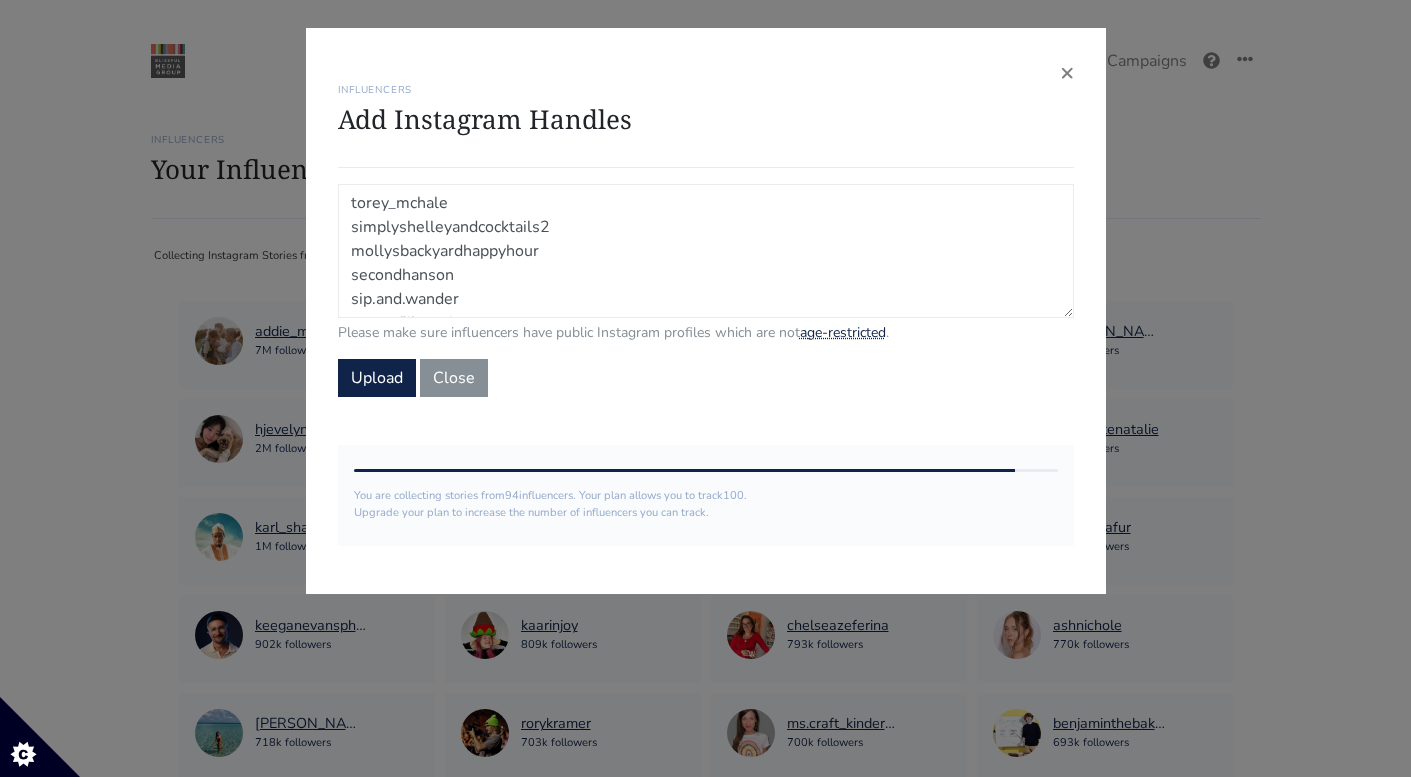 scroll, scrollTop: 120, scrollLeft: 0, axis: vertical 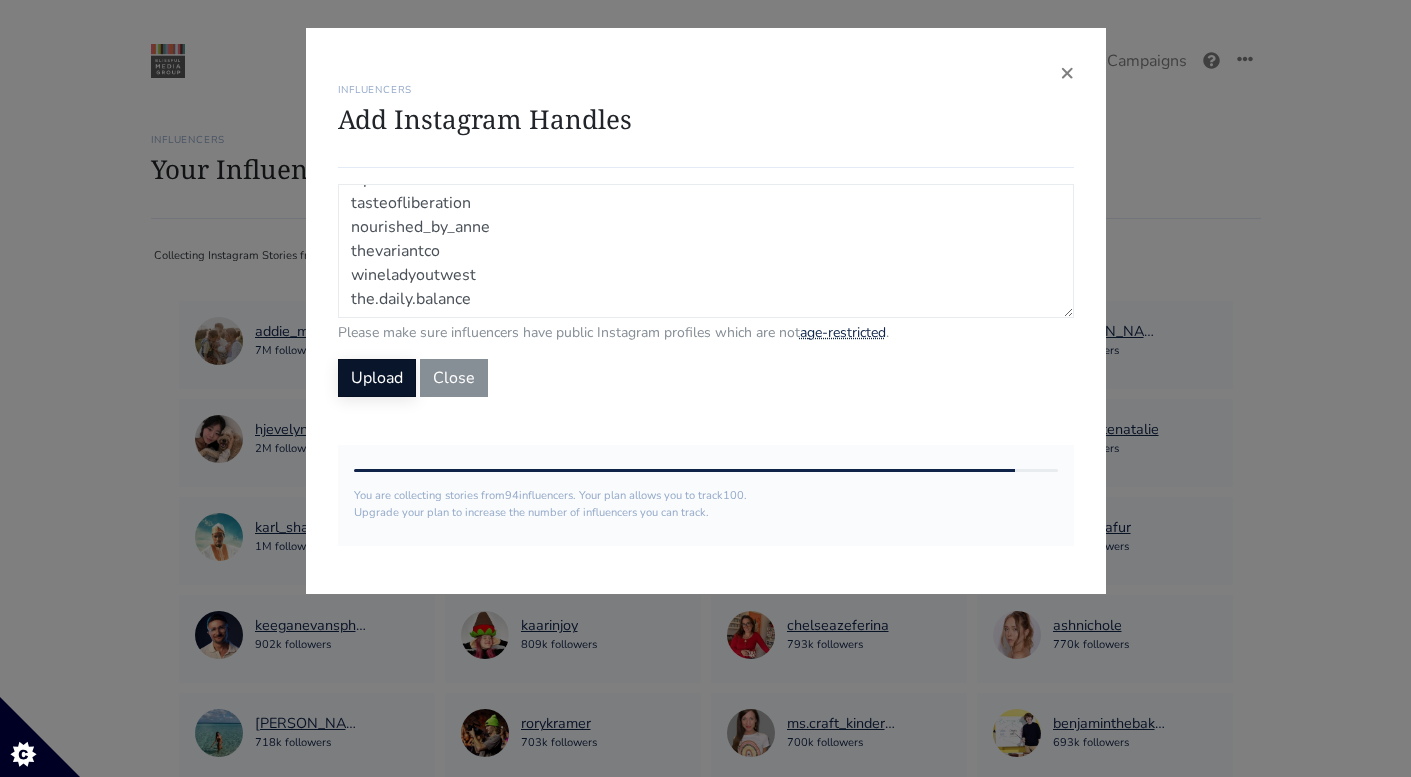 type on "torey_mchale
simplyshelleyandcocktails2
mollysbackyardhappyhour
secondhanson
sip.and.wander
tasteofliberation
nourished_by_anne
thevariantco
wineladyoutwest
the.daily.balance" 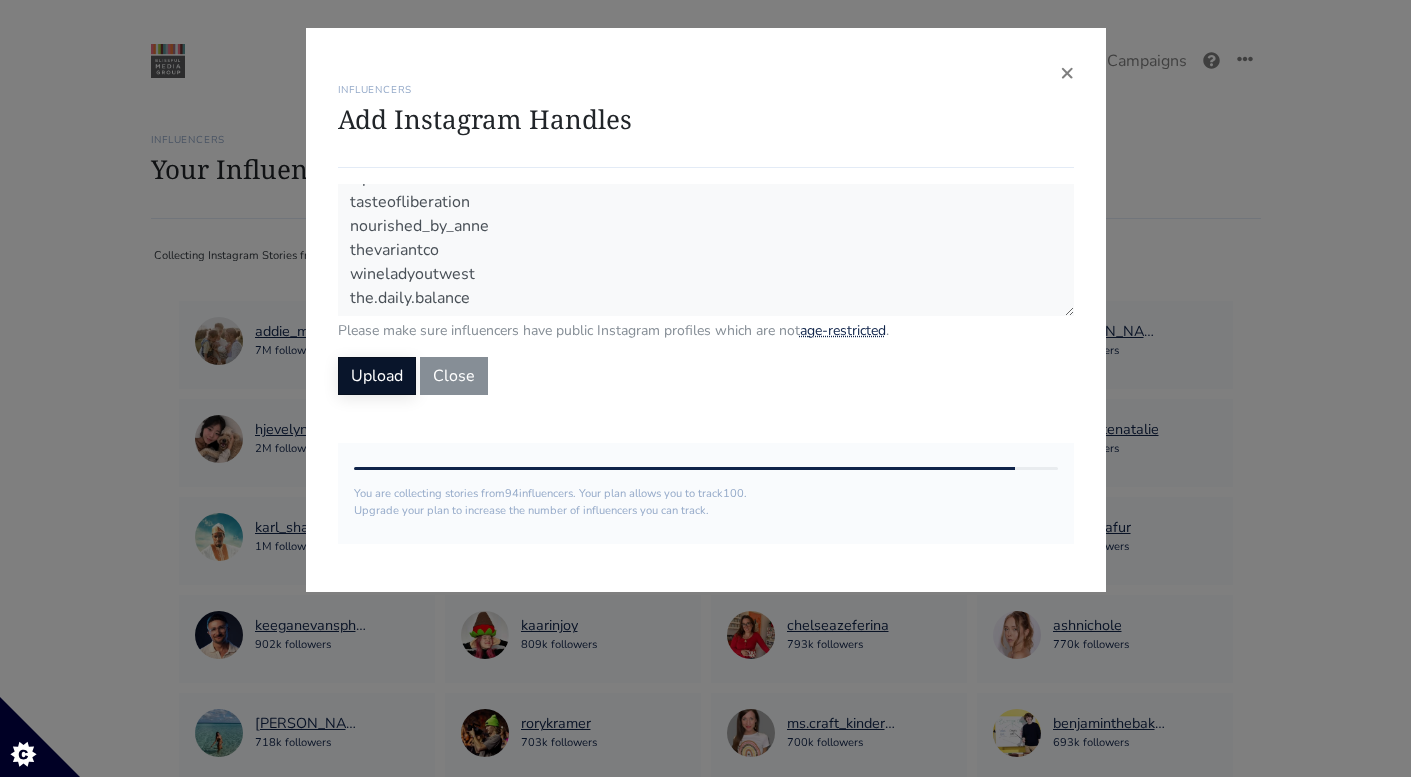 scroll, scrollTop: 119, scrollLeft: 0, axis: vertical 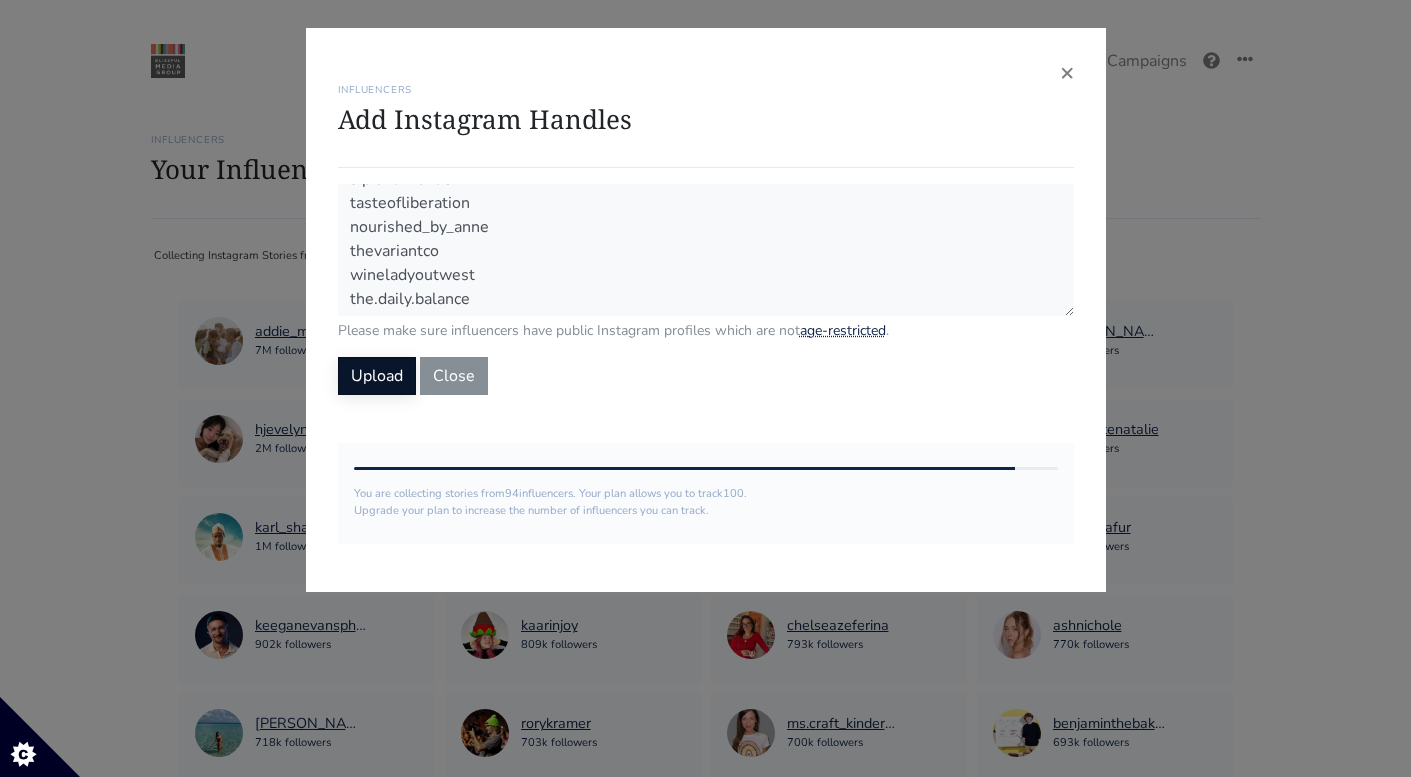 click on "Upload" at bounding box center (377, 376) 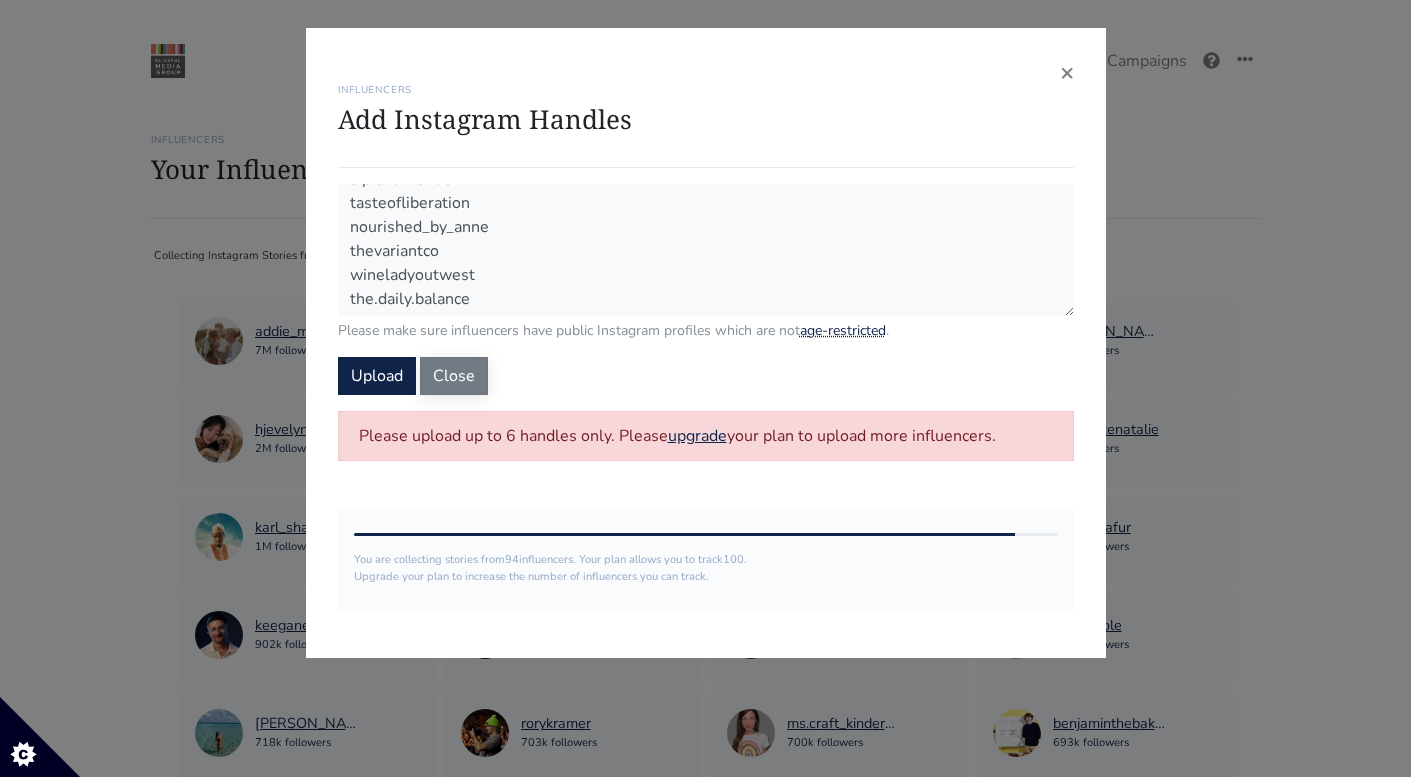 click on "Close" at bounding box center [454, 376] 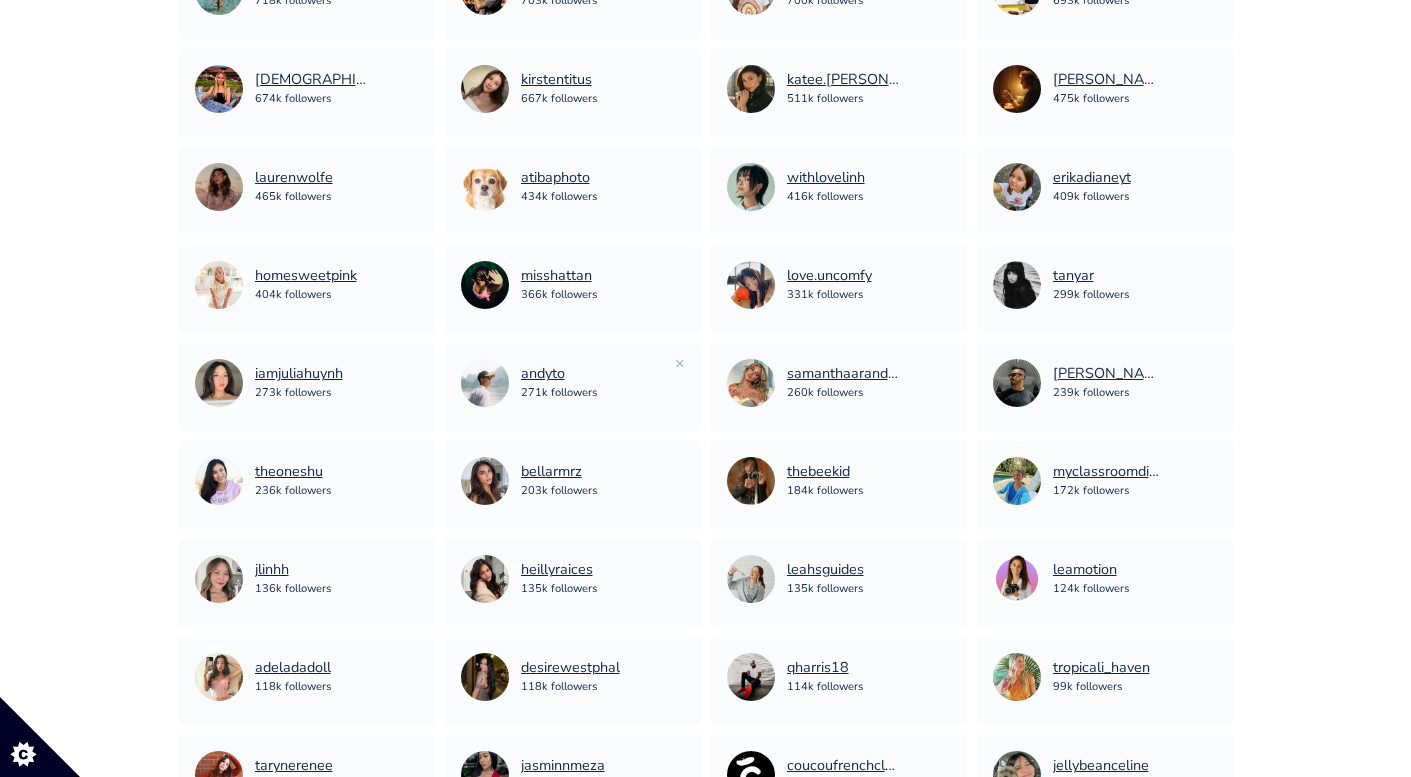 scroll, scrollTop: 763, scrollLeft: 0, axis: vertical 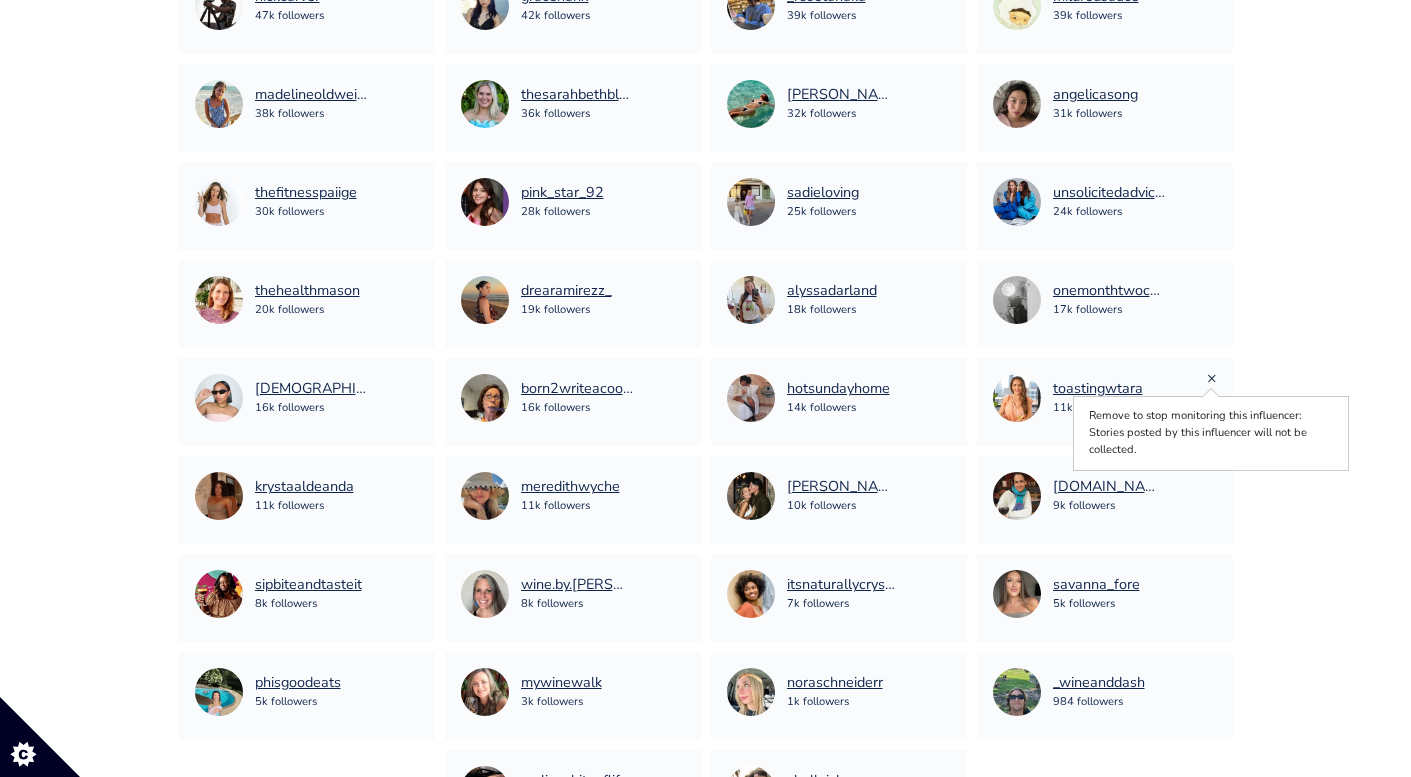 click on "×" at bounding box center (1212, 378) 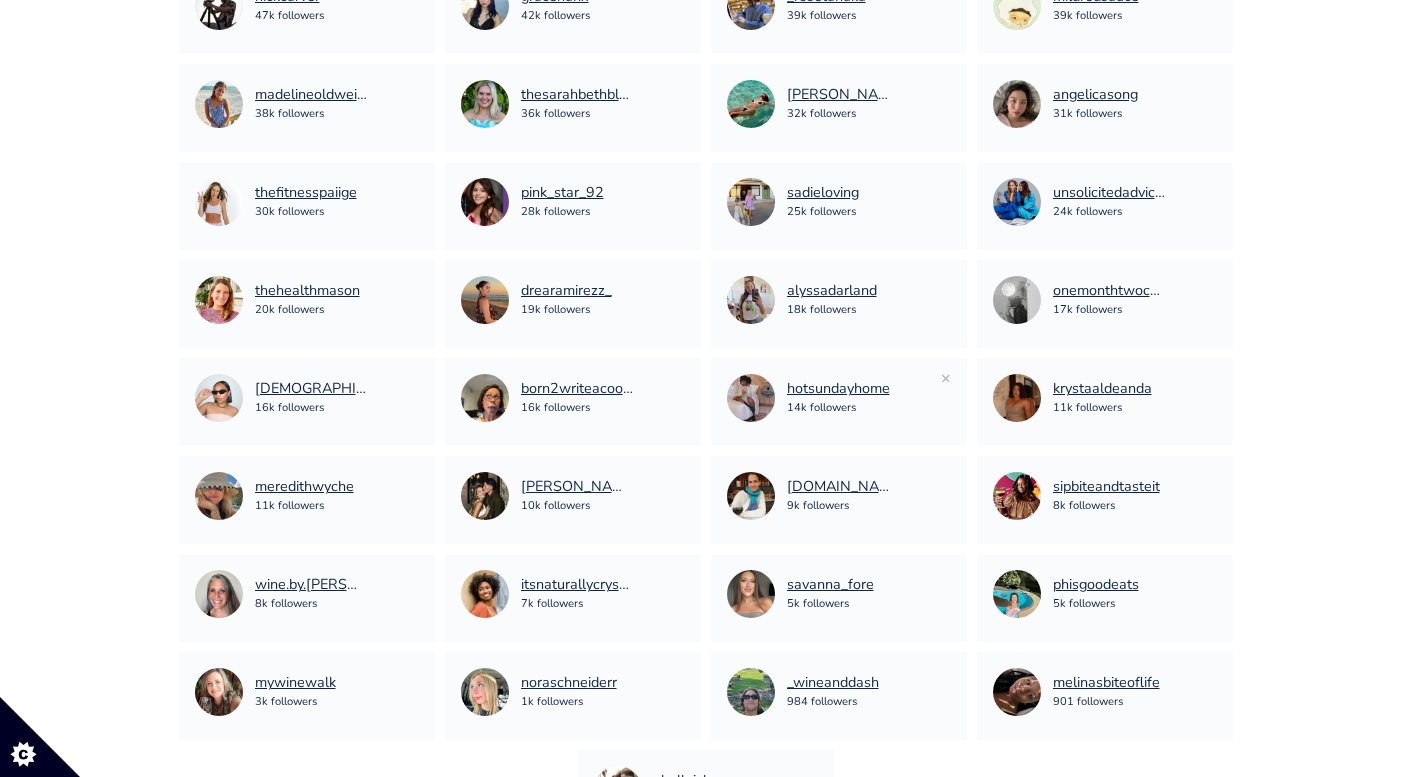 scroll, scrollTop: 1217, scrollLeft: 0, axis: vertical 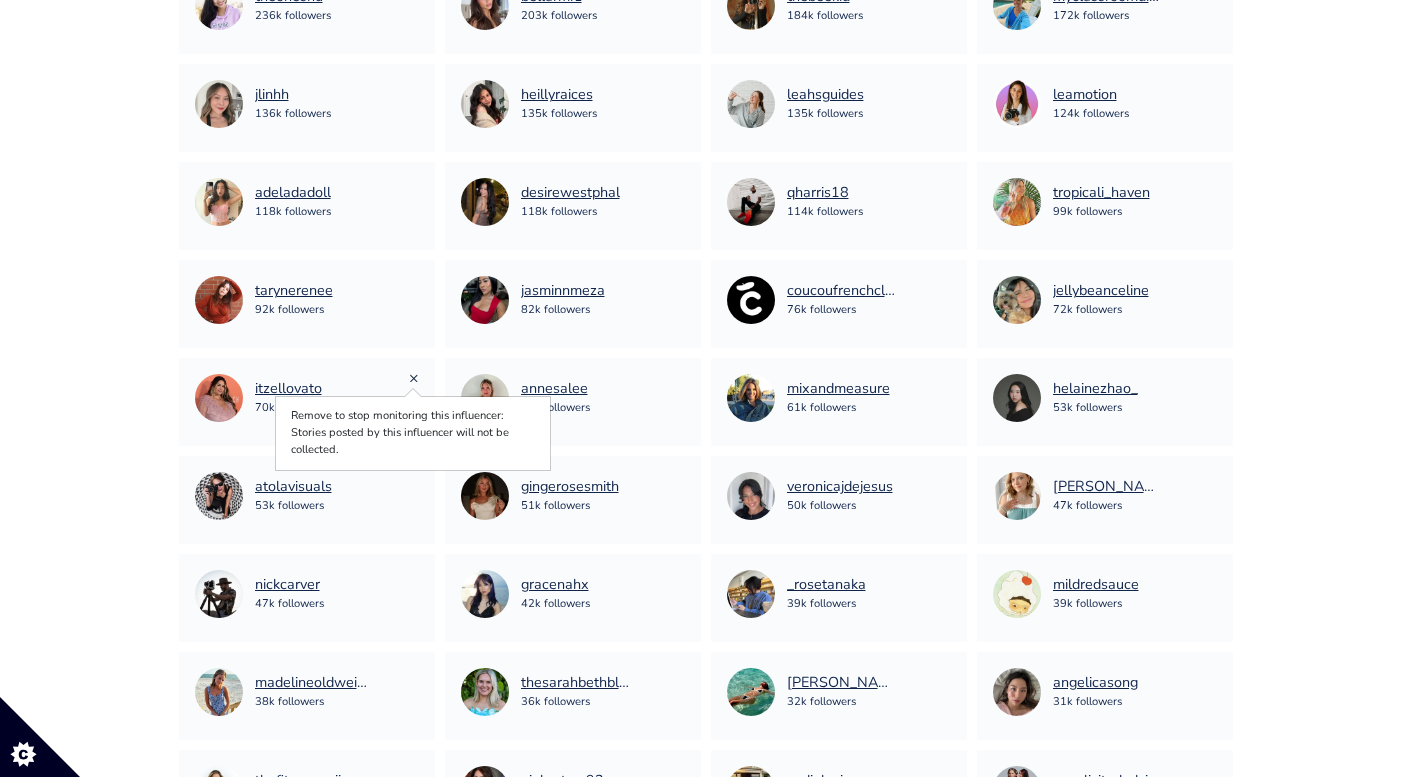 click on "×" at bounding box center [414, 378] 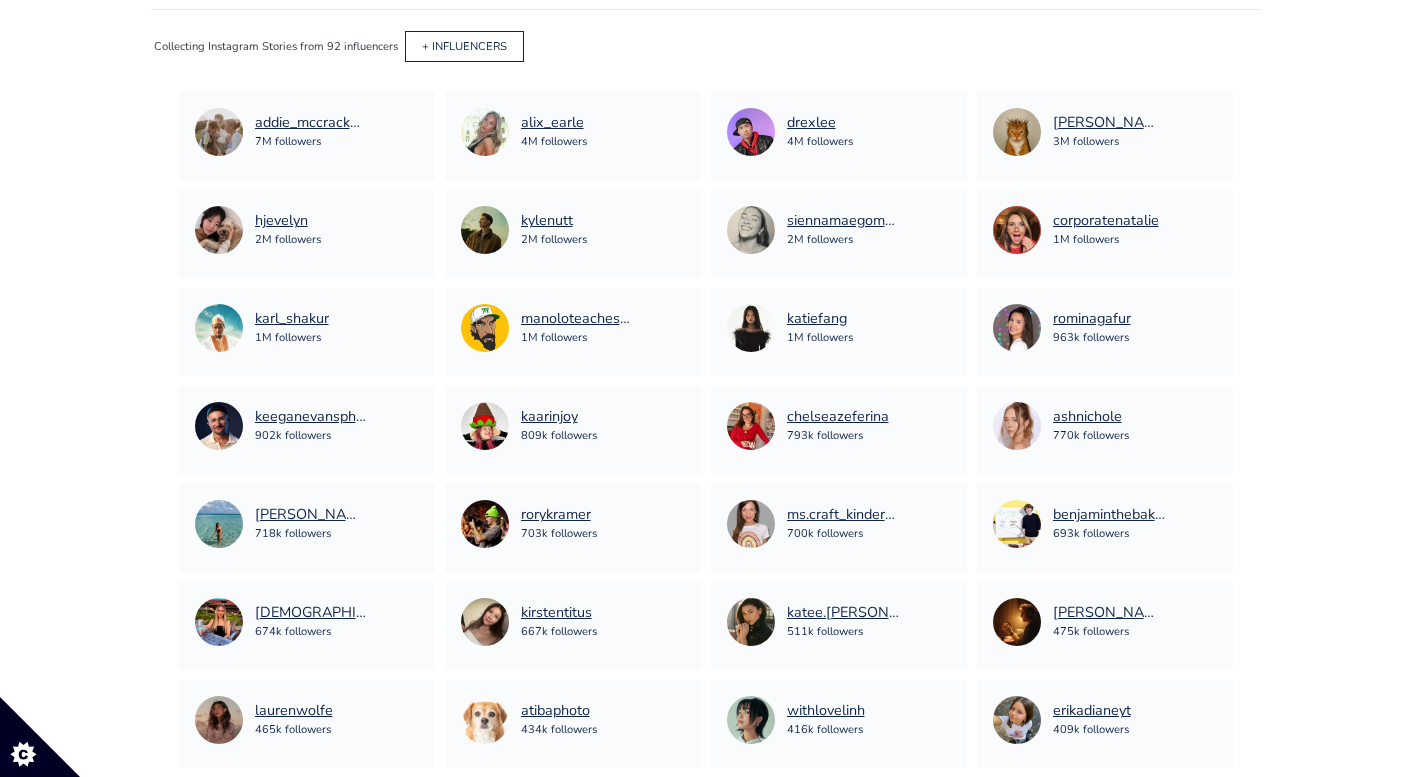 scroll, scrollTop: 0, scrollLeft: 0, axis: both 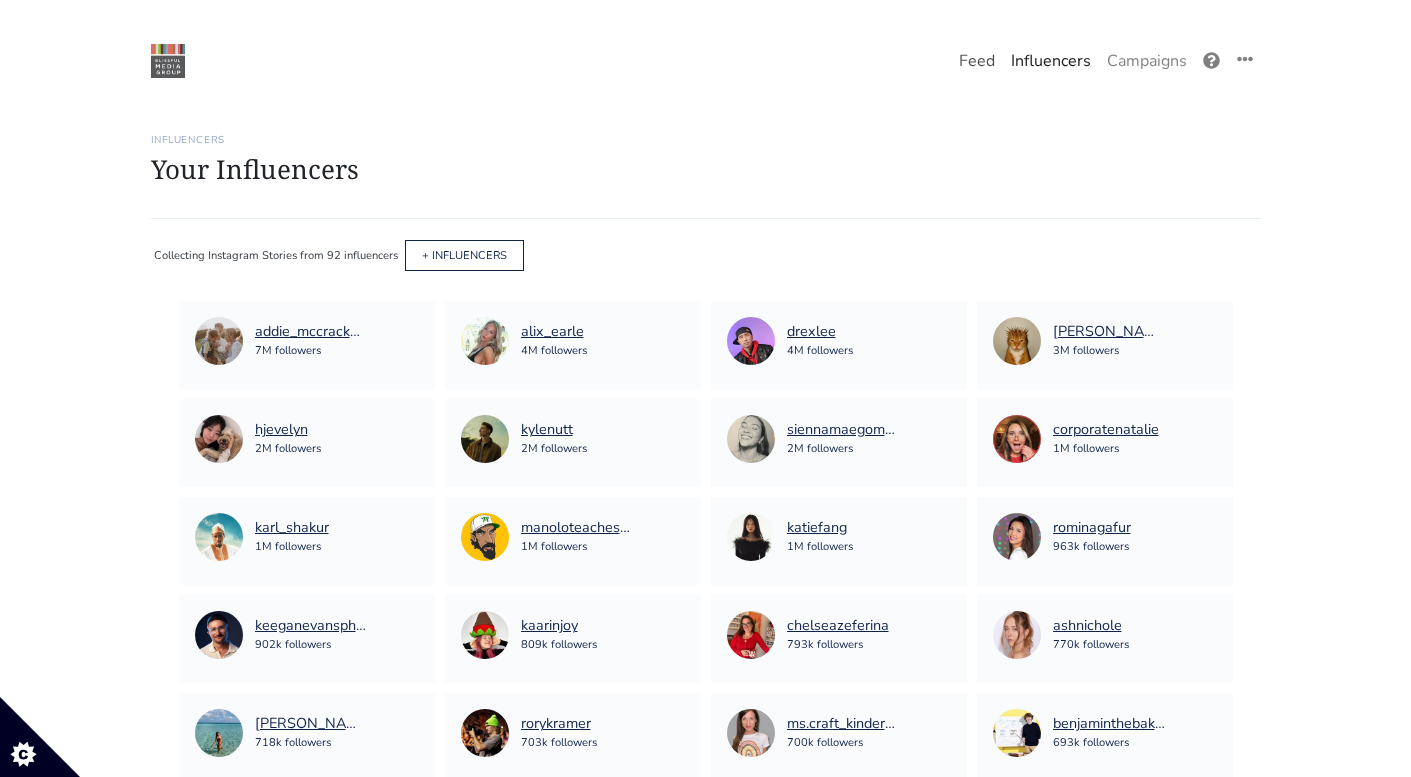 click on "Feed" at bounding box center [977, 61] 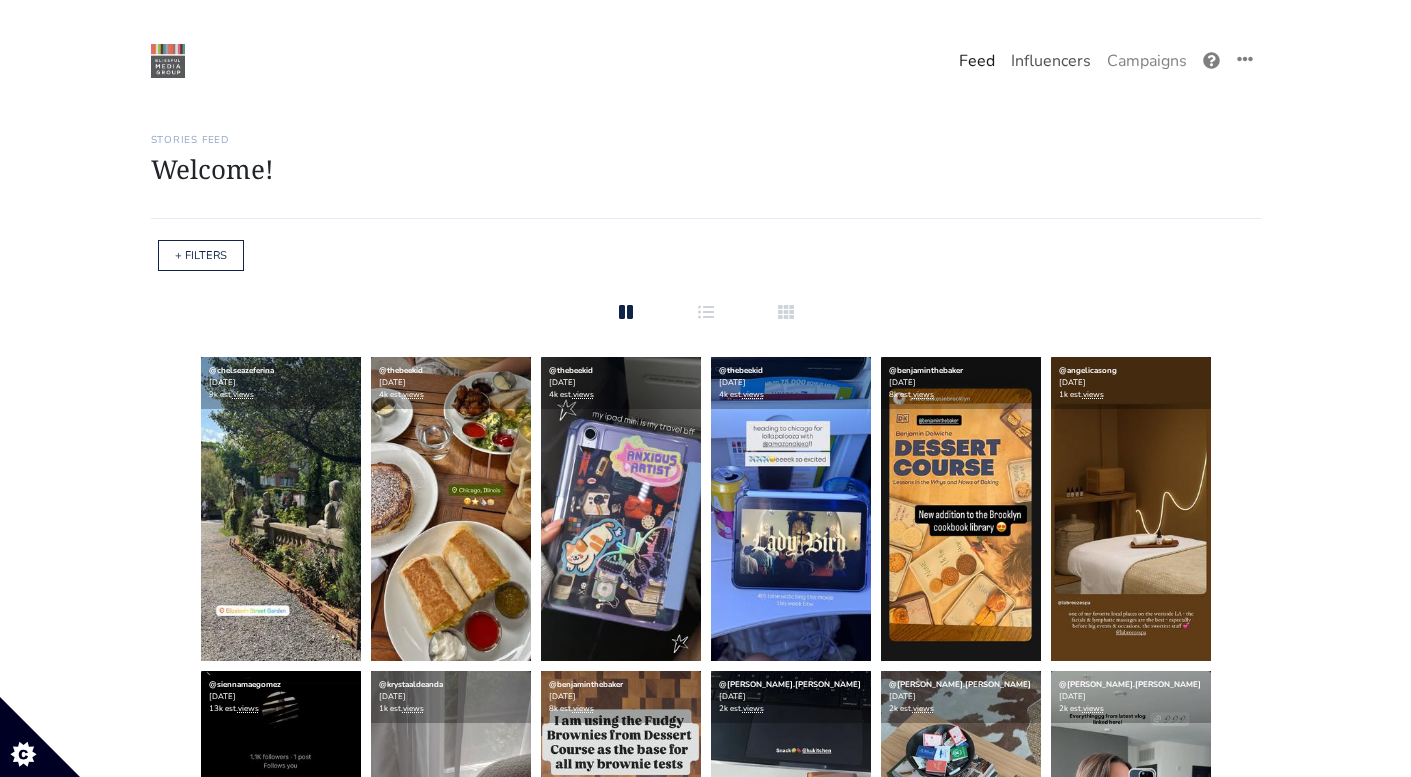 click on "Influencers" at bounding box center (1051, 61) 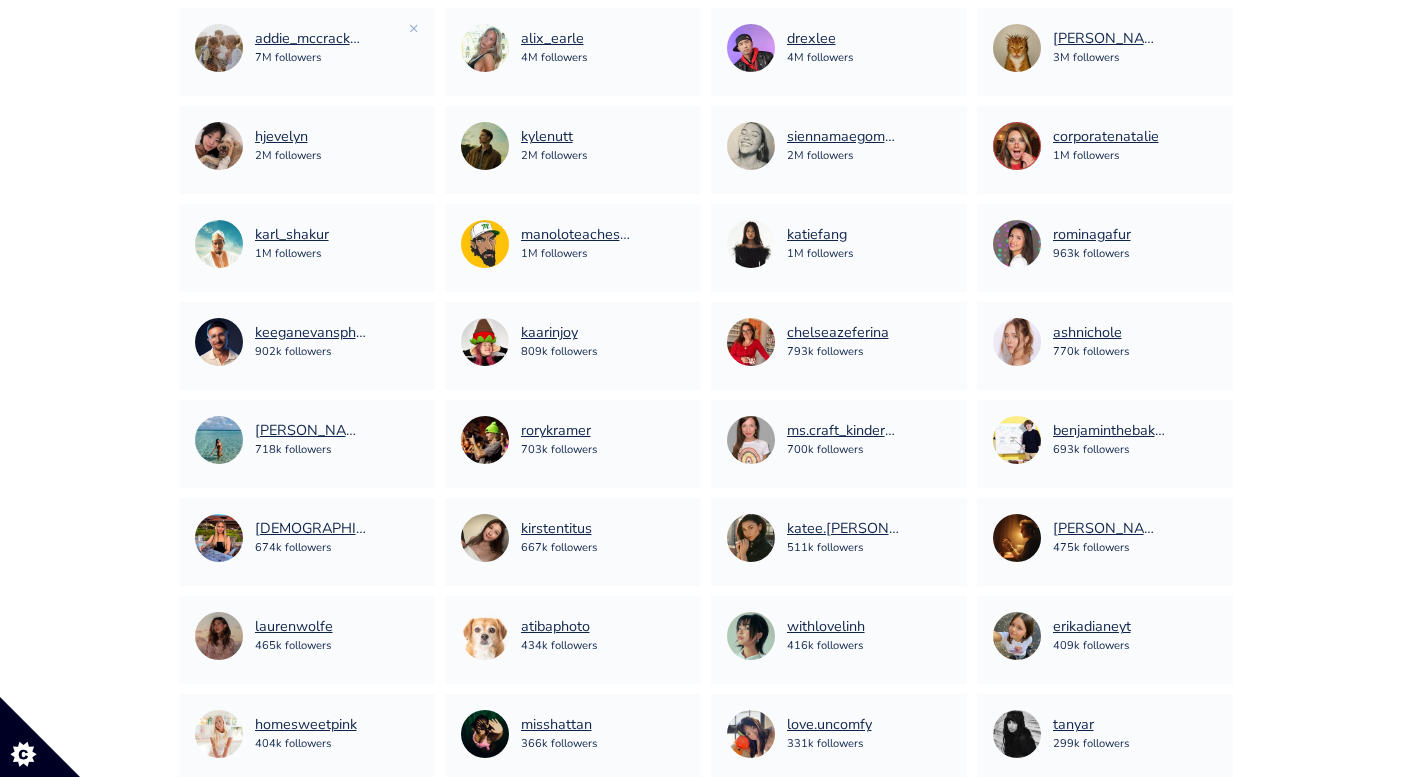 scroll, scrollTop: 297, scrollLeft: 0, axis: vertical 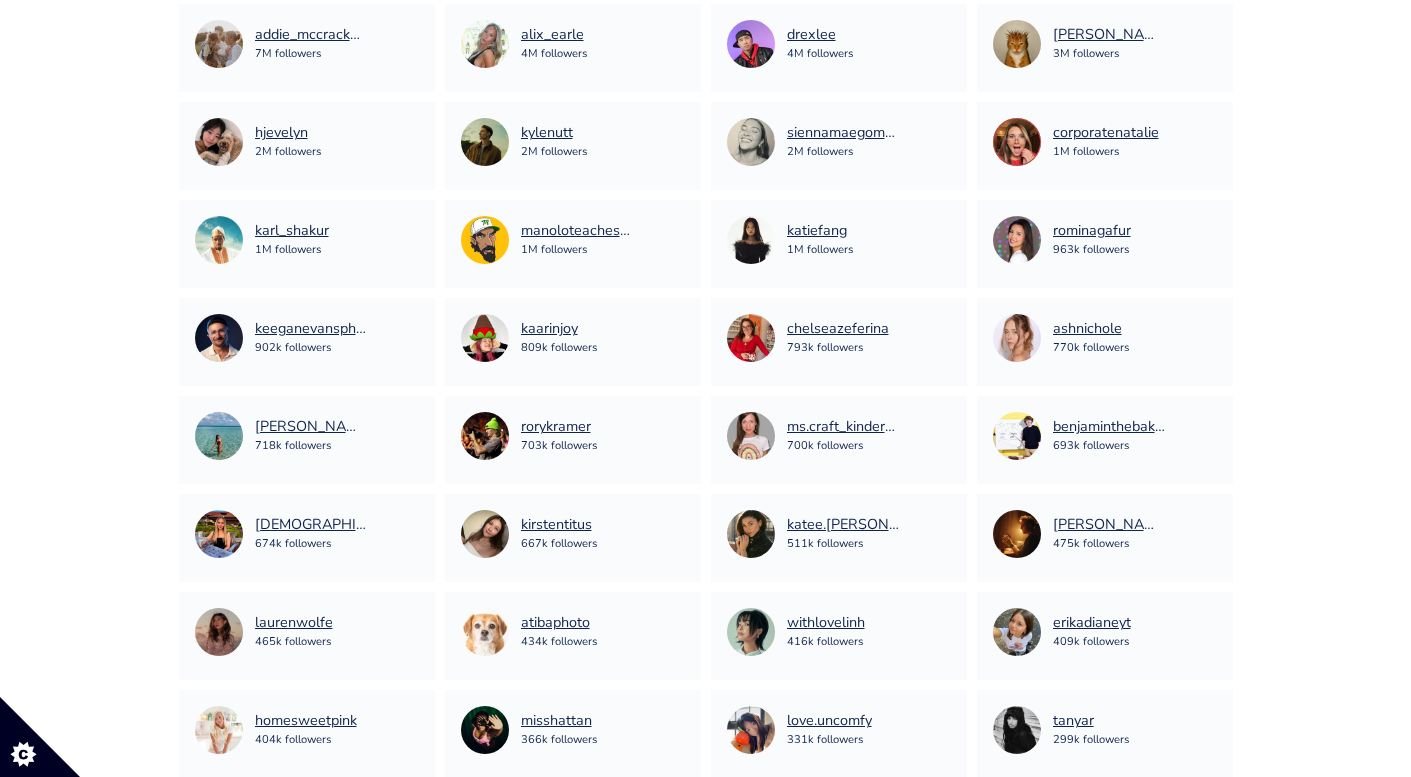 click on "Stories Feed
Welcome!
Get the most out of your [URL] account
Continue setting up your account »
0  of 4 steps complete
1
Upload influencers you're working with
Copy and paste a list of influencer handles or profile links into your account
Never miss a story
Stories in your account within 12 hours" at bounding box center [706, 1030] 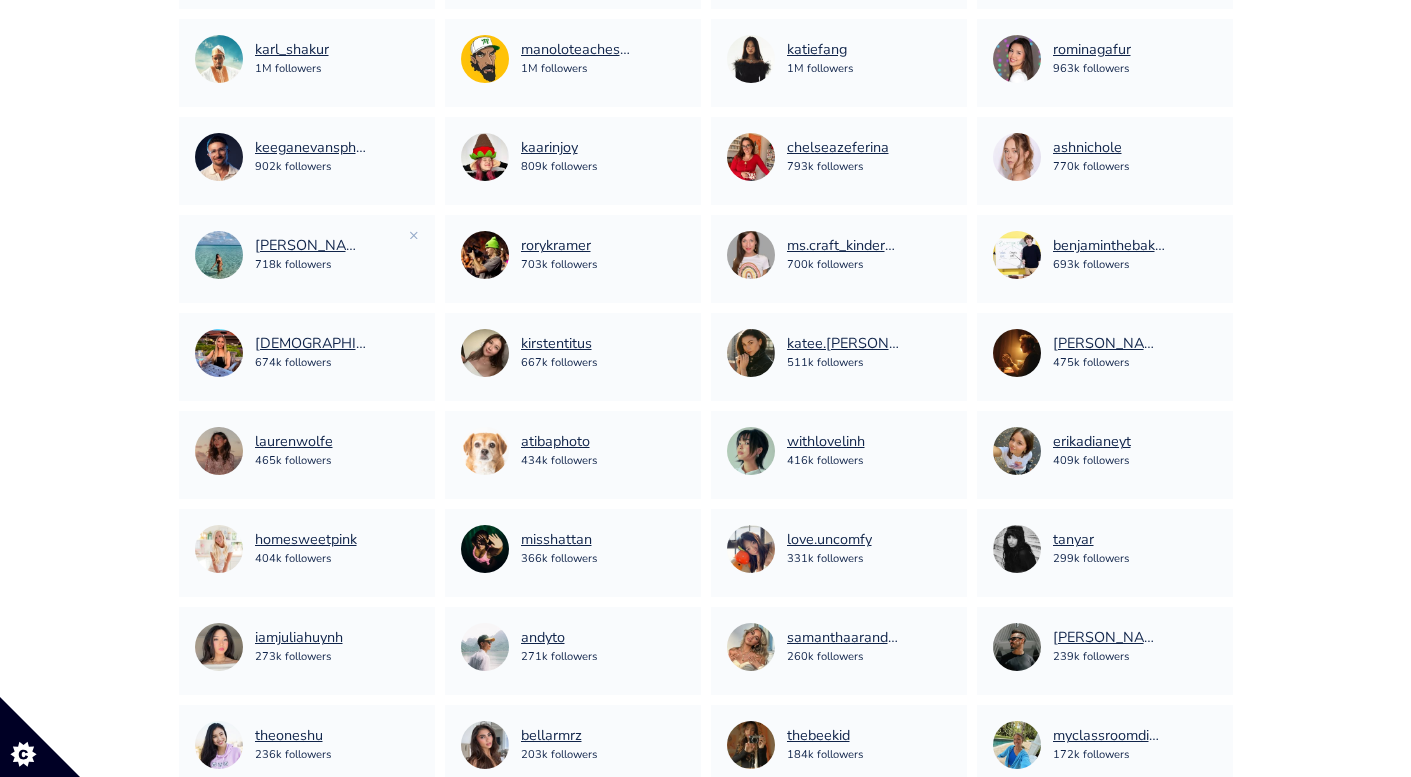 scroll, scrollTop: 540, scrollLeft: 0, axis: vertical 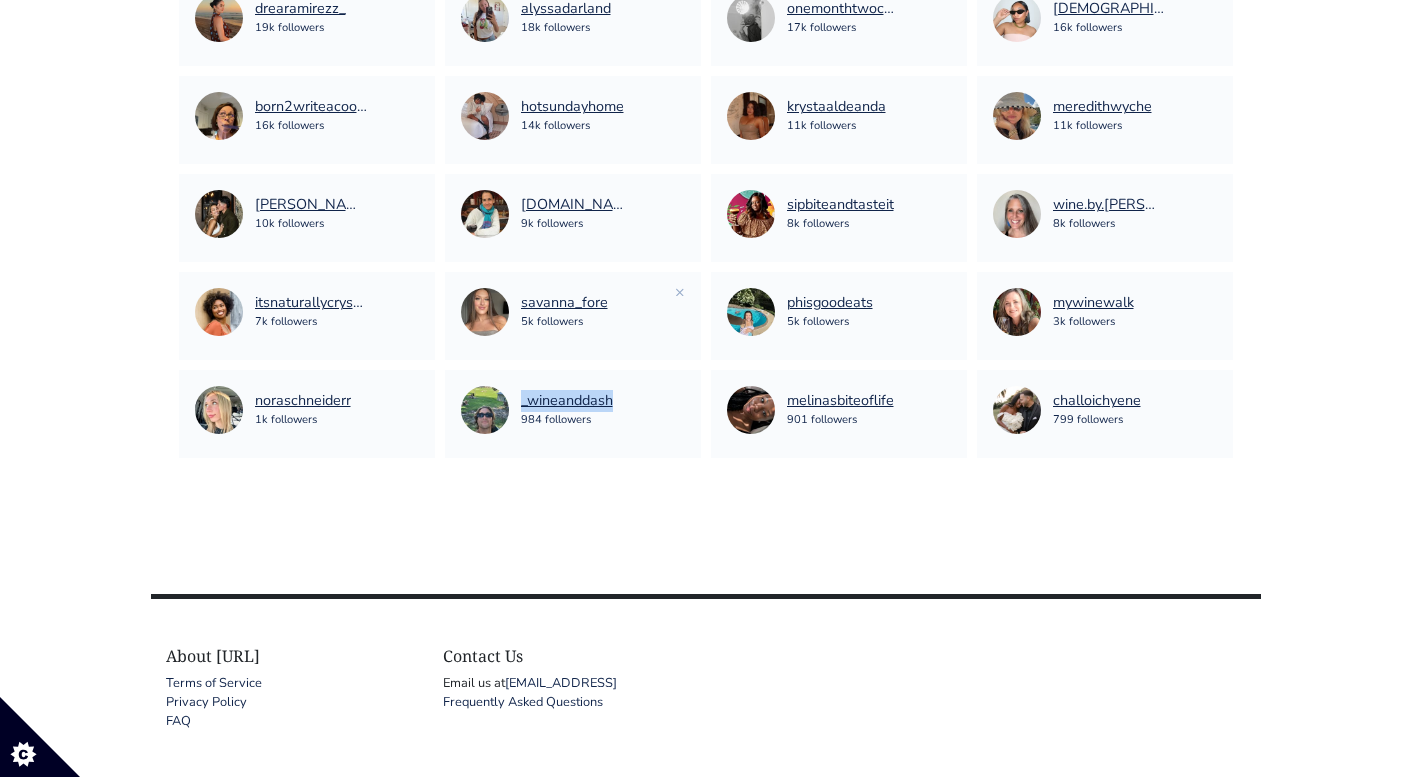 copy on "_wineanddash" 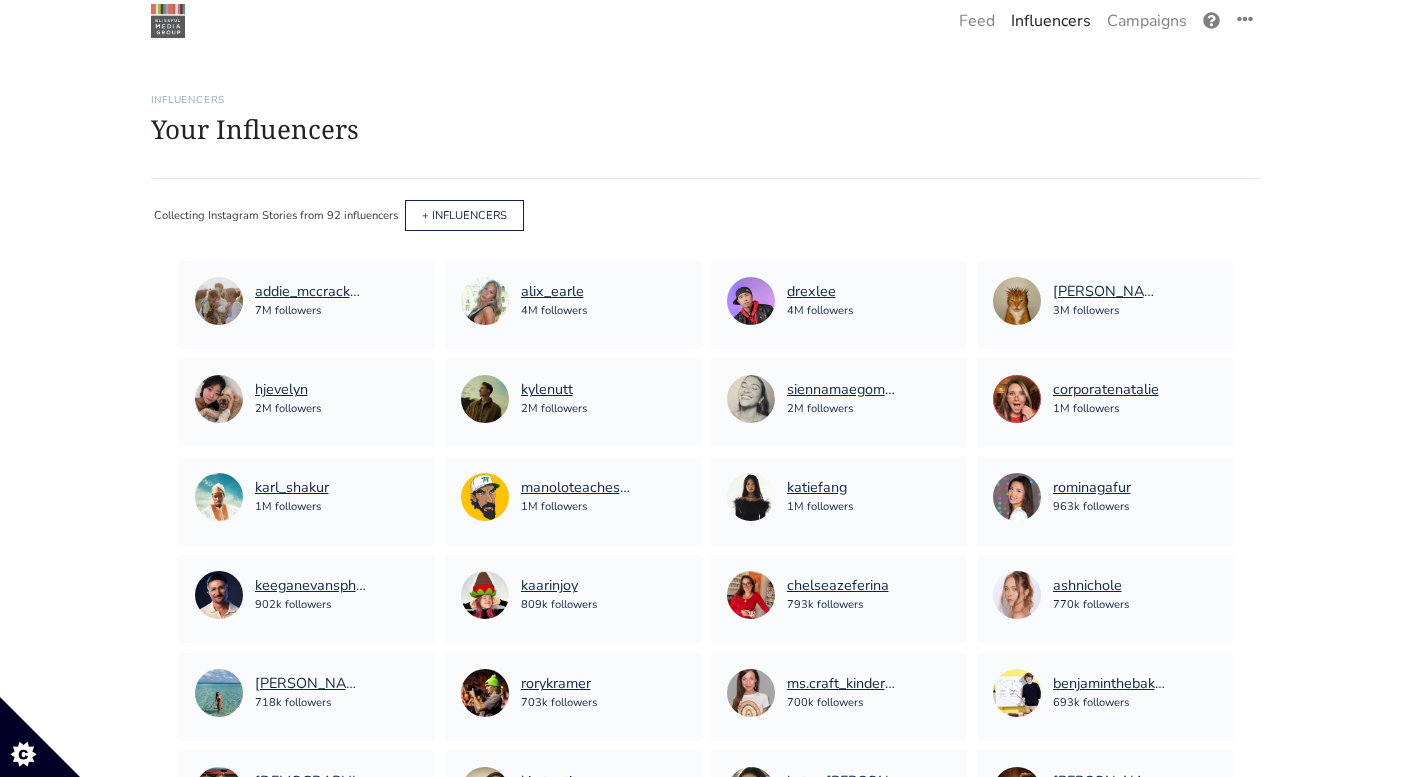 scroll, scrollTop: 0, scrollLeft: 0, axis: both 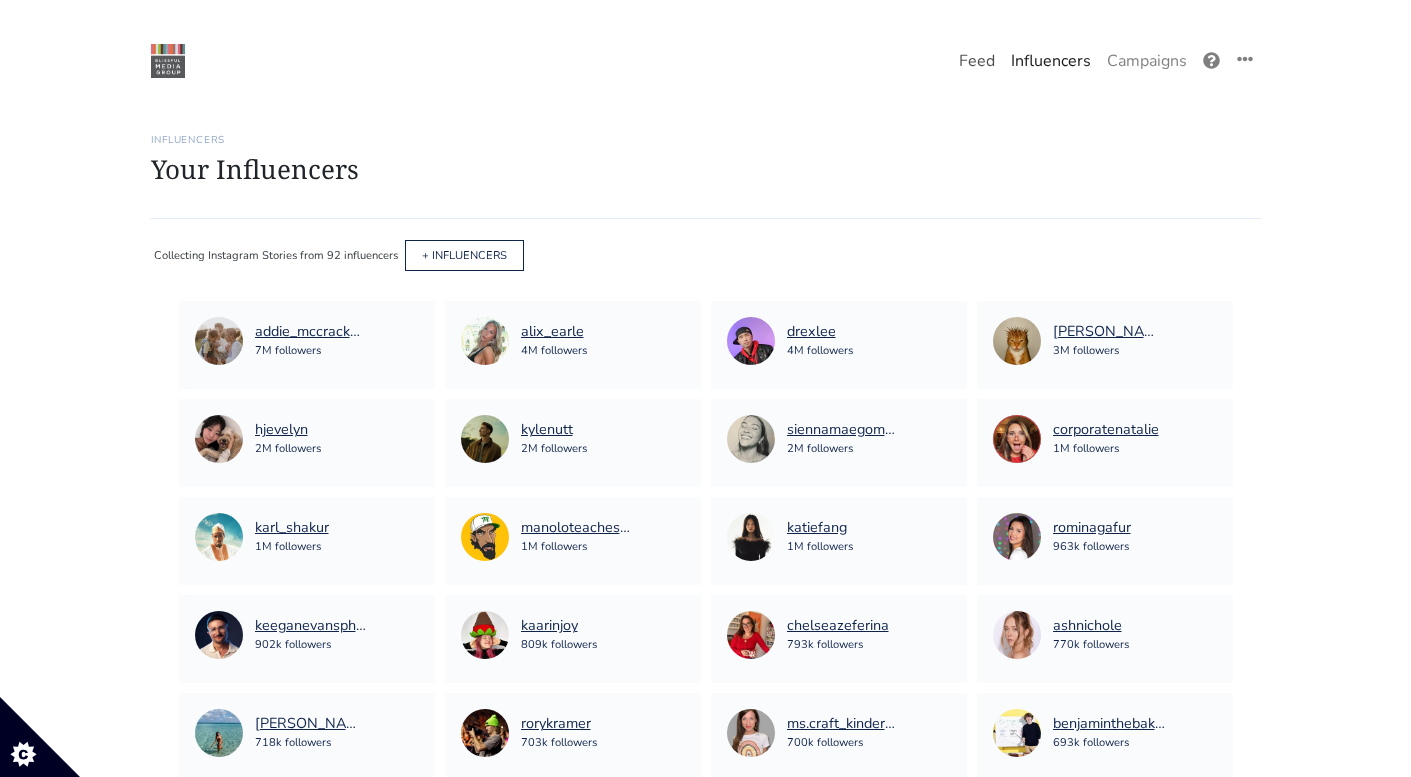 click on "Feed" at bounding box center (977, 61) 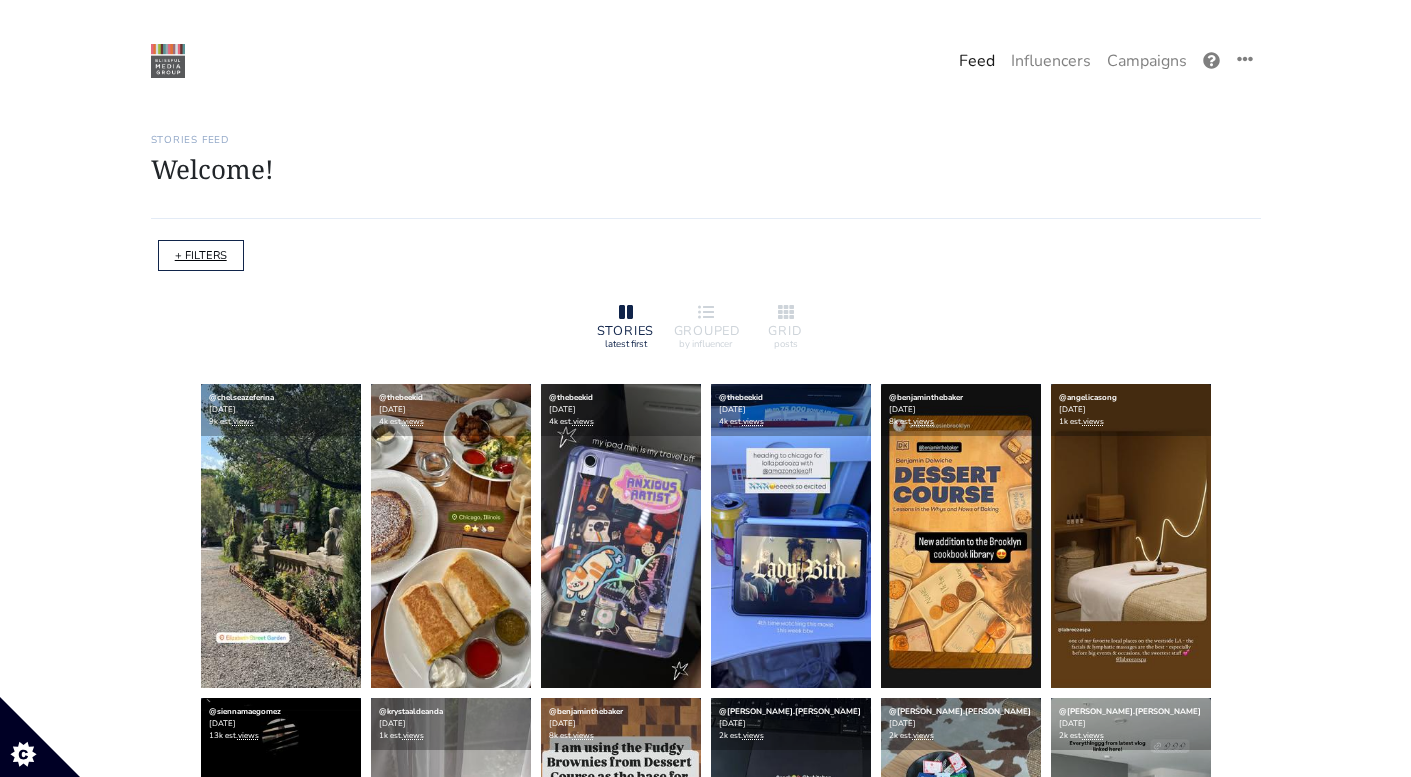 click on "+ FILTERS" at bounding box center (201, 255) 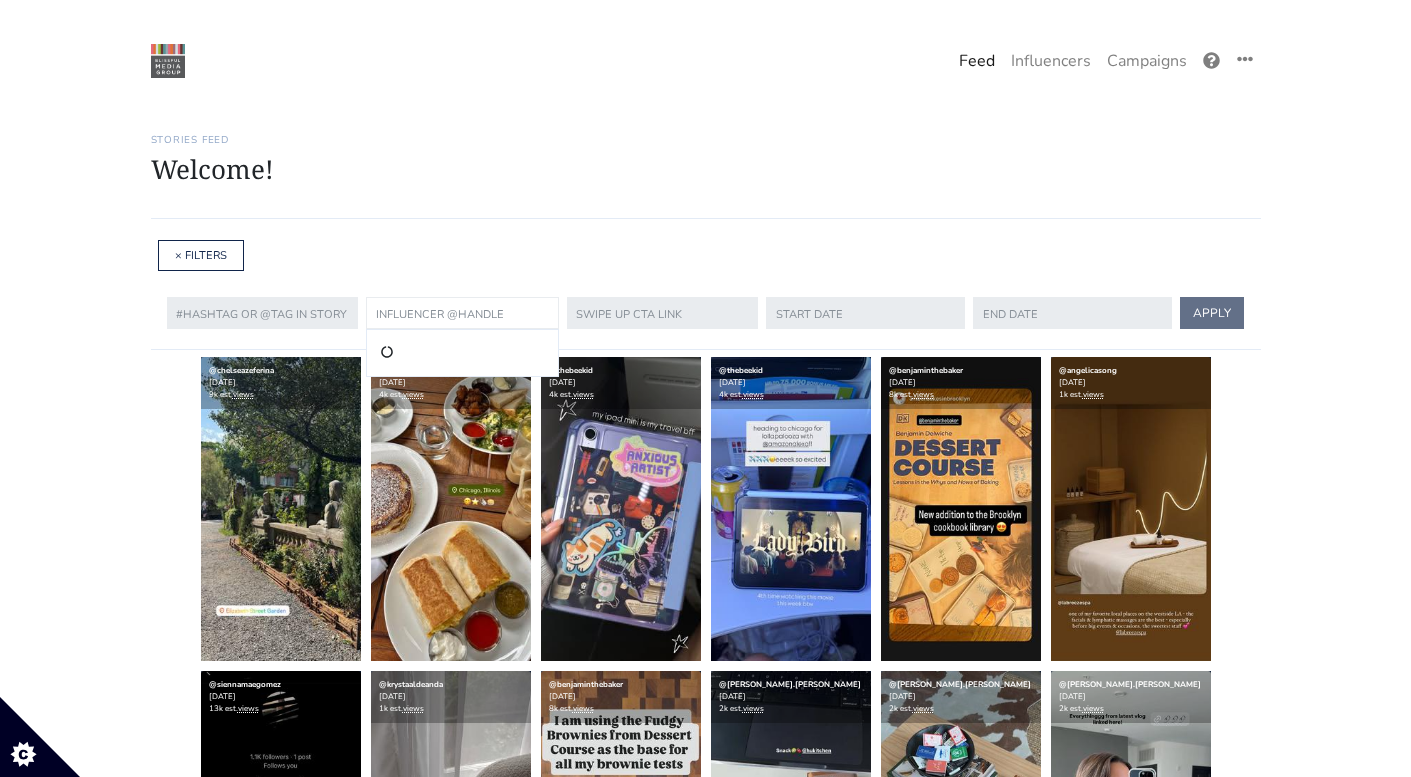 click at bounding box center (462, 313) 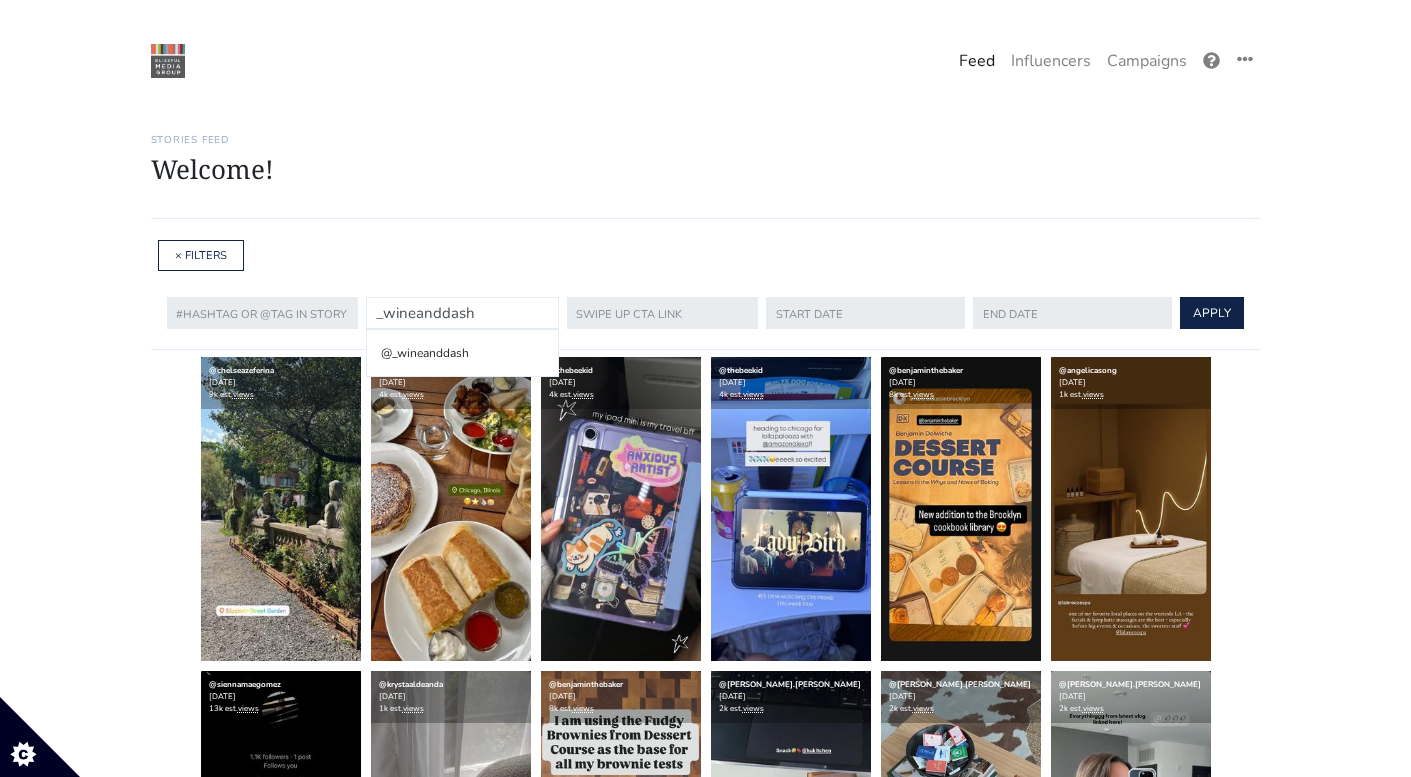 type on "_wineanddash" 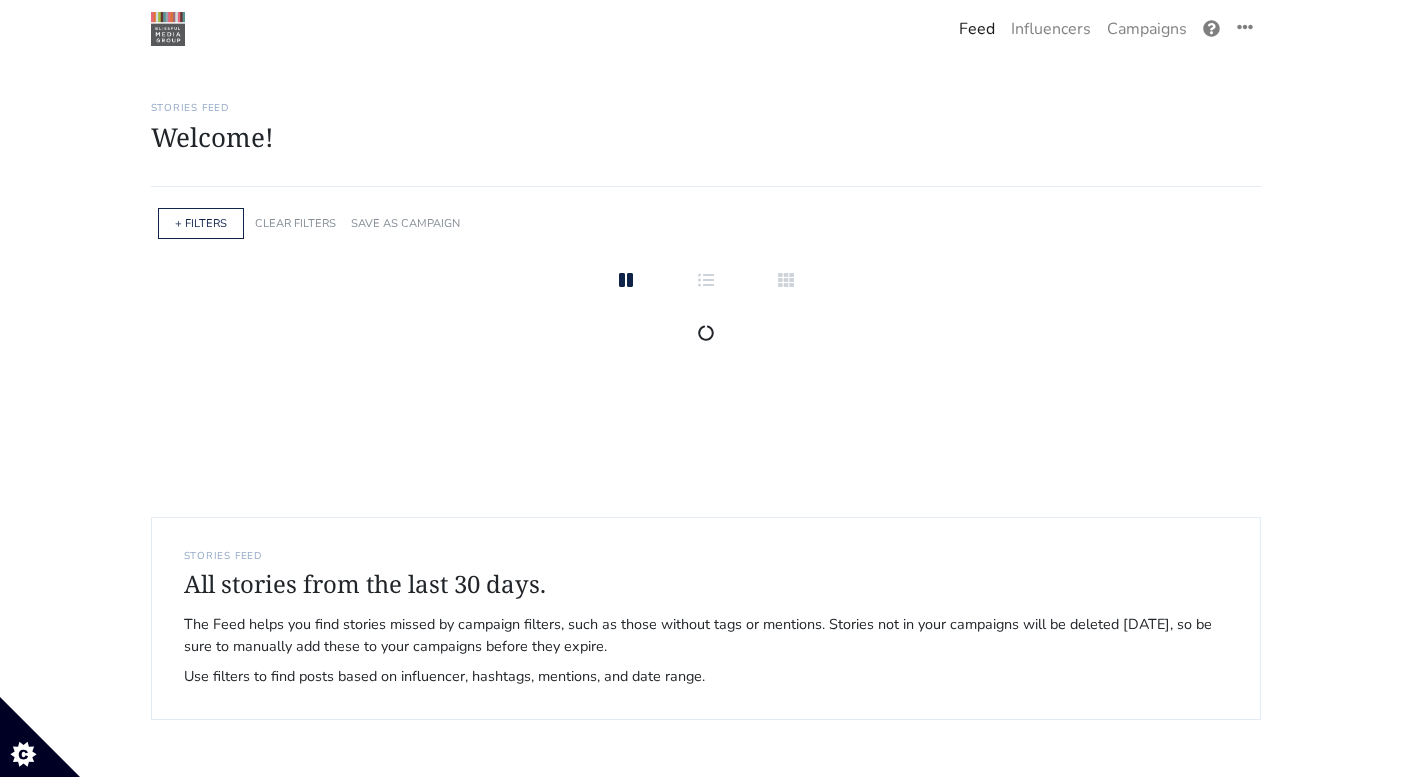 scroll, scrollTop: 0, scrollLeft: 0, axis: both 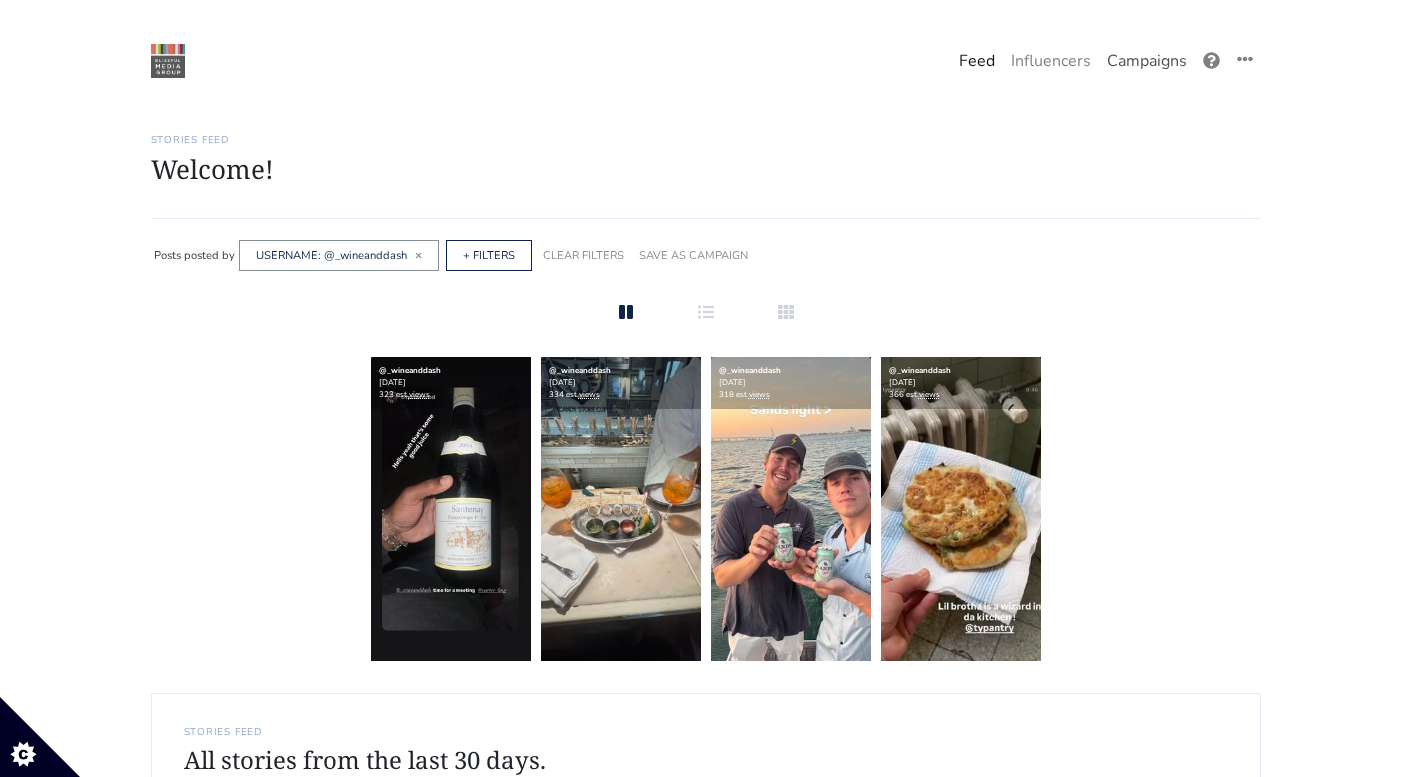 click on "Campaigns" at bounding box center (1147, 61) 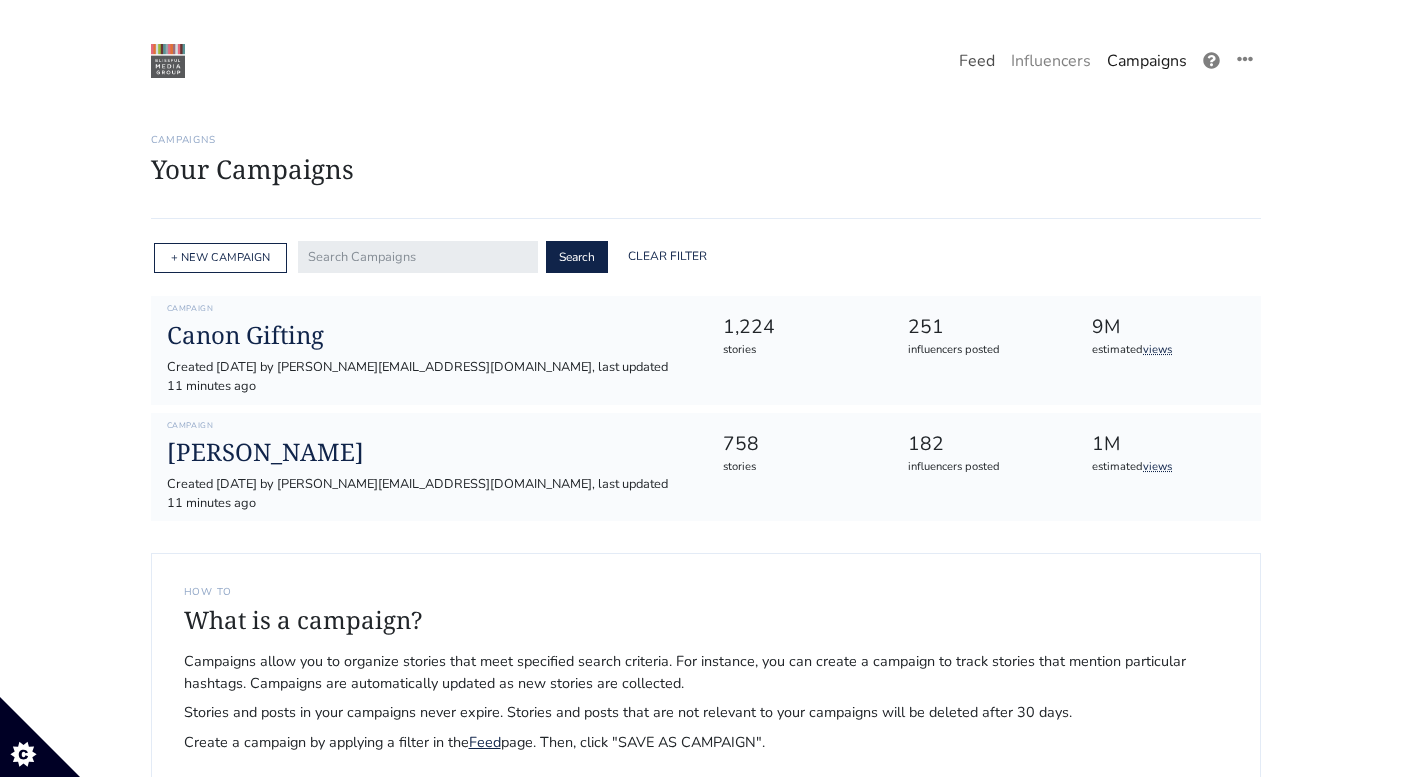 click on "Feed" at bounding box center (977, 61) 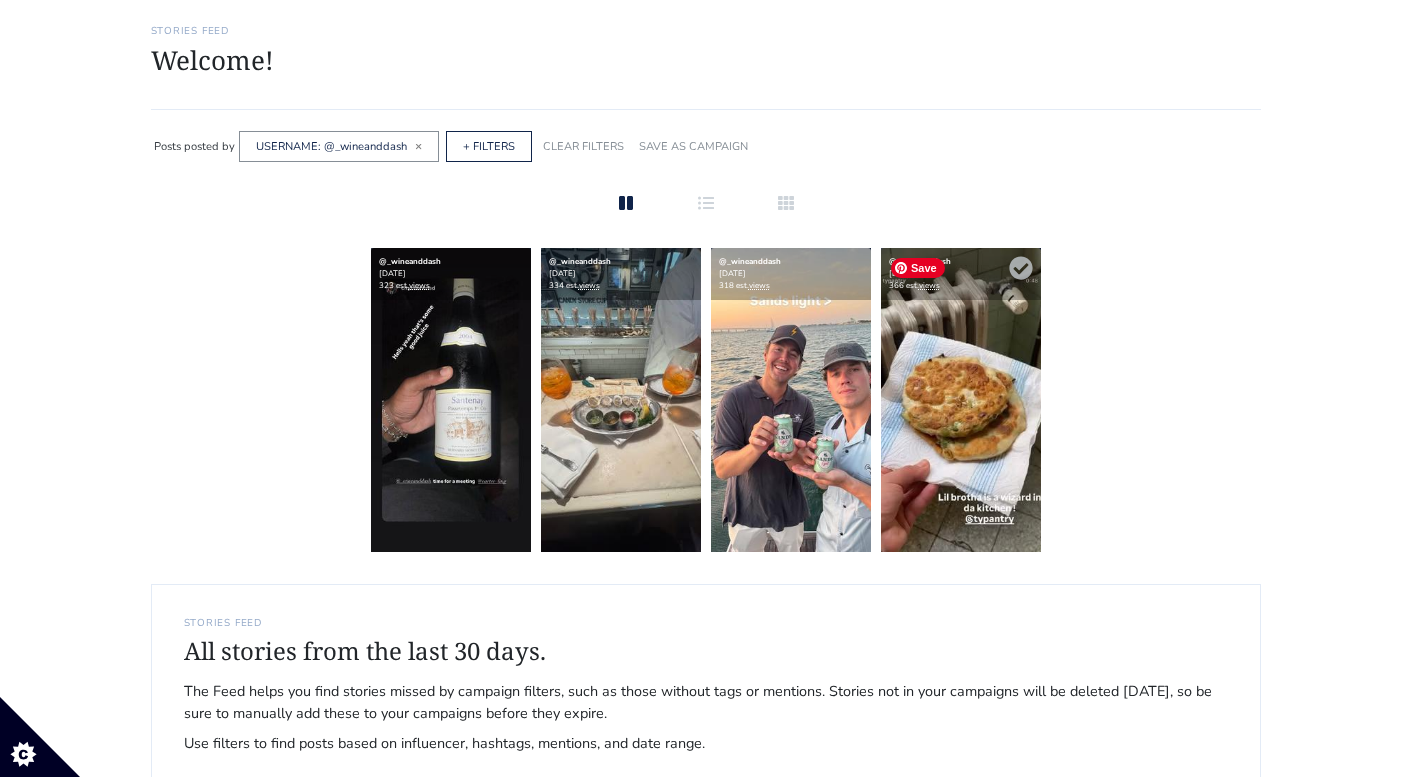 scroll, scrollTop: 0, scrollLeft: 0, axis: both 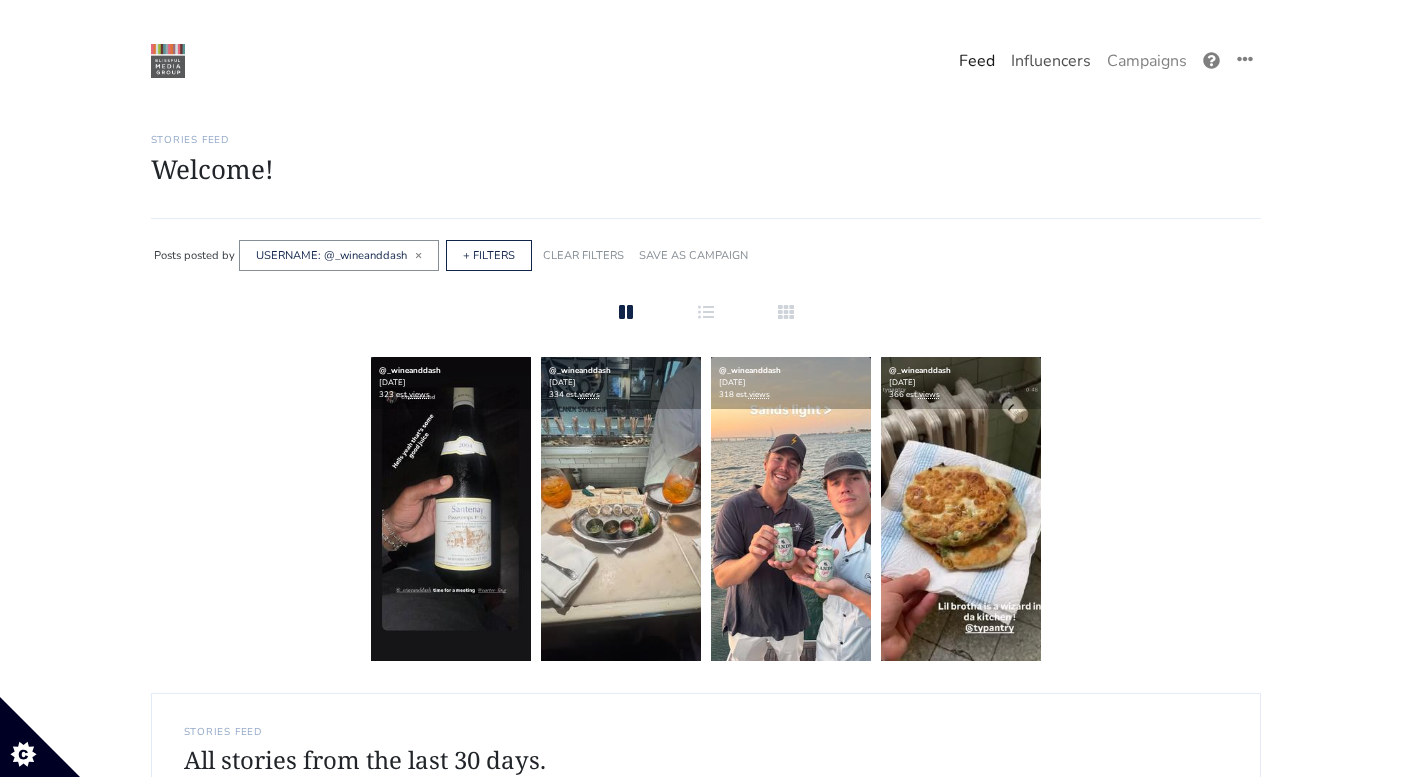 click on "Influencers" at bounding box center [1051, 61] 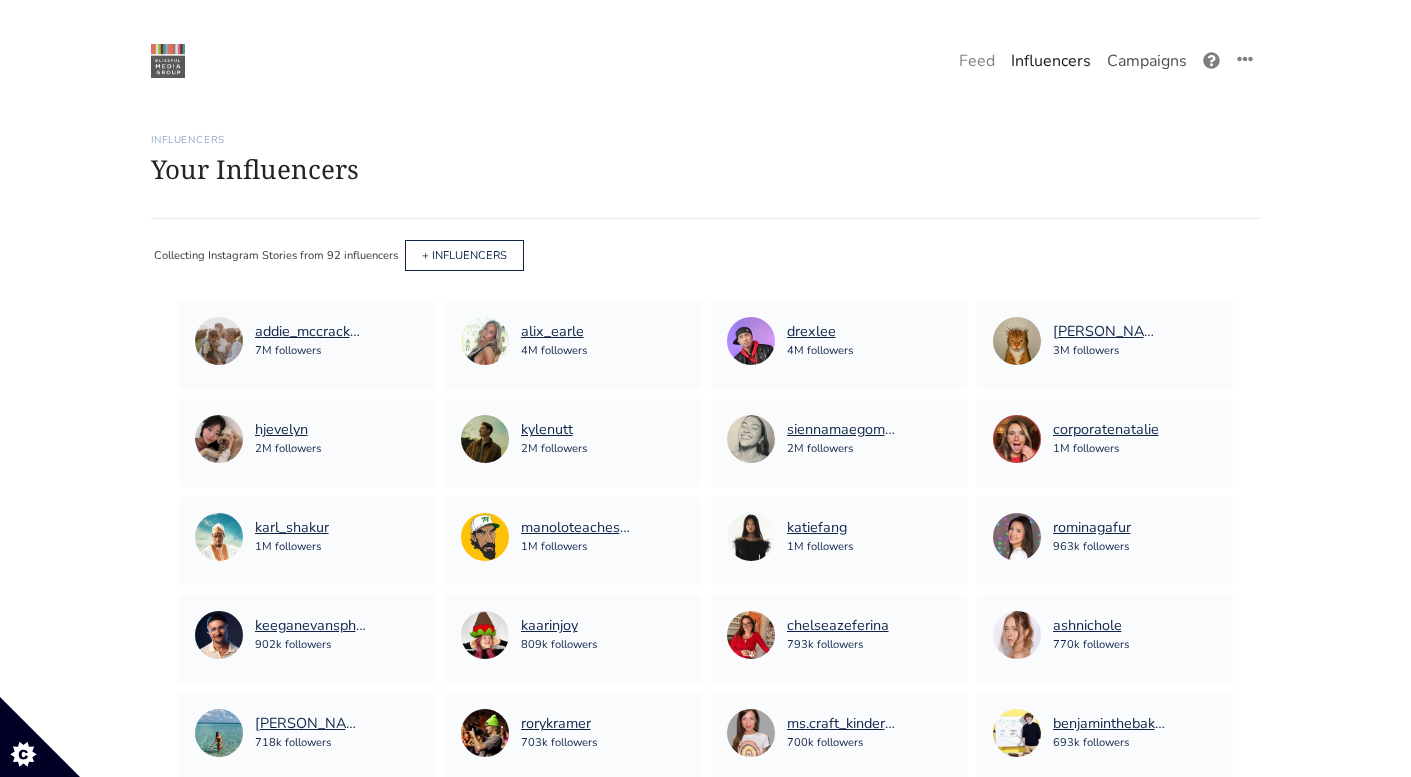 click on "Campaigns" at bounding box center [1147, 61] 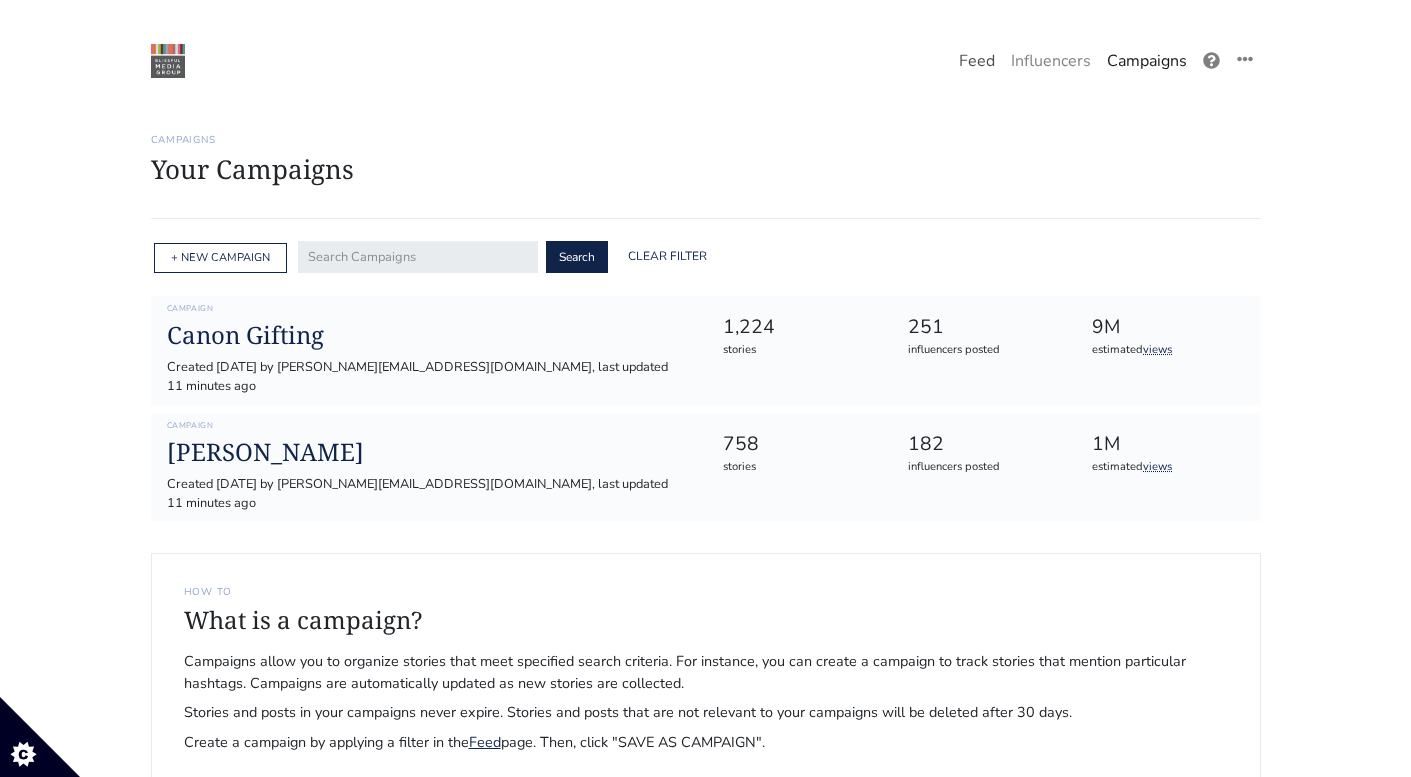 click on "Feed" at bounding box center [977, 61] 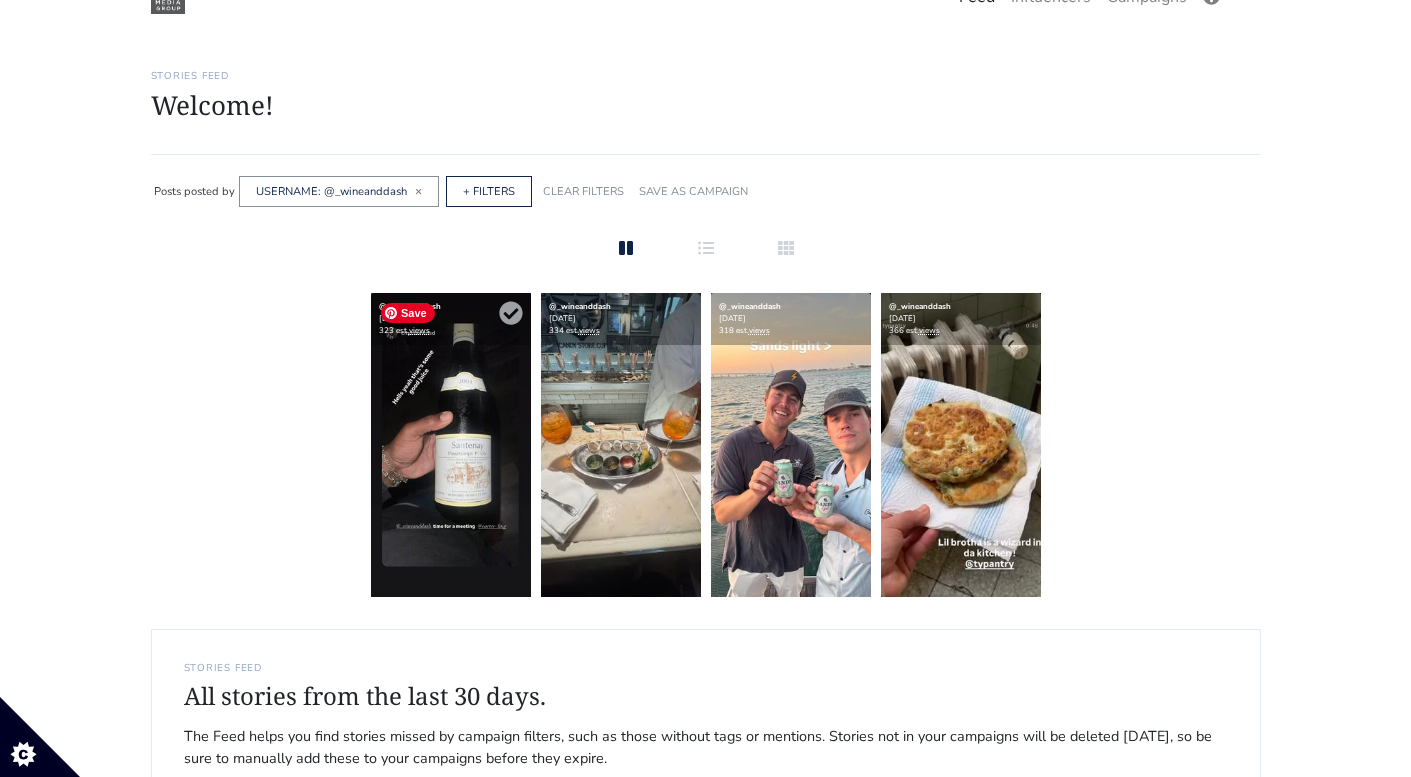 scroll, scrollTop: 0, scrollLeft: 0, axis: both 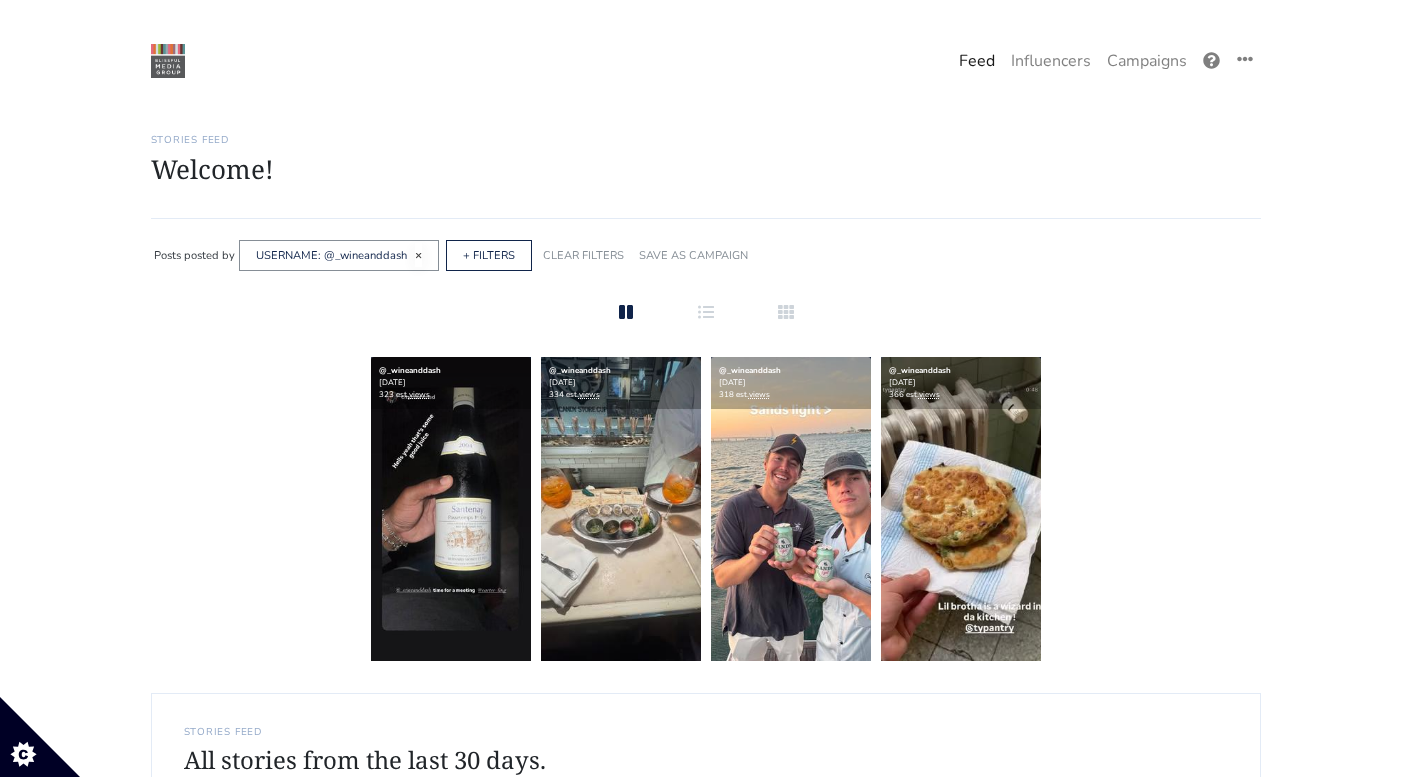 click on "×" at bounding box center [418, 255] 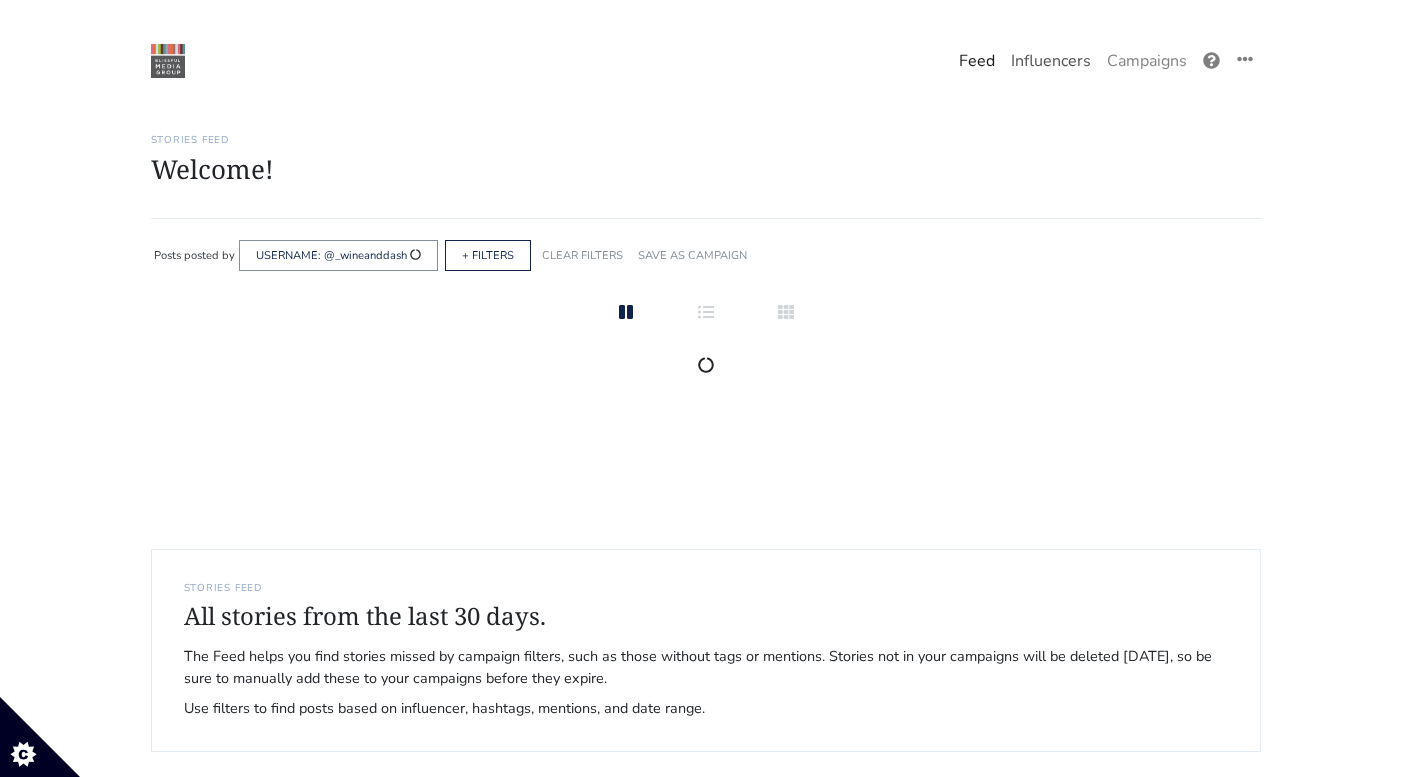 click on "Influencers" at bounding box center (1051, 61) 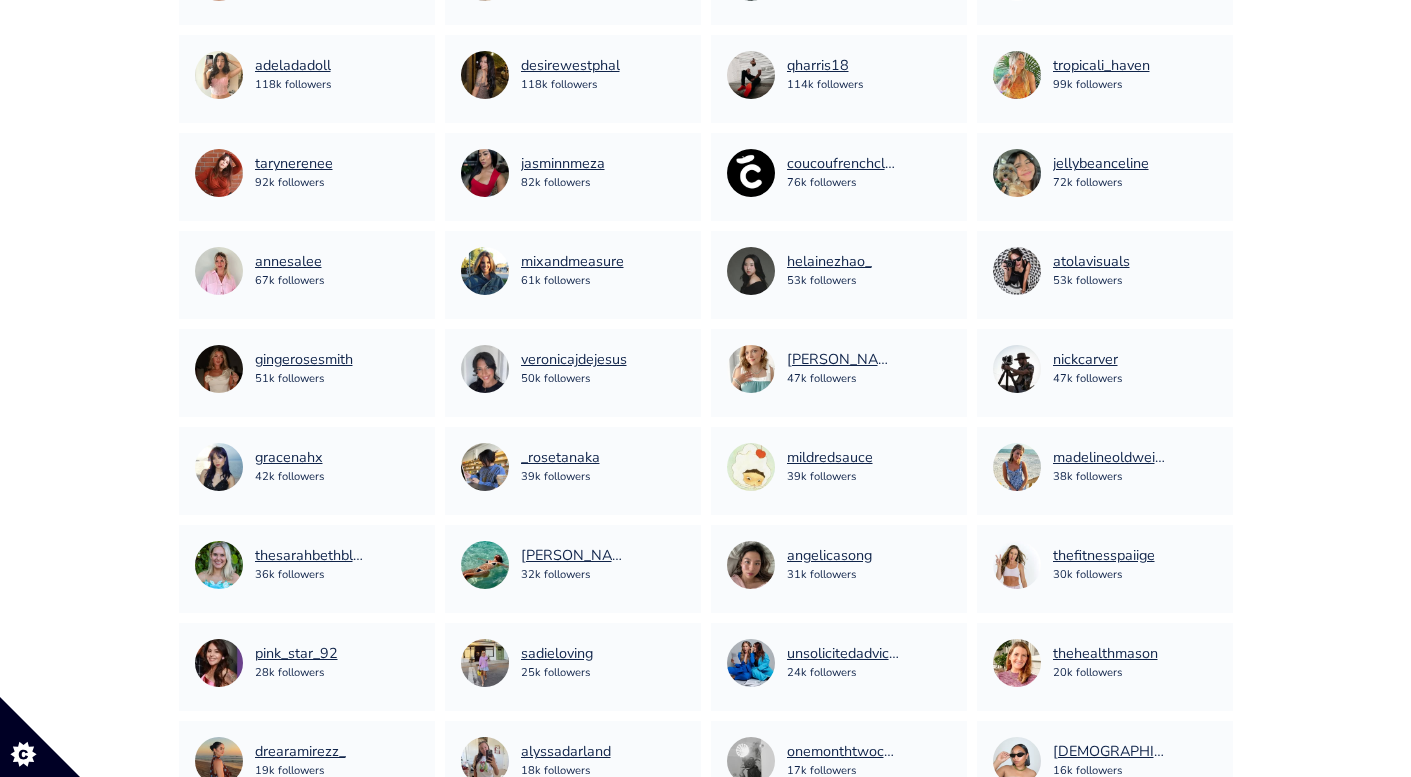 scroll, scrollTop: 2199, scrollLeft: 0, axis: vertical 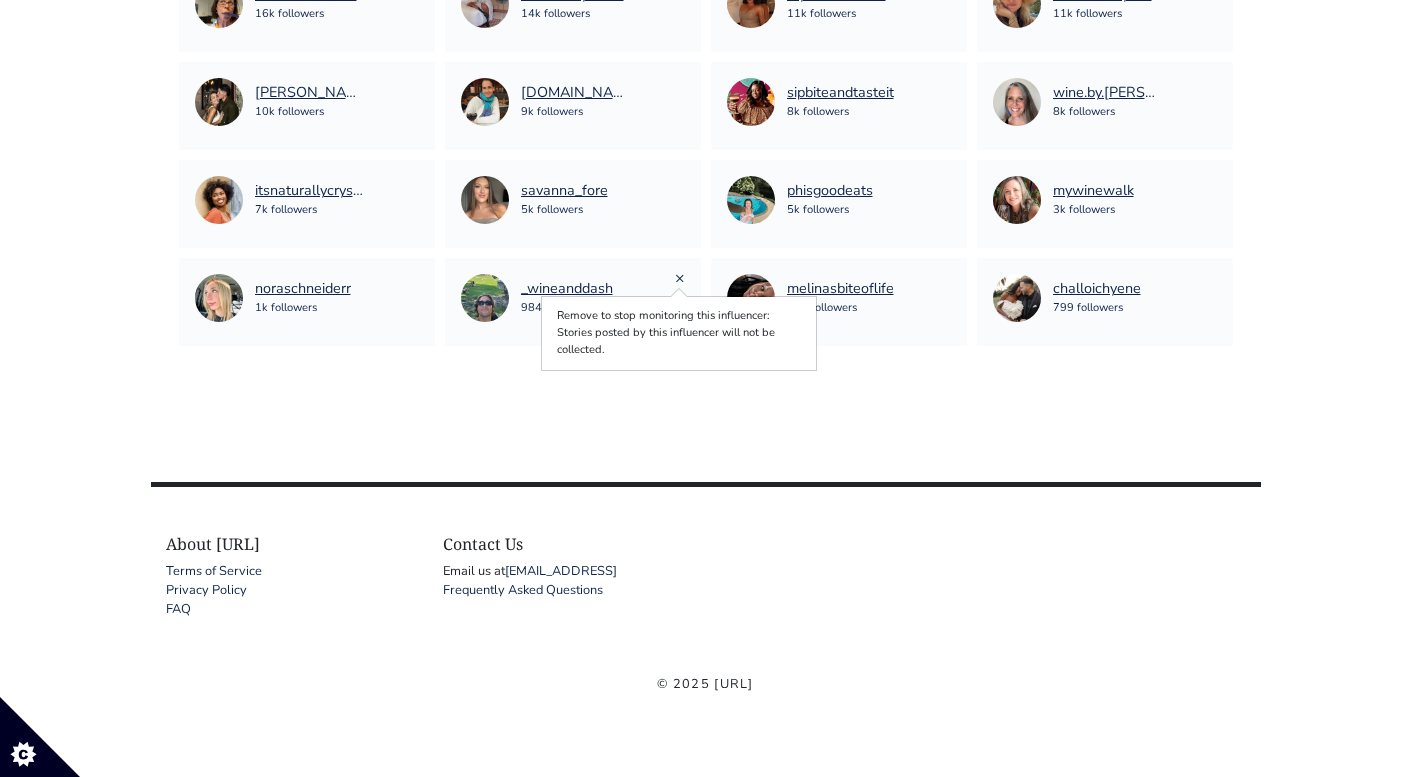 click on "×" at bounding box center [680, 278] 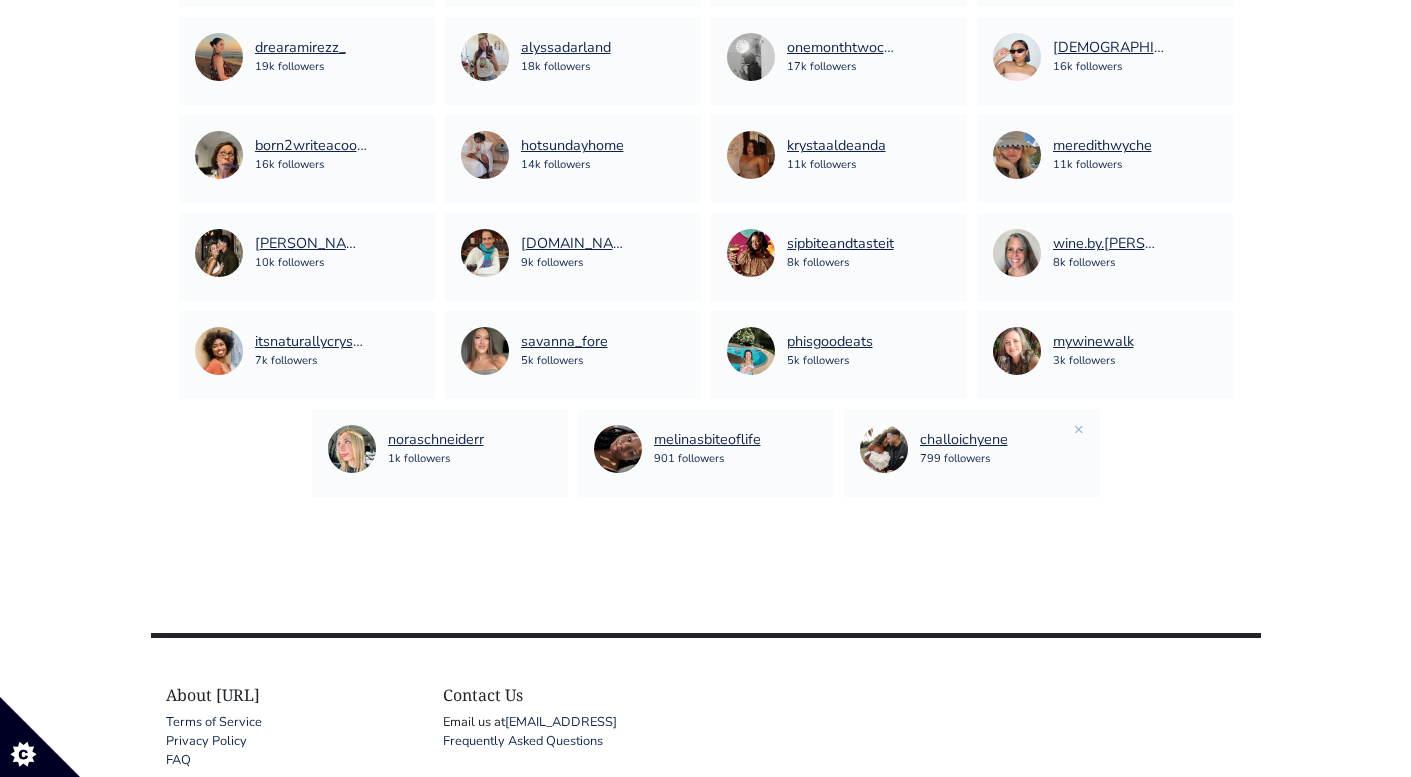 scroll, scrollTop: 2036, scrollLeft: 0, axis: vertical 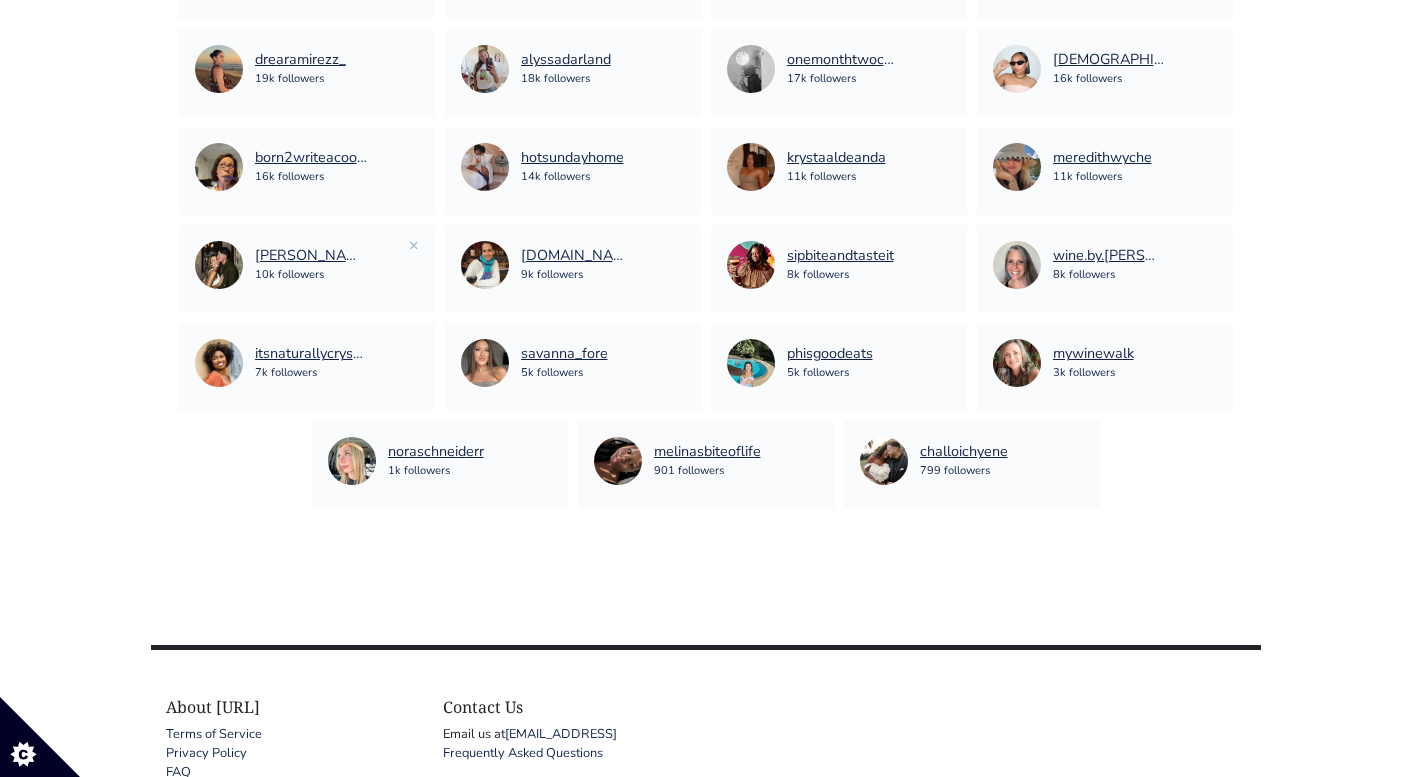 copy on "rachel_angelinac" 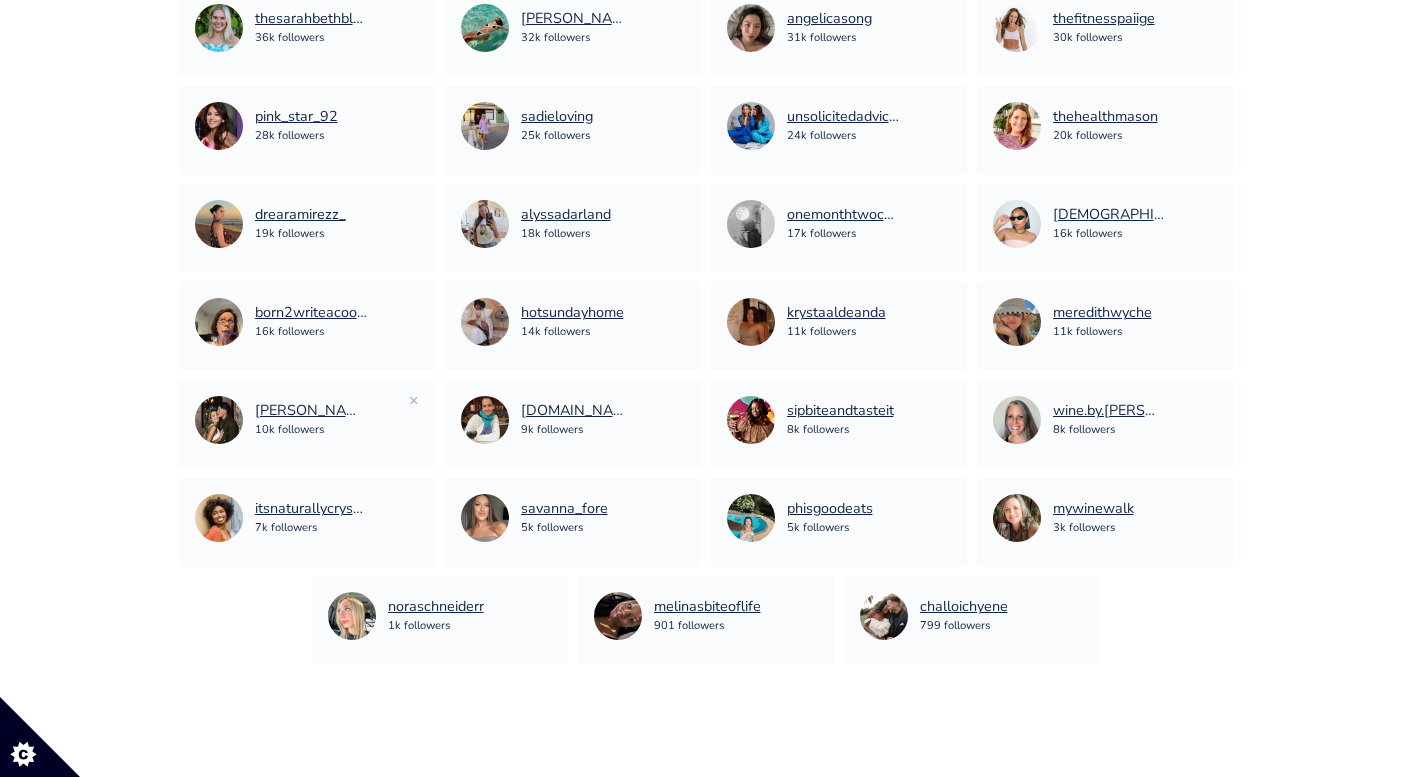 scroll, scrollTop: 1876, scrollLeft: 0, axis: vertical 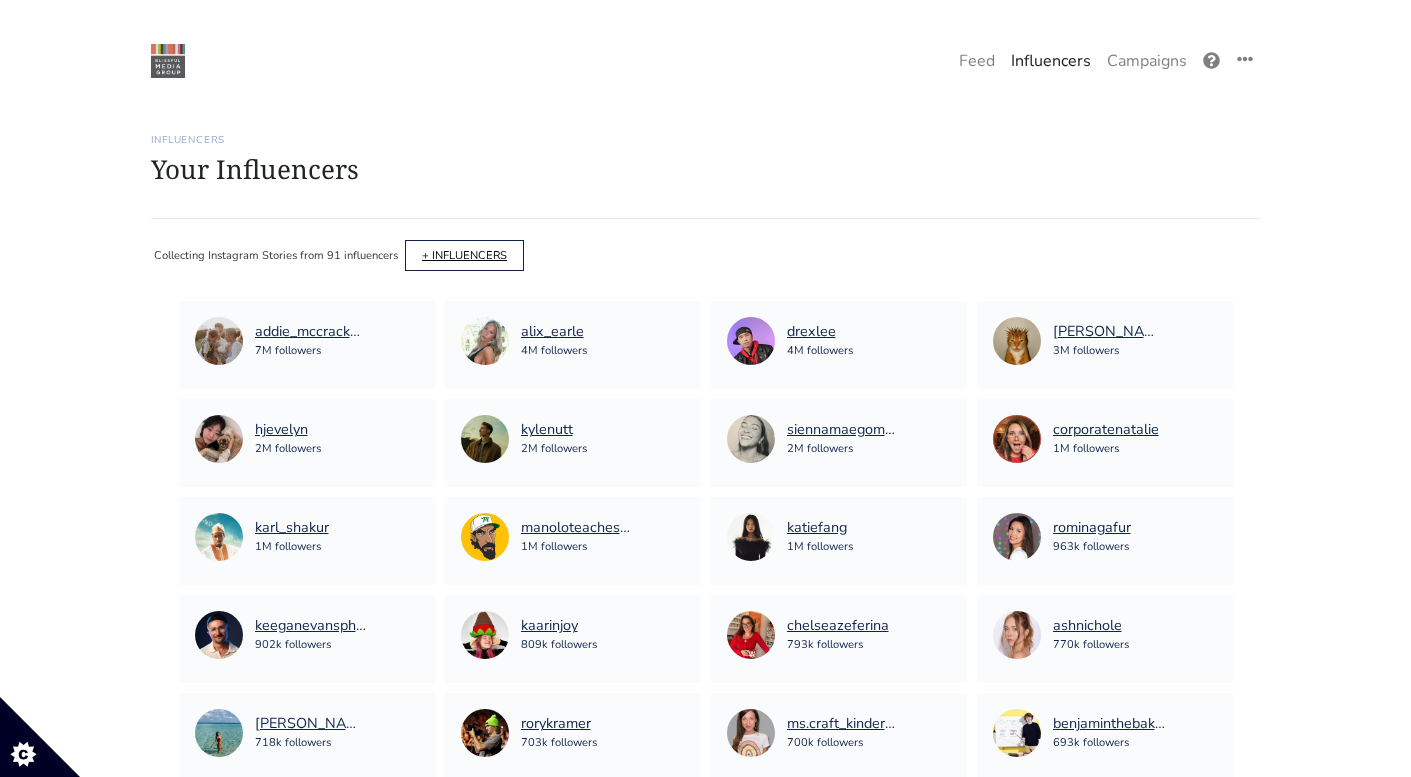 click on "+ INFLUENCERS" at bounding box center [464, 255] 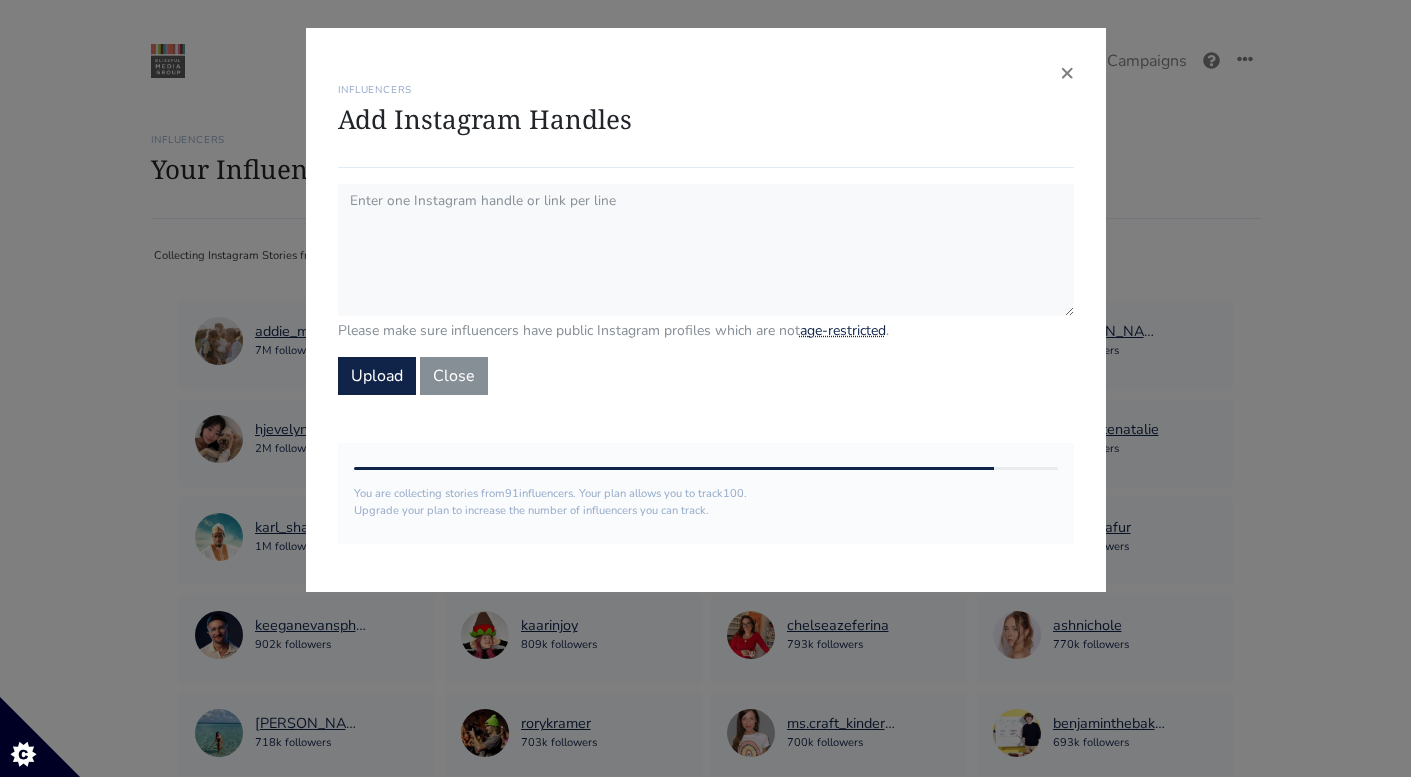 scroll, scrollTop: 0, scrollLeft: 0, axis: both 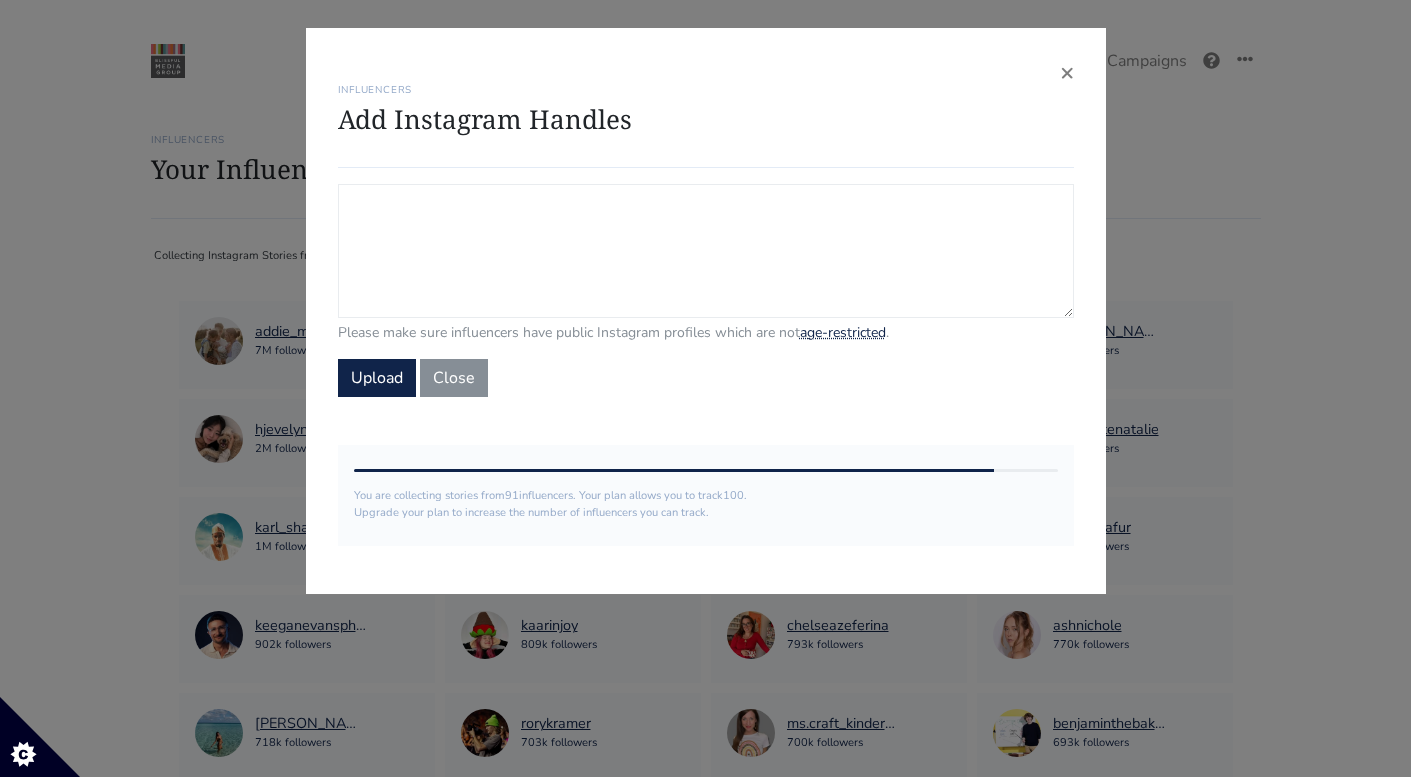 click on "Campaign Influencers
(optional) Only stories from these influencers will be included.
If blank, campaign will track stories from all influencers in your account." at bounding box center (706, 251) 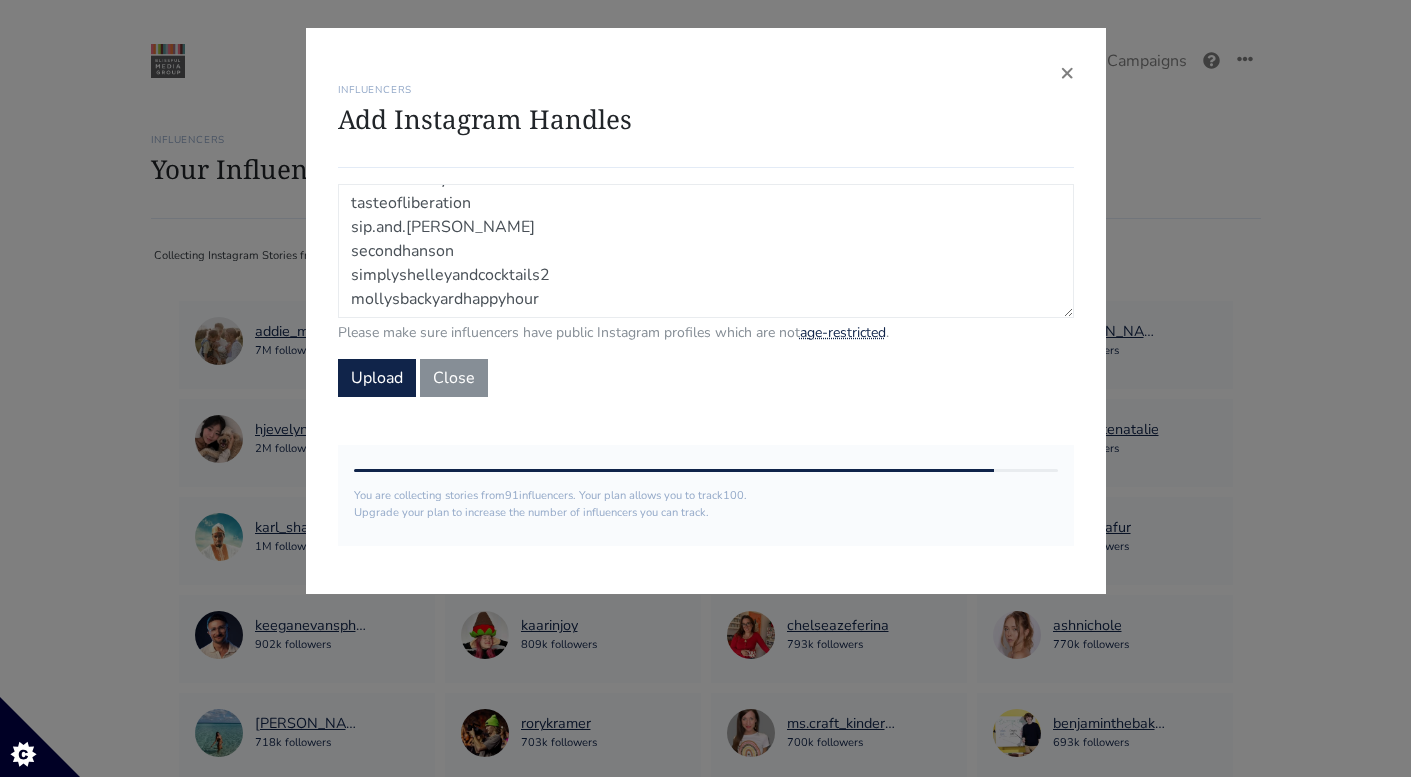 scroll, scrollTop: 0, scrollLeft: 0, axis: both 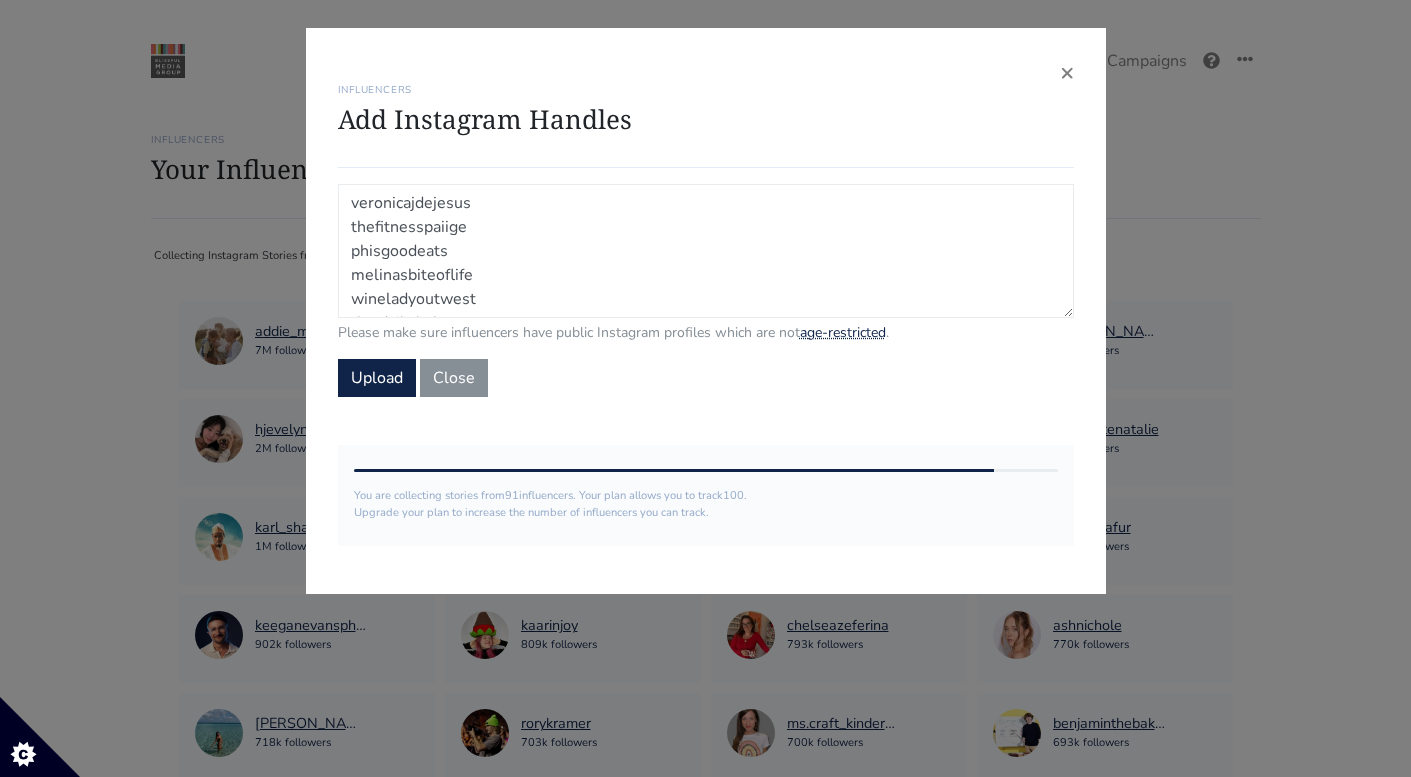 drag, startPoint x: 514, startPoint y: 199, endPoint x: 315, endPoint y: 193, distance: 199.09044 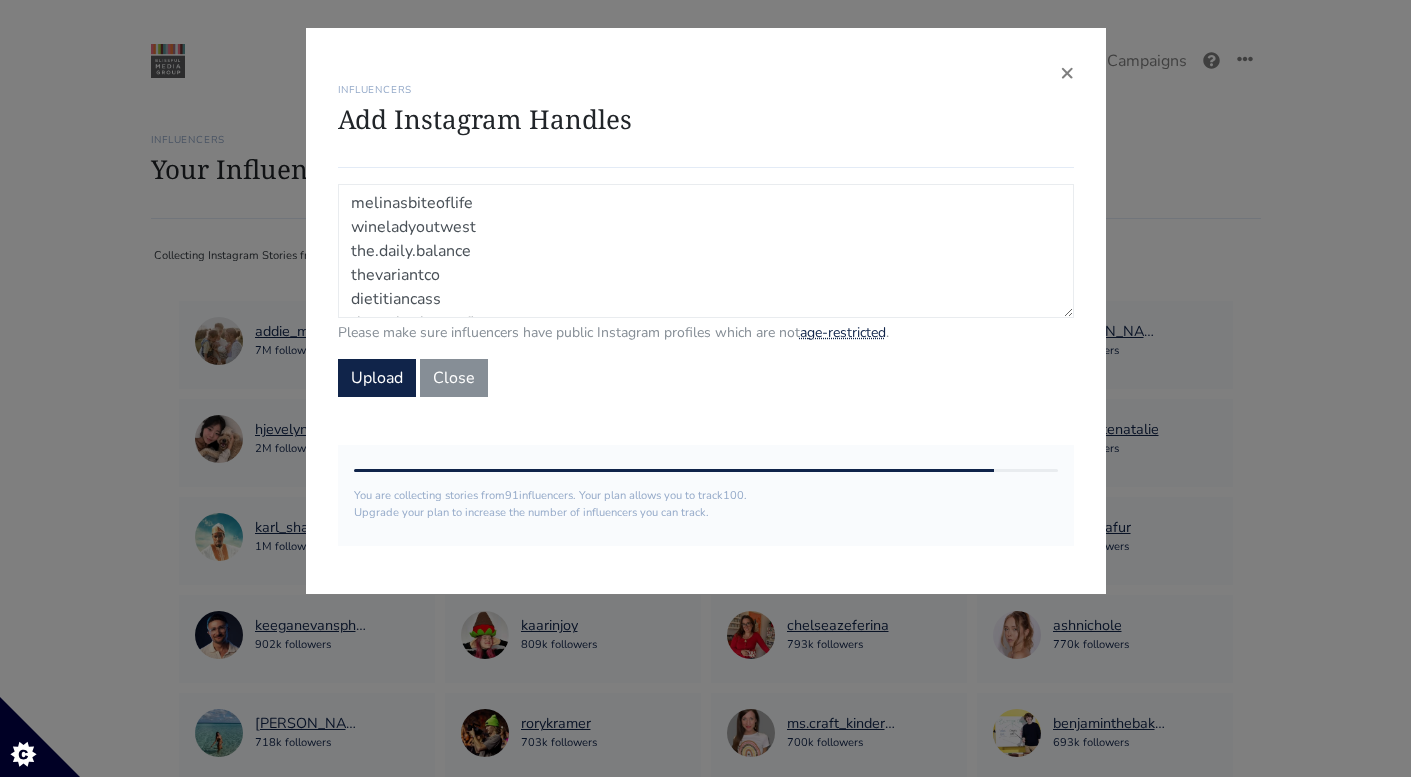 click on "melinasbiteoflife
wineladyoutwest
the.daily.balance
thevariantco
dietitiancass
the.soberbutterfly
nourished_by_anne
tasteofliberation
sip.and.wander
torey_mchale
secondhanson
simplyshelleyandcocktails2
mollysbackyardhappyhour" at bounding box center (706, 251) 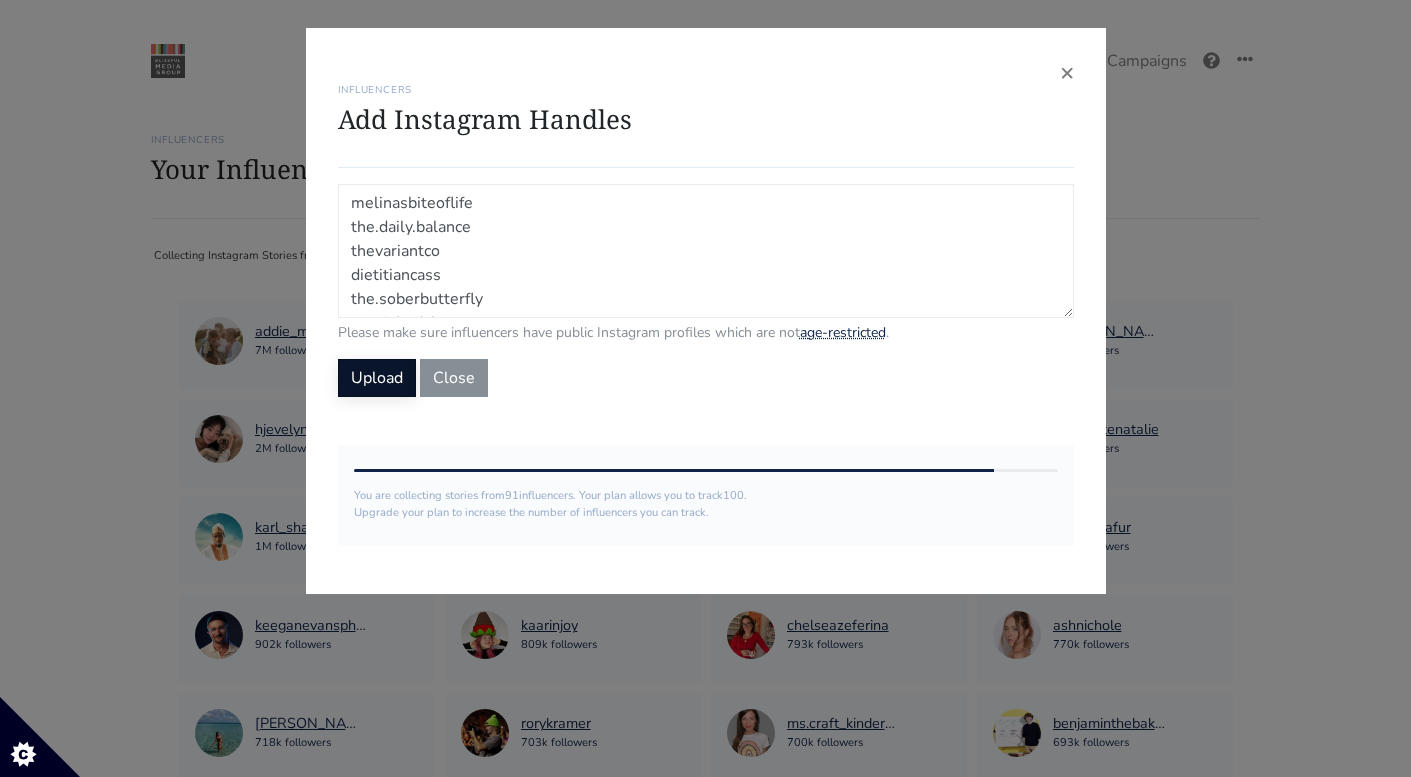type on "melinasbiteoflife
the.daily.balance
thevariantco
dietitiancass
the.soberbutterfly
nourished_by_anne
tasteofliberation
sip.and.wander
torey_mchale
secondhanson
simplyshelleyandcocktails2
mollysbackyardhappyhour" 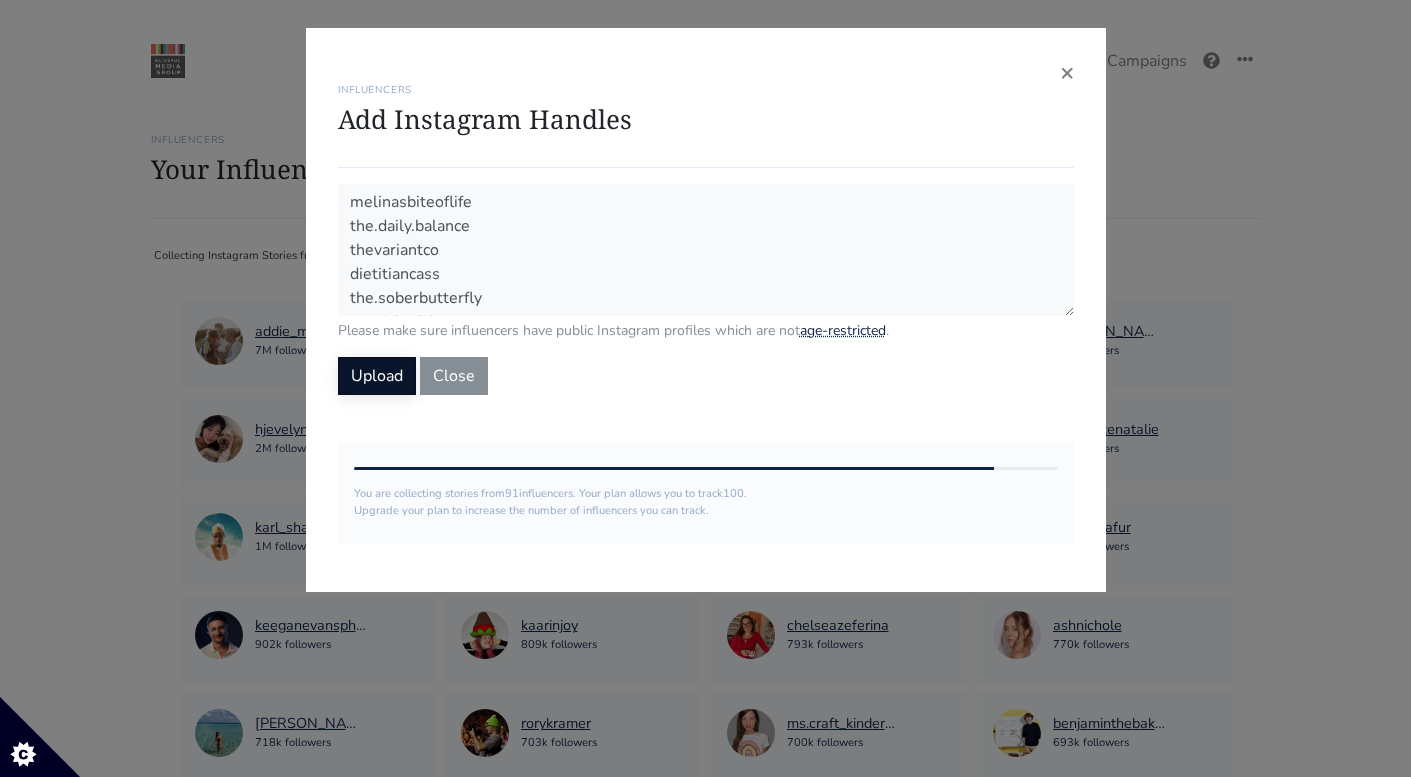 click on "Upload" at bounding box center (377, 376) 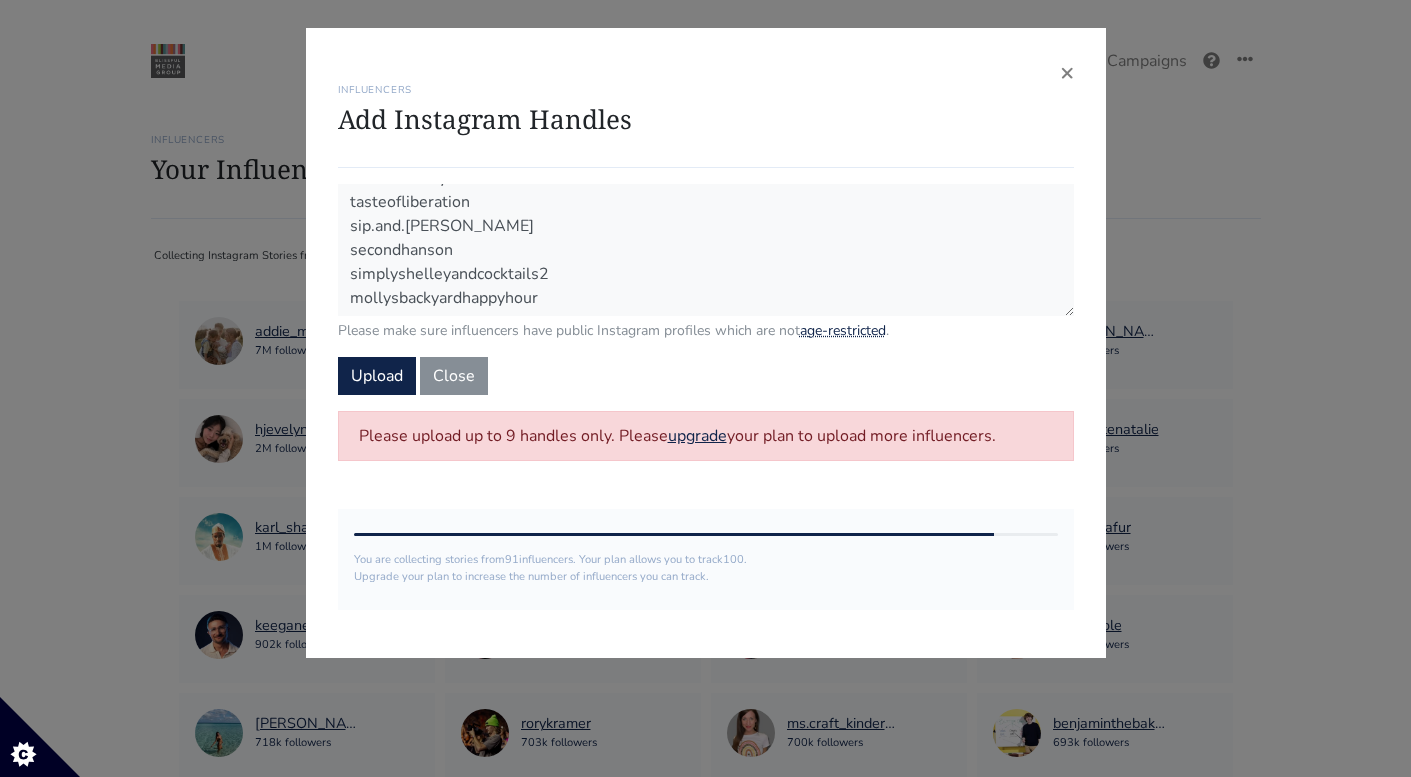 scroll, scrollTop: 168, scrollLeft: 0, axis: vertical 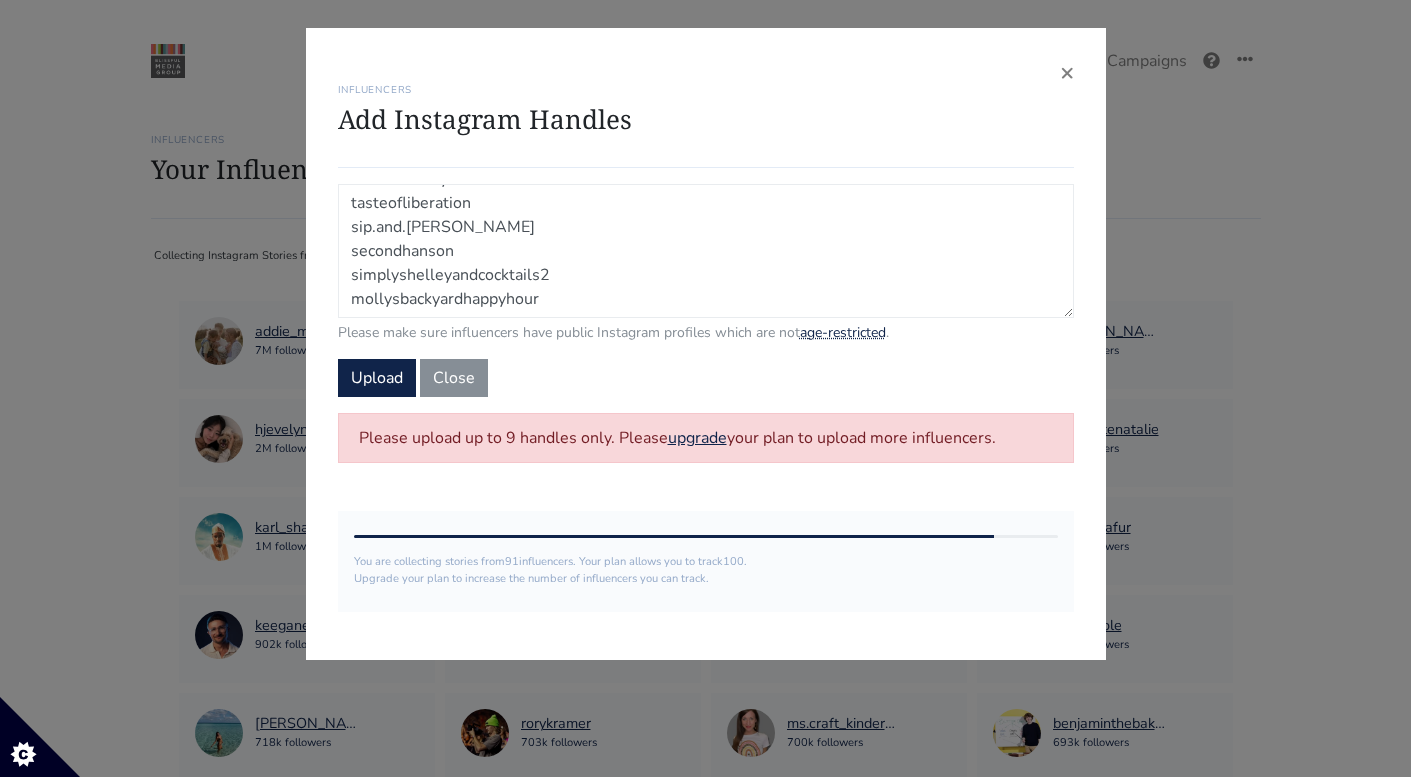 click on "melinasbiteoflife
the.daily.balance
thevariantco
dietitiancass
the.soberbutterfly
nourished_by_anne
tasteofliberation
sip.and.wander
torey_mchale
secondhanson
simplyshelleyandcocktails2
mollysbackyardhappyhour" at bounding box center [706, 251] 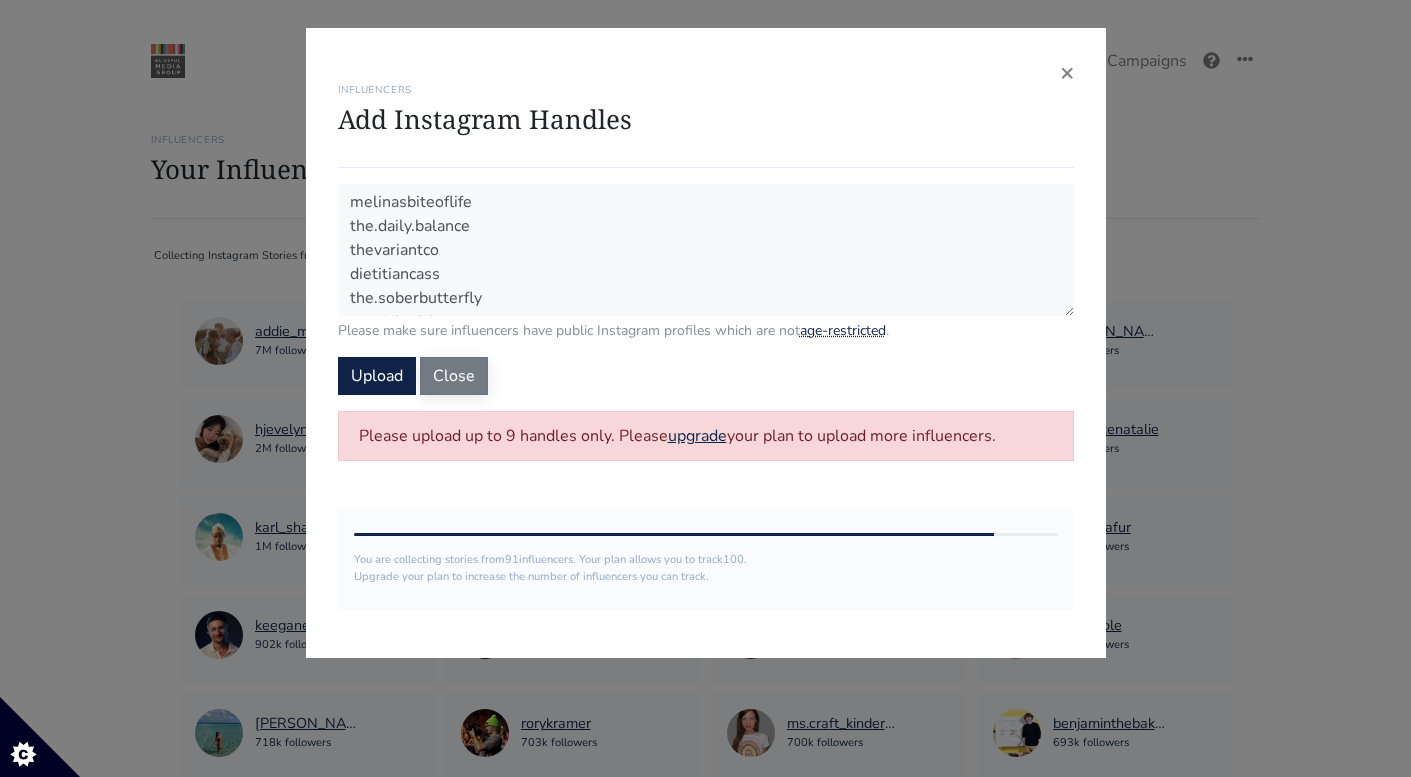 click on "Close" at bounding box center [454, 376] 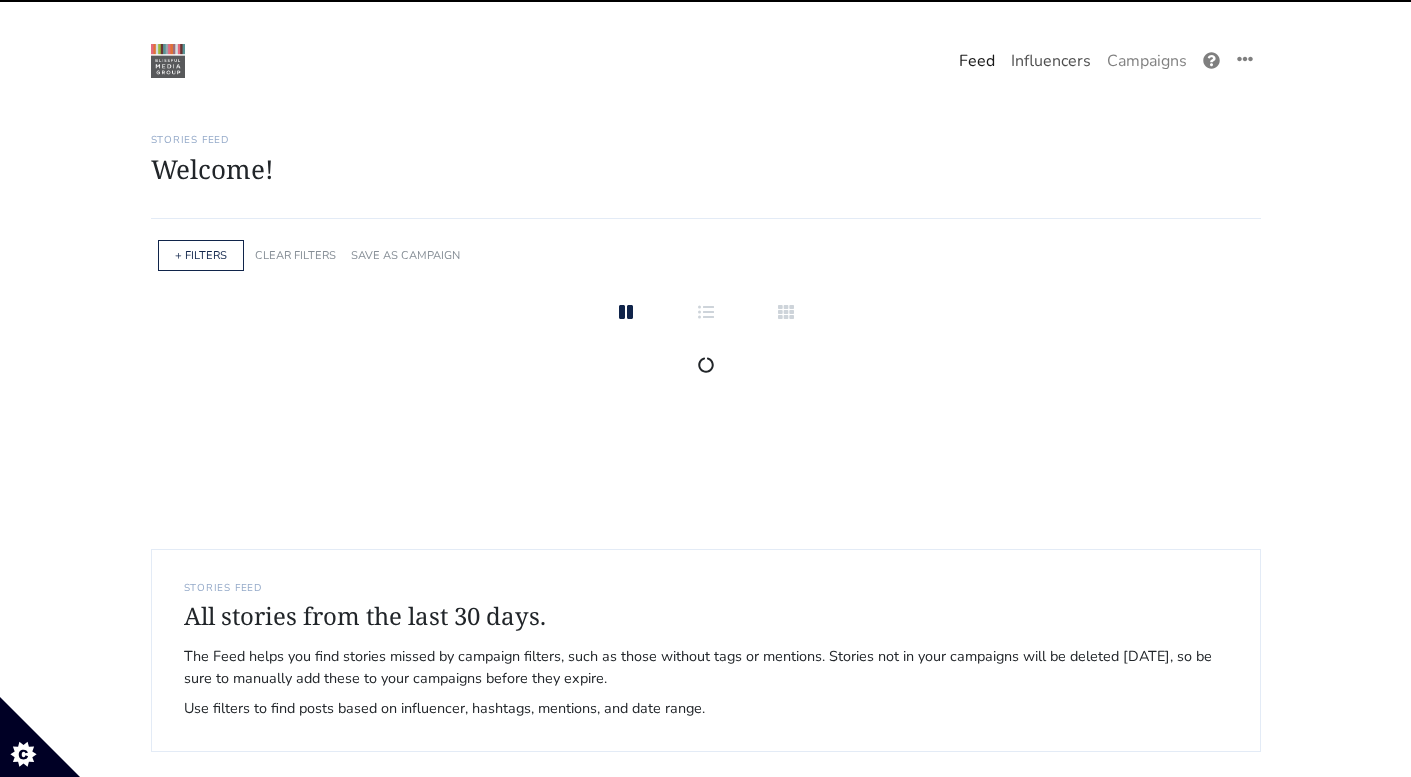 scroll, scrollTop: 0, scrollLeft: 0, axis: both 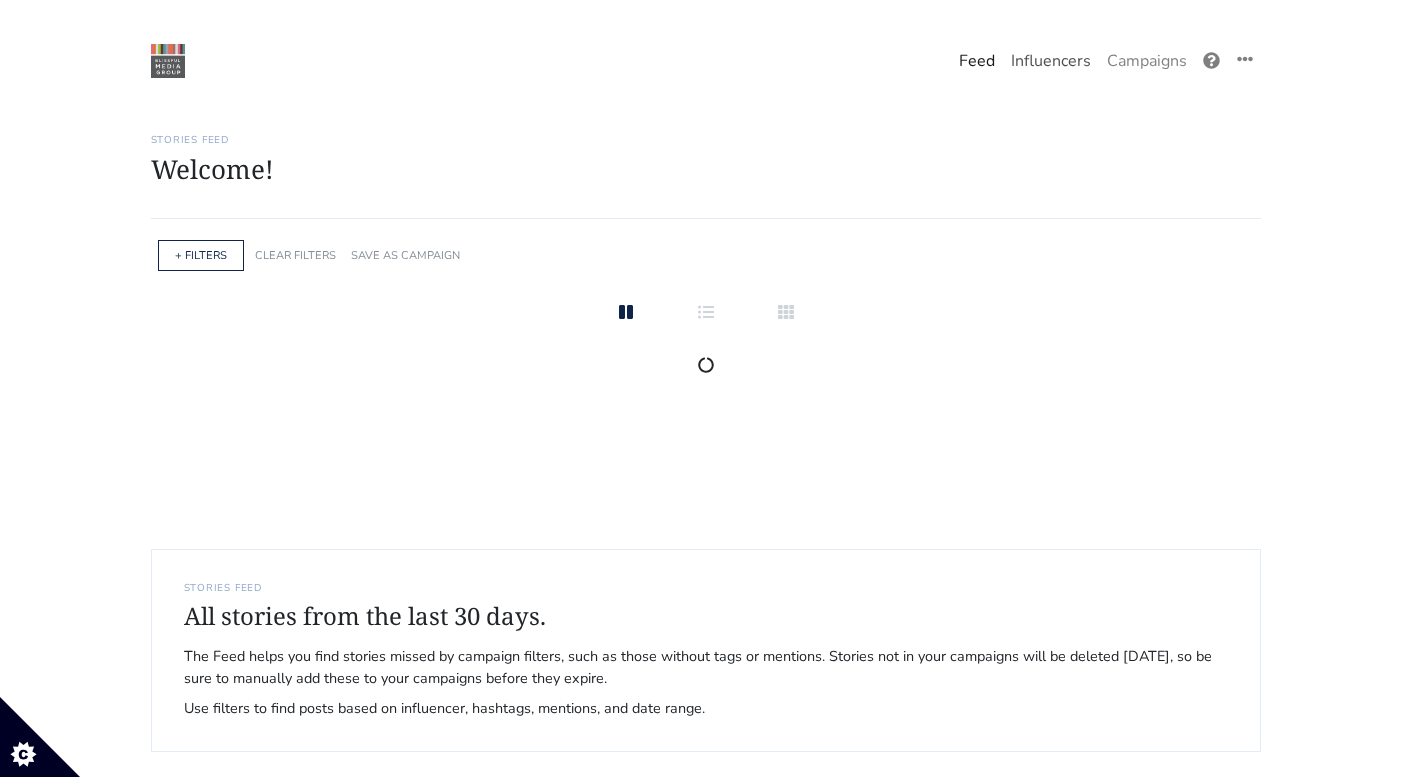 click on "Influencers" at bounding box center [1051, 61] 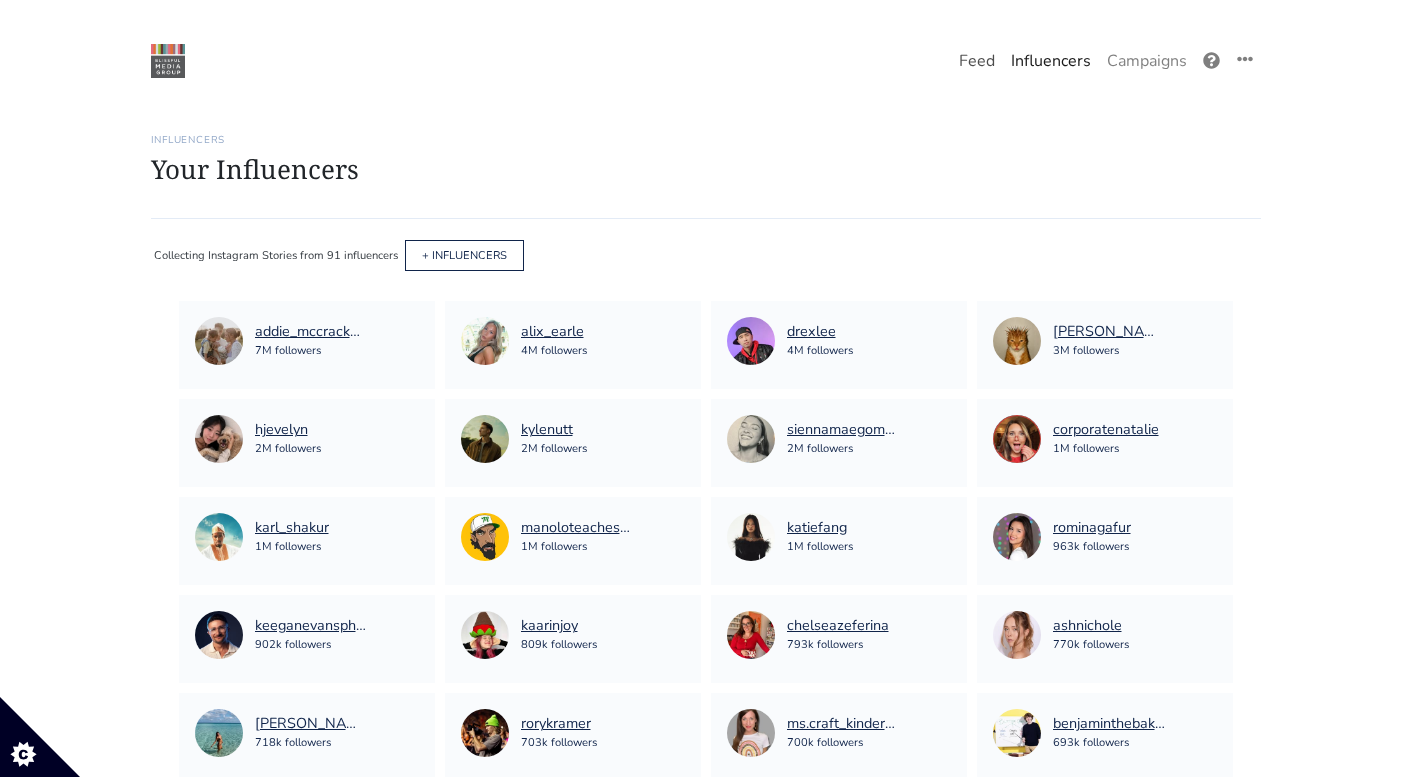 click on "Feed" at bounding box center [977, 61] 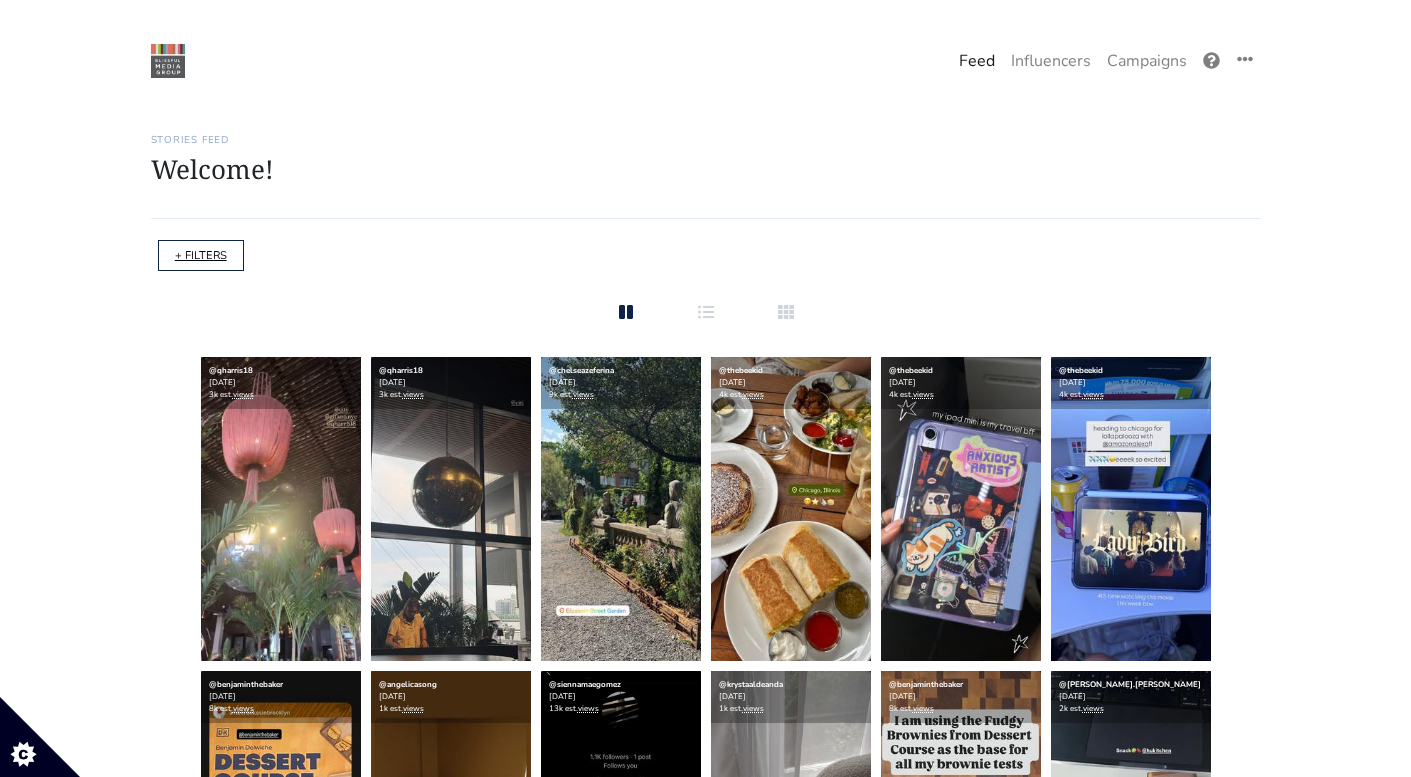 click on "+ FILTERS" at bounding box center [201, 255] 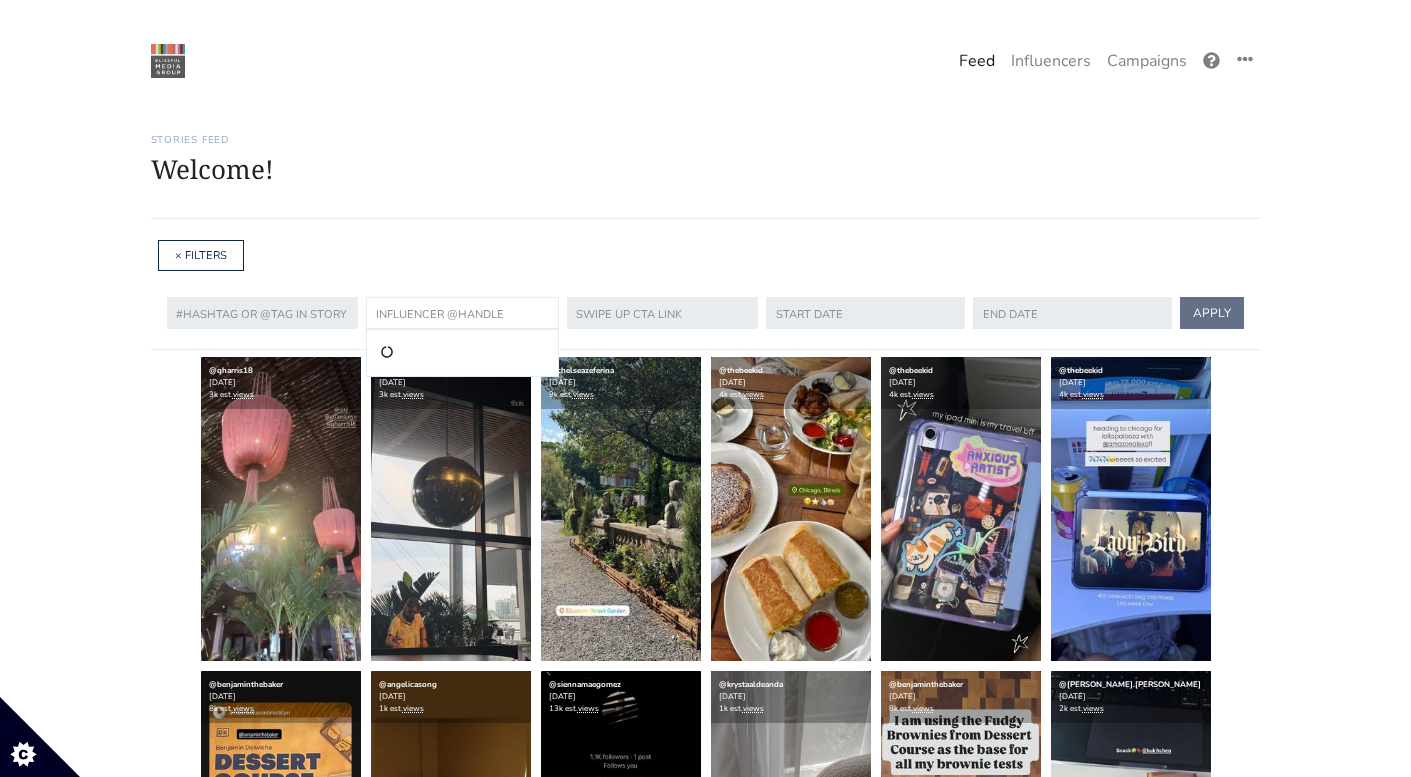 click at bounding box center (462, 313) 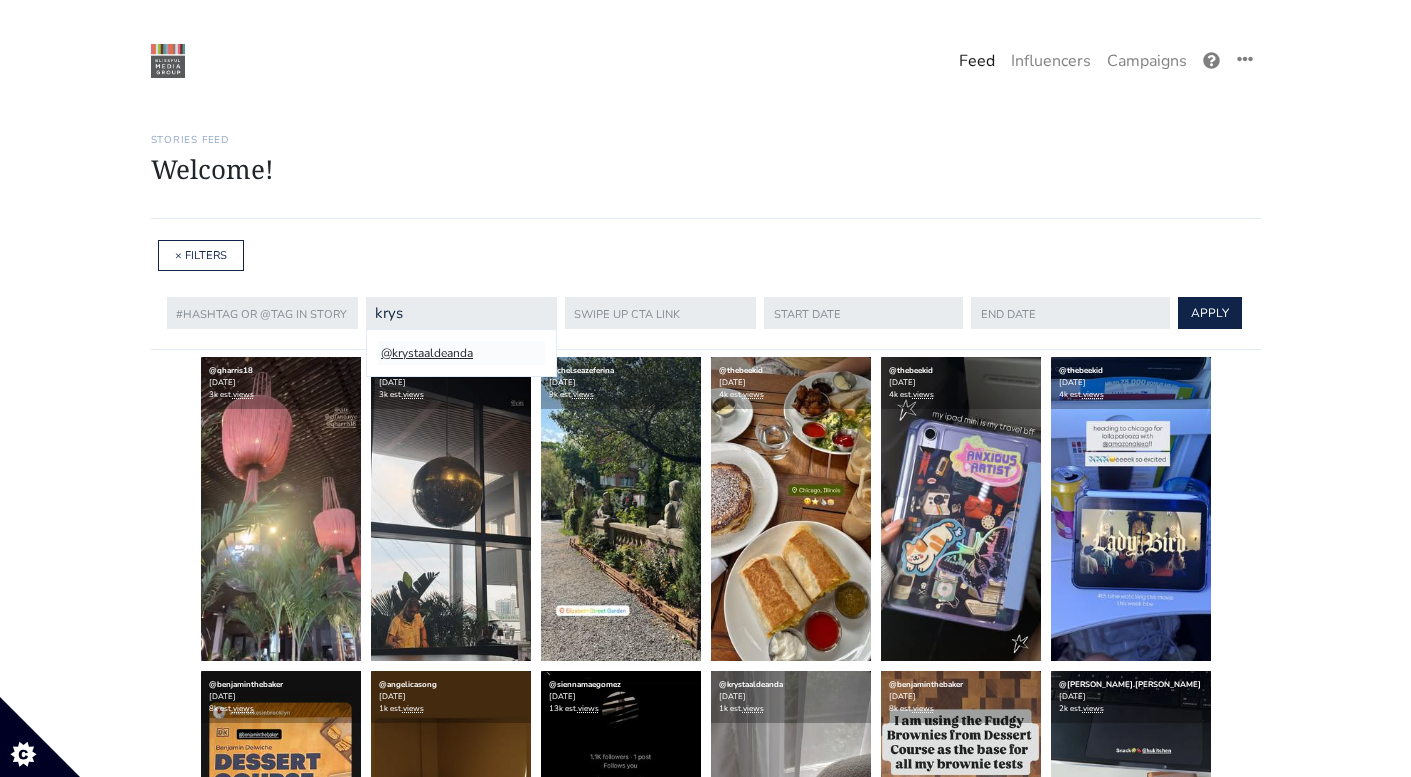 click on "@krystaaldeanda" at bounding box center [461, 353] 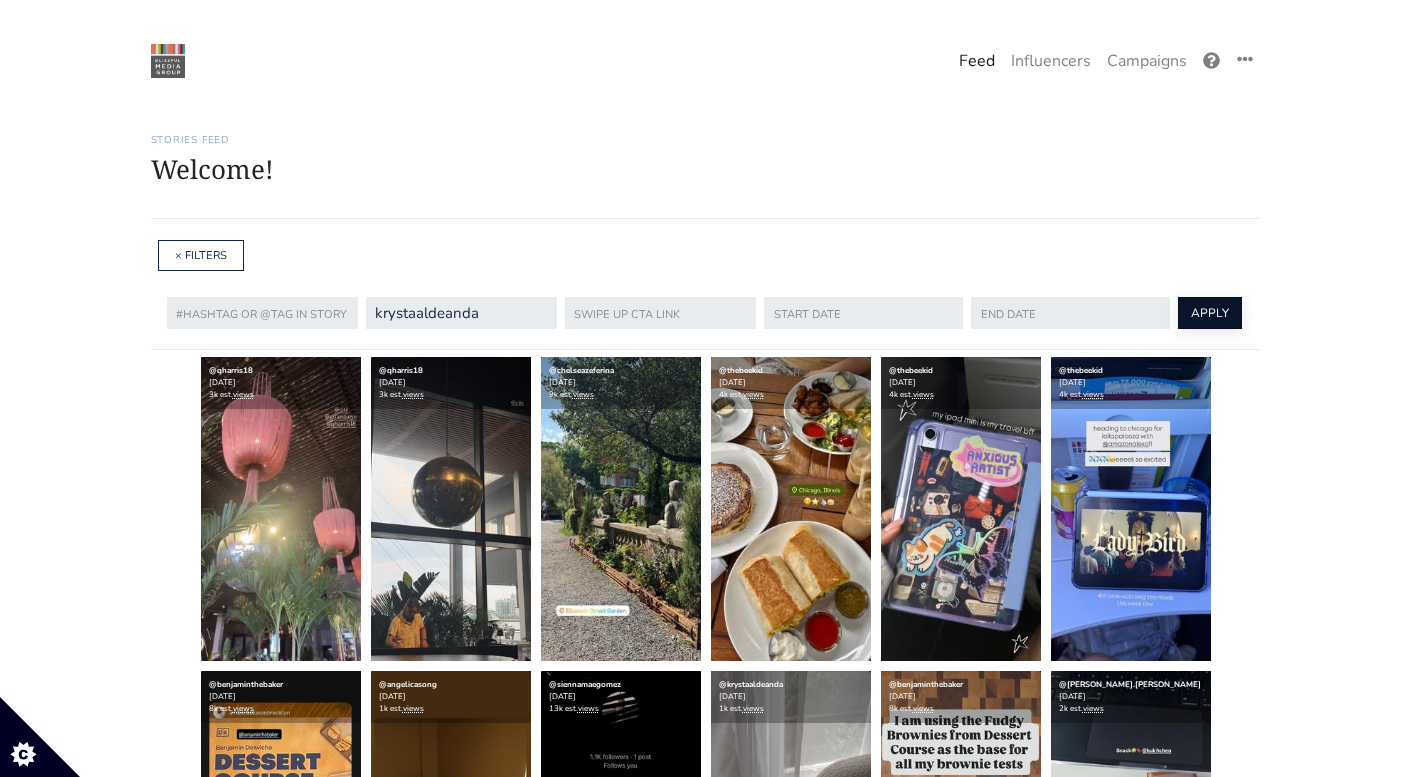 click on "APPLY" at bounding box center (1210, 313) 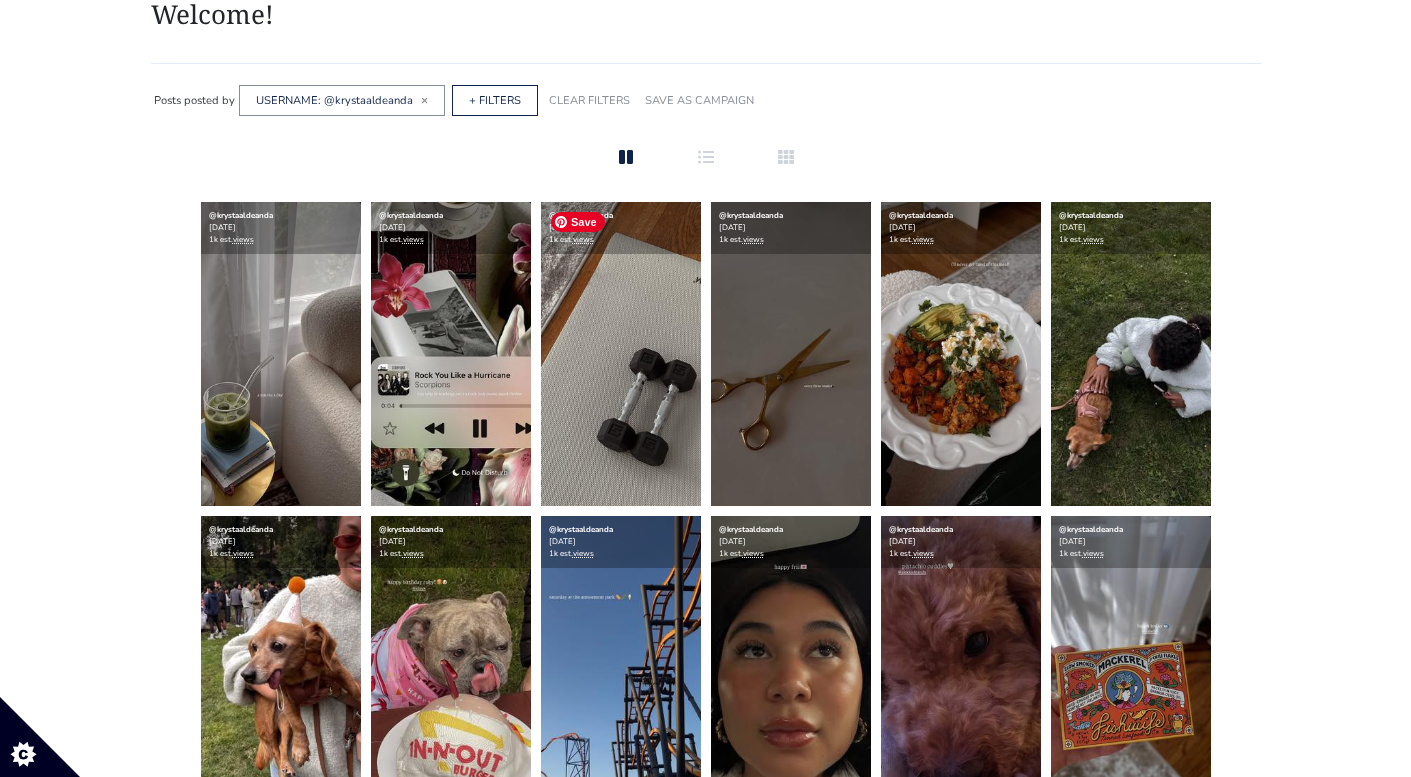 scroll, scrollTop: 86, scrollLeft: 0, axis: vertical 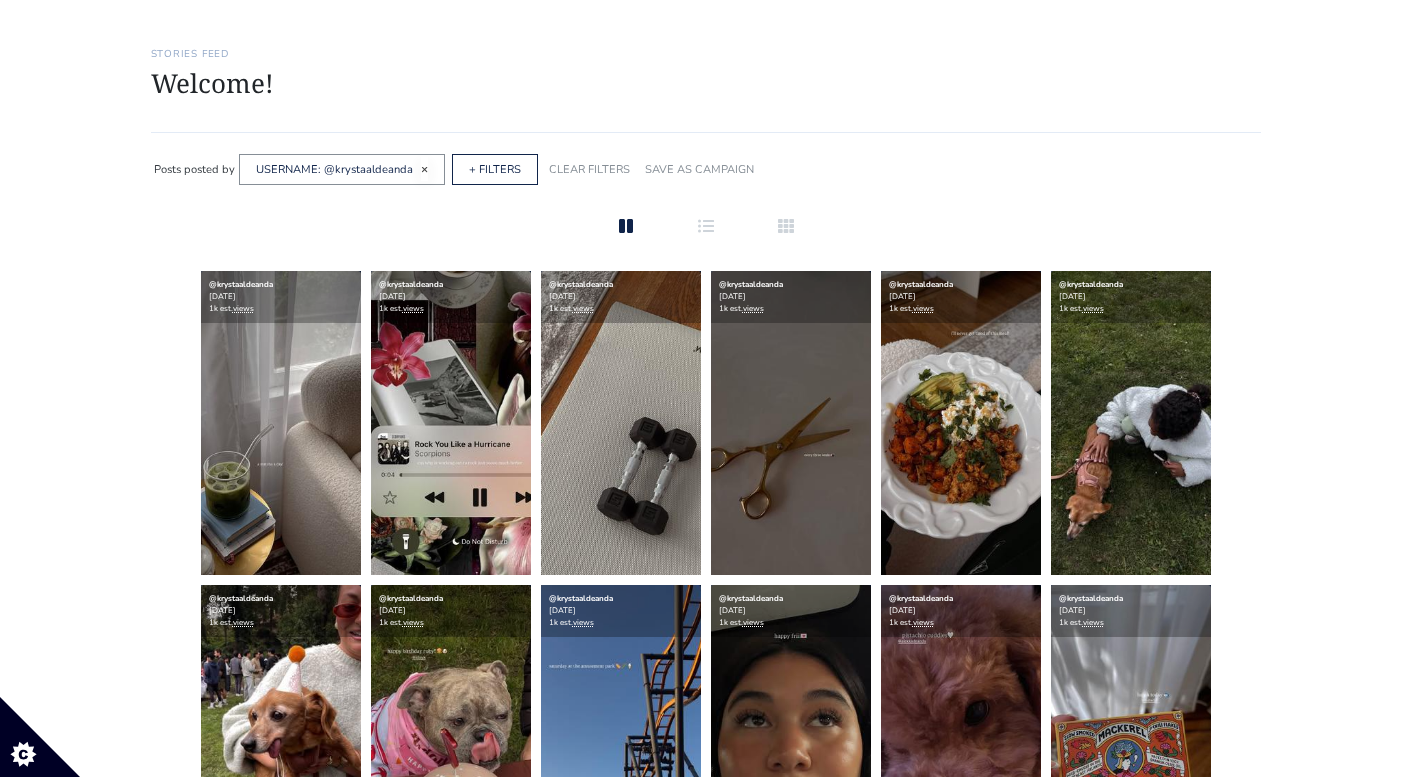 click on "×" at bounding box center (424, 169) 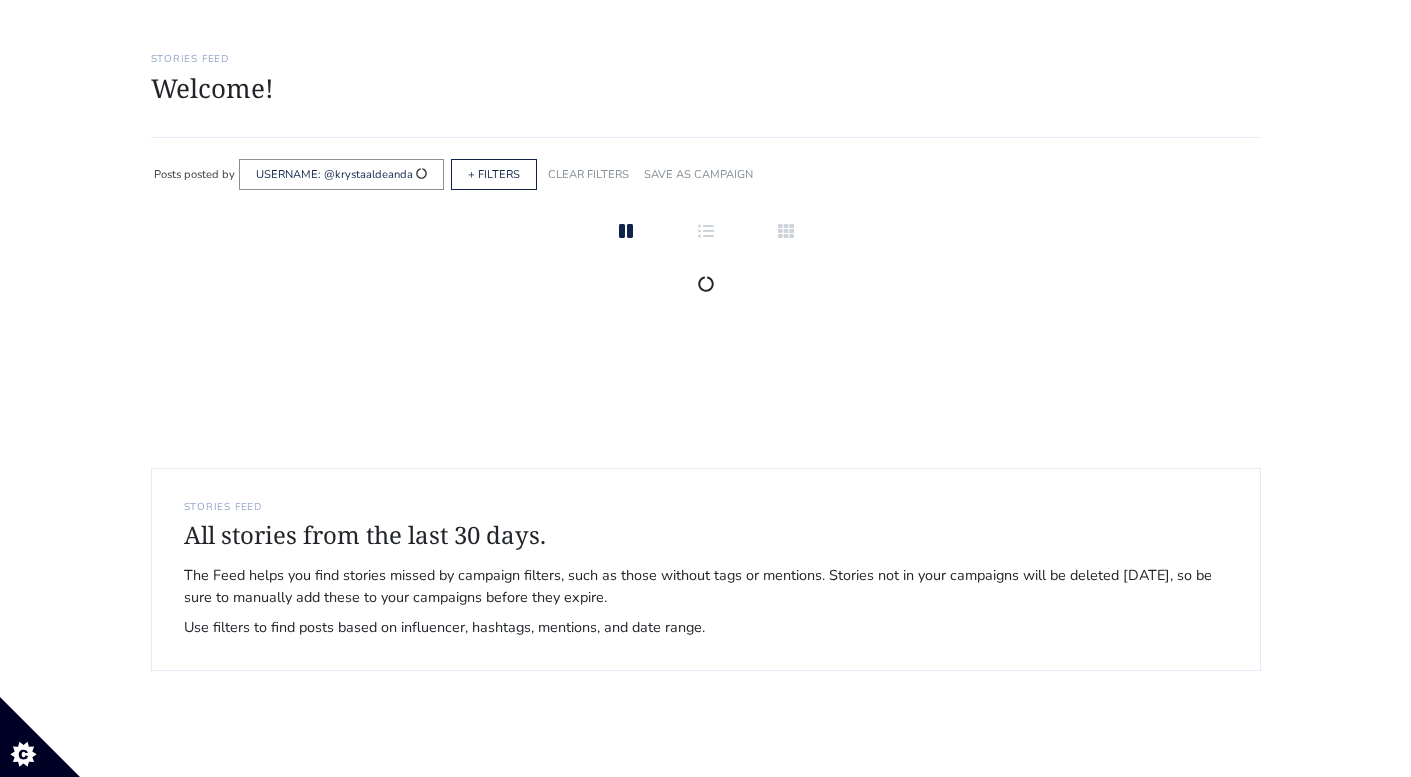 scroll, scrollTop: 0, scrollLeft: 0, axis: both 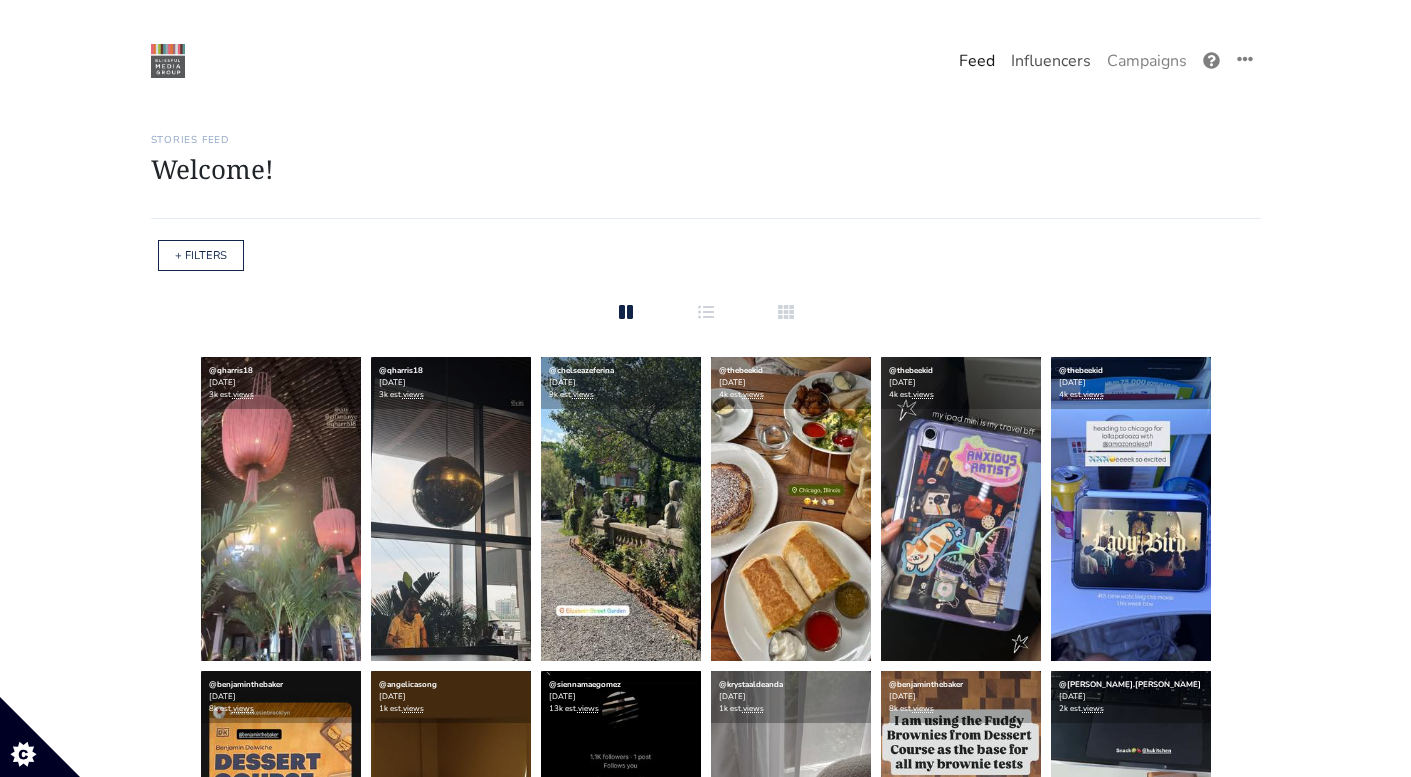 click on "Influencers" at bounding box center [1051, 61] 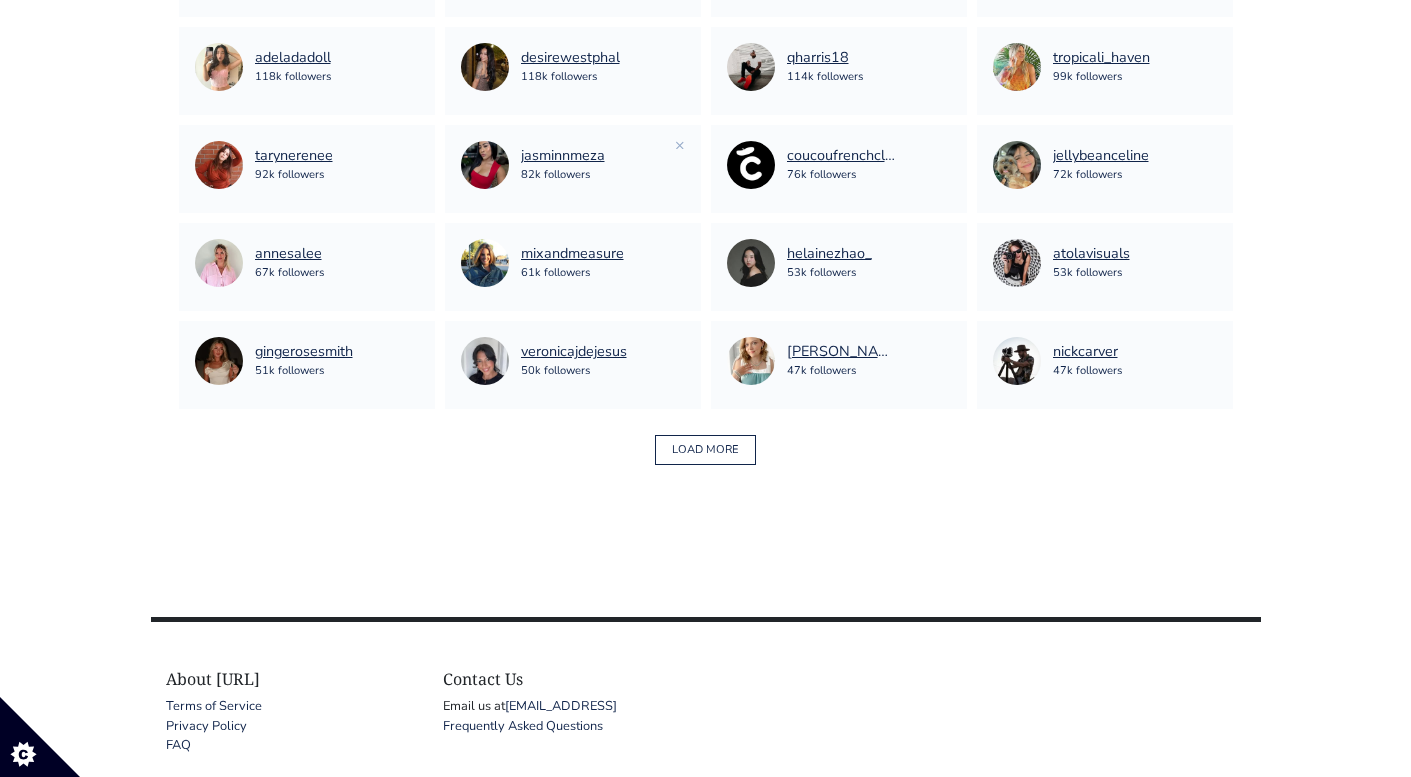 scroll, scrollTop: 1346, scrollLeft: 0, axis: vertical 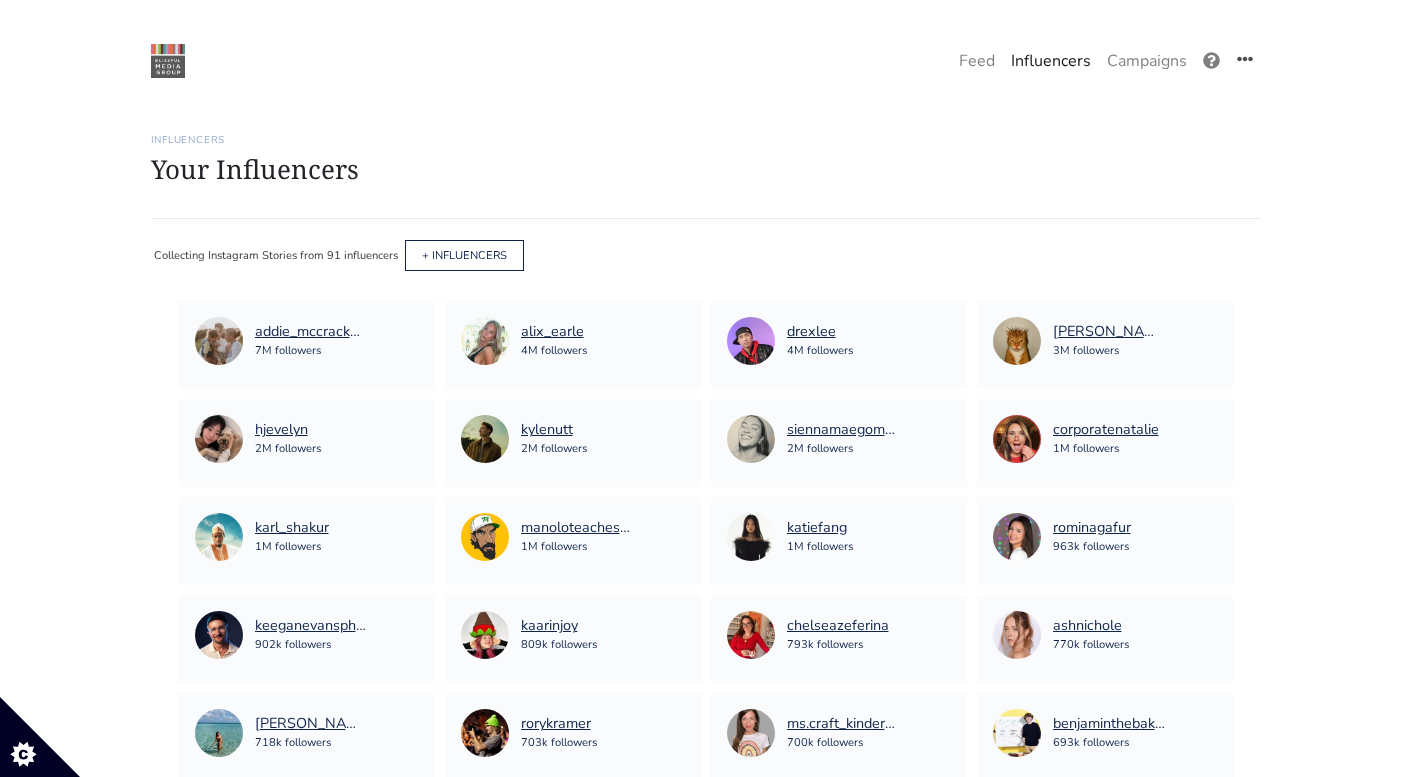 click at bounding box center (1245, 60) 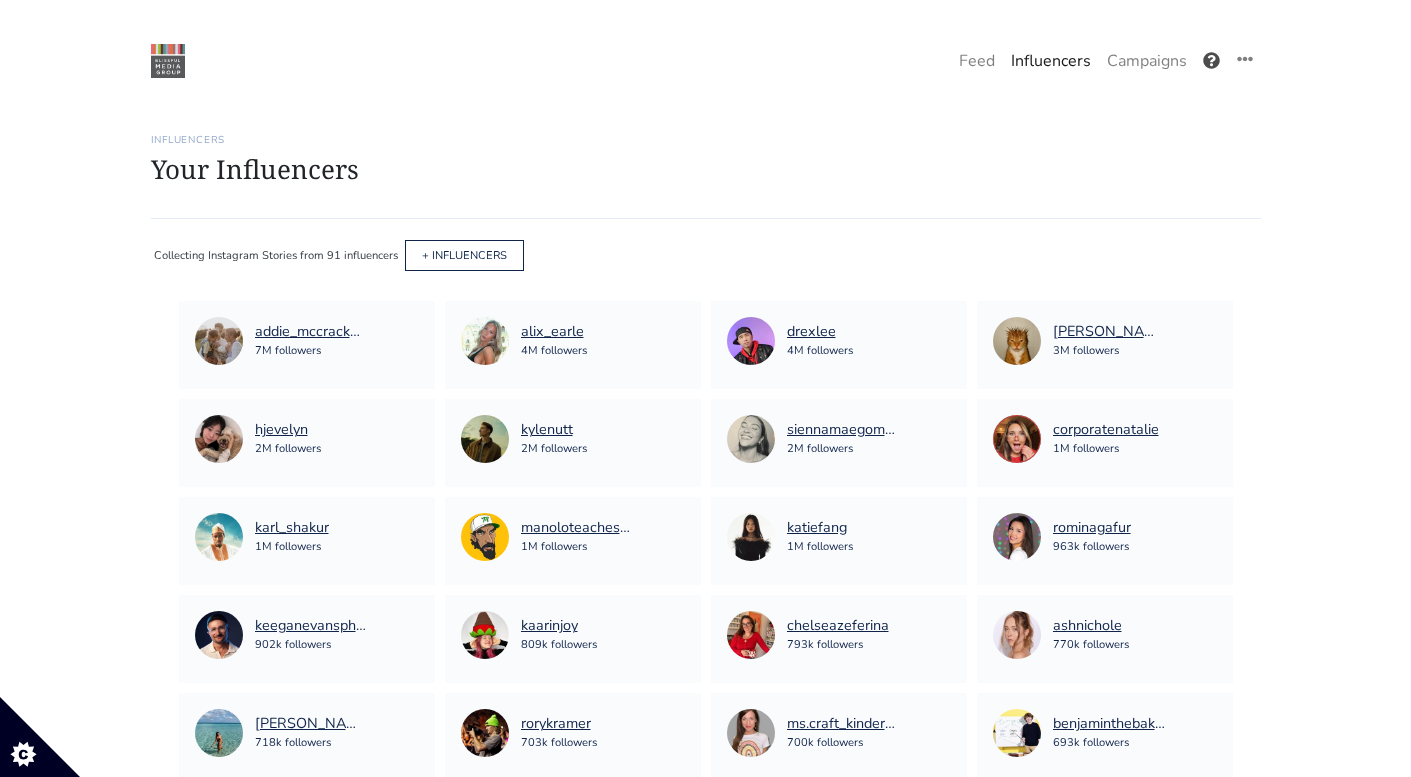 click 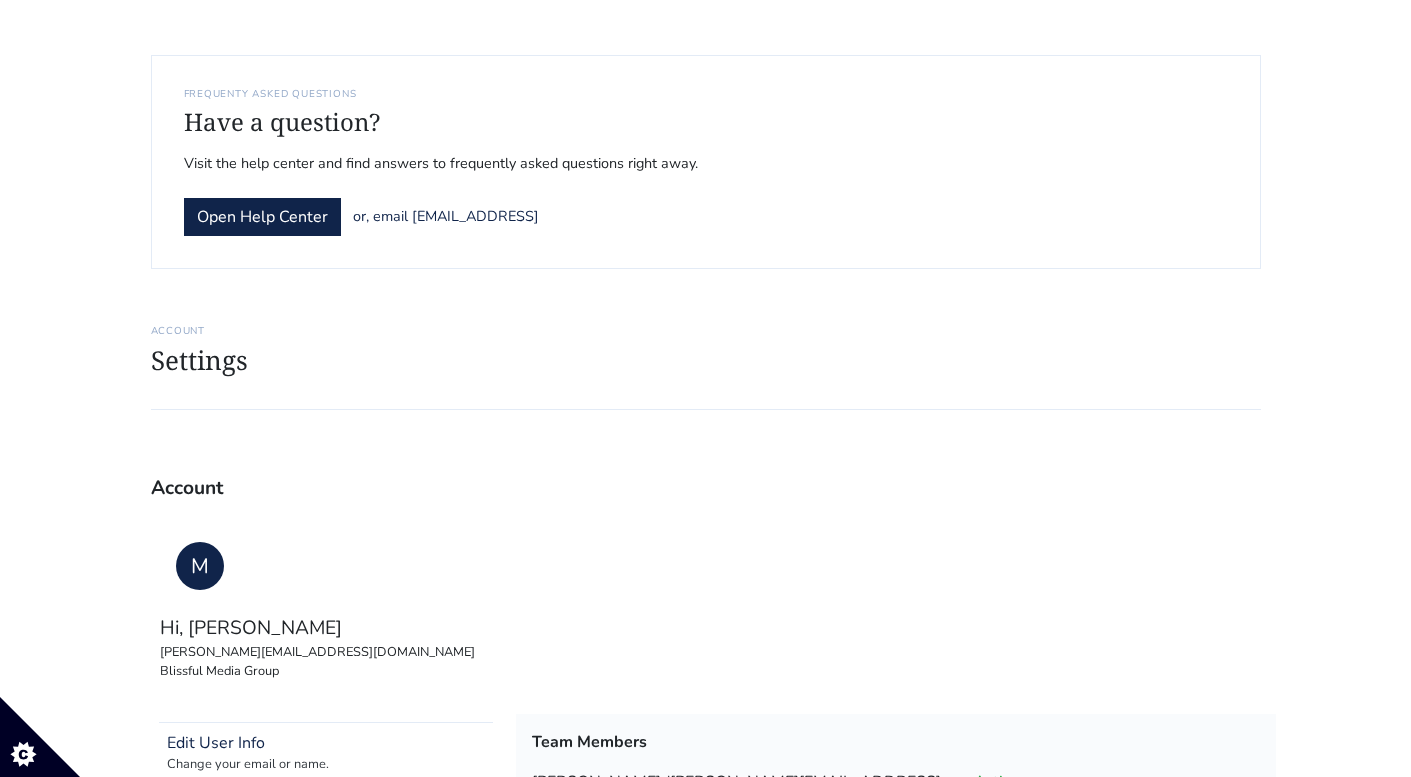 scroll, scrollTop: 0, scrollLeft: 0, axis: both 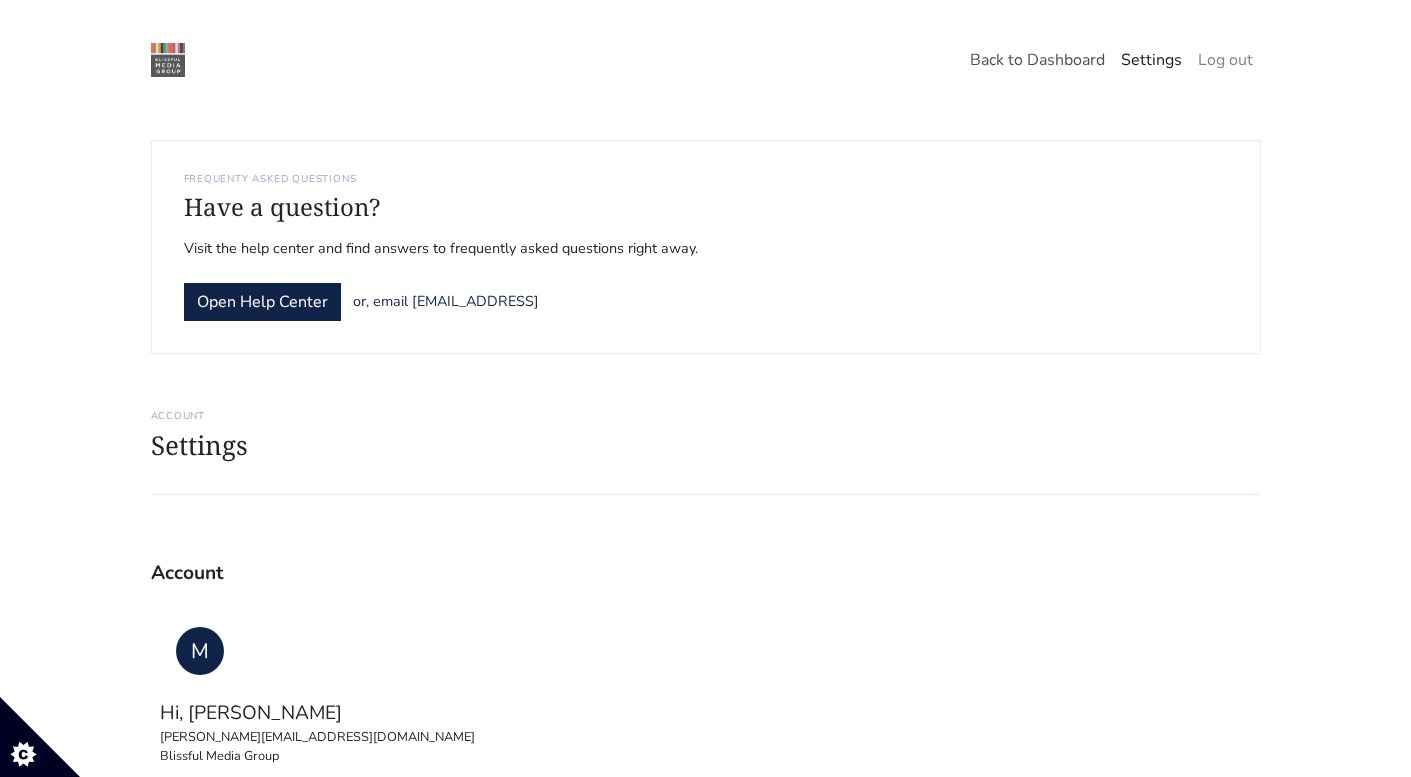 click on "Back to Dashboard" at bounding box center [1037, 60] 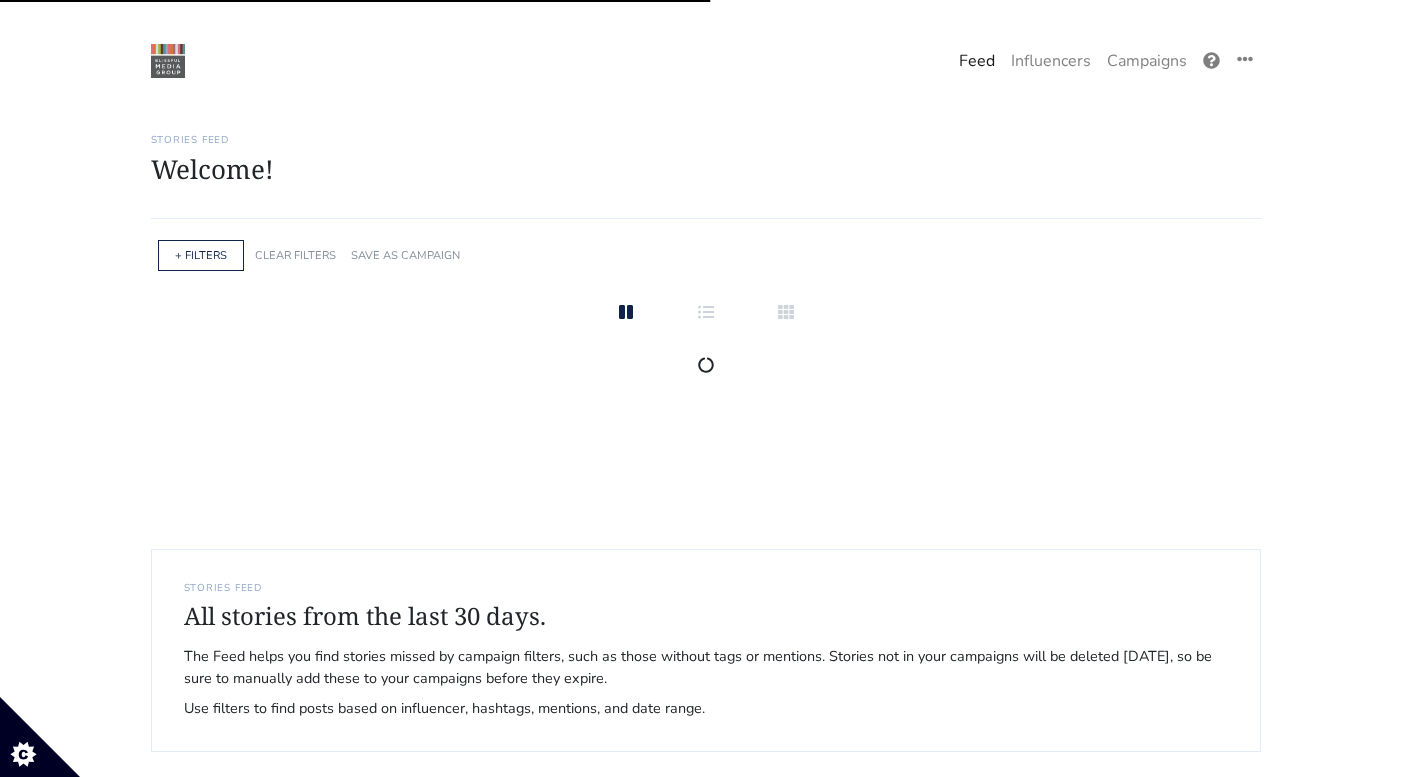 scroll, scrollTop: 0, scrollLeft: 0, axis: both 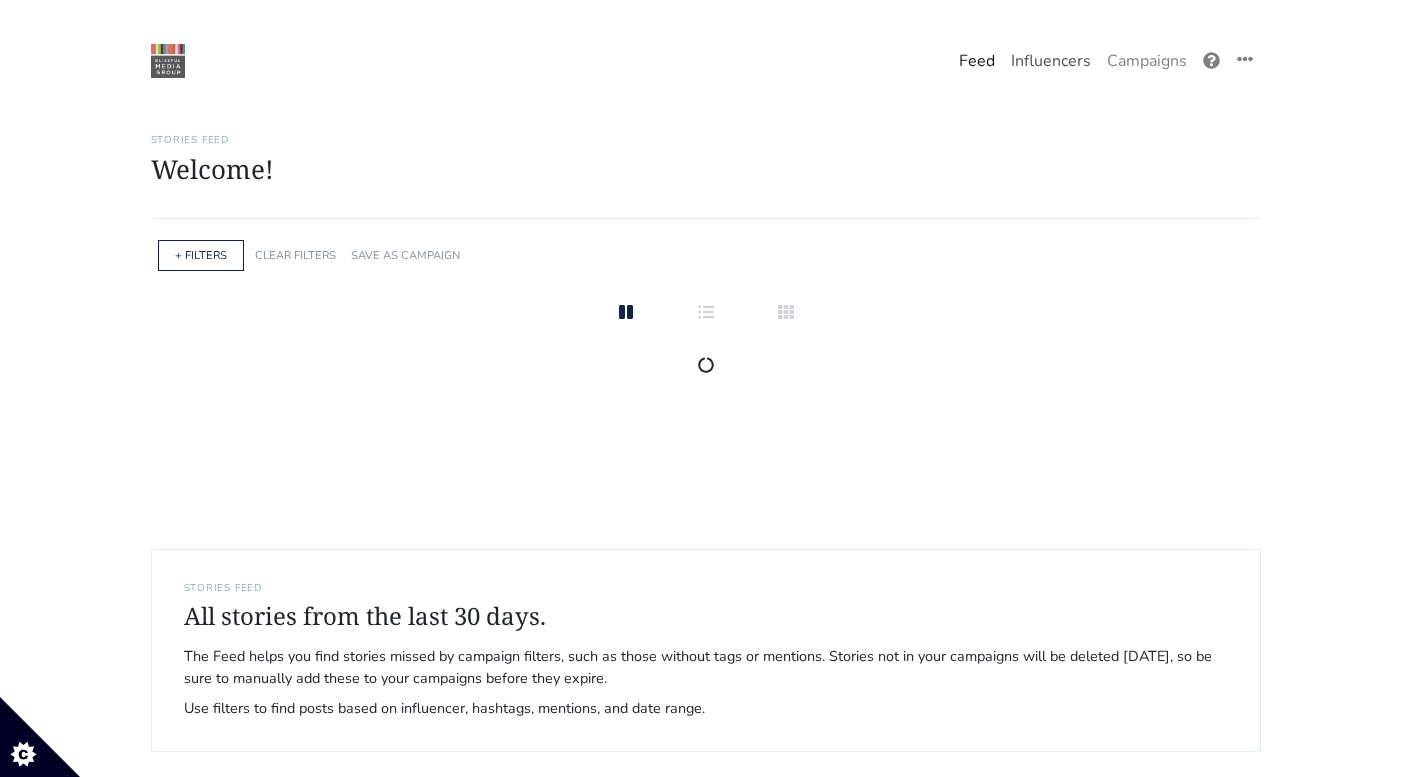 click on "Influencers" at bounding box center [1051, 61] 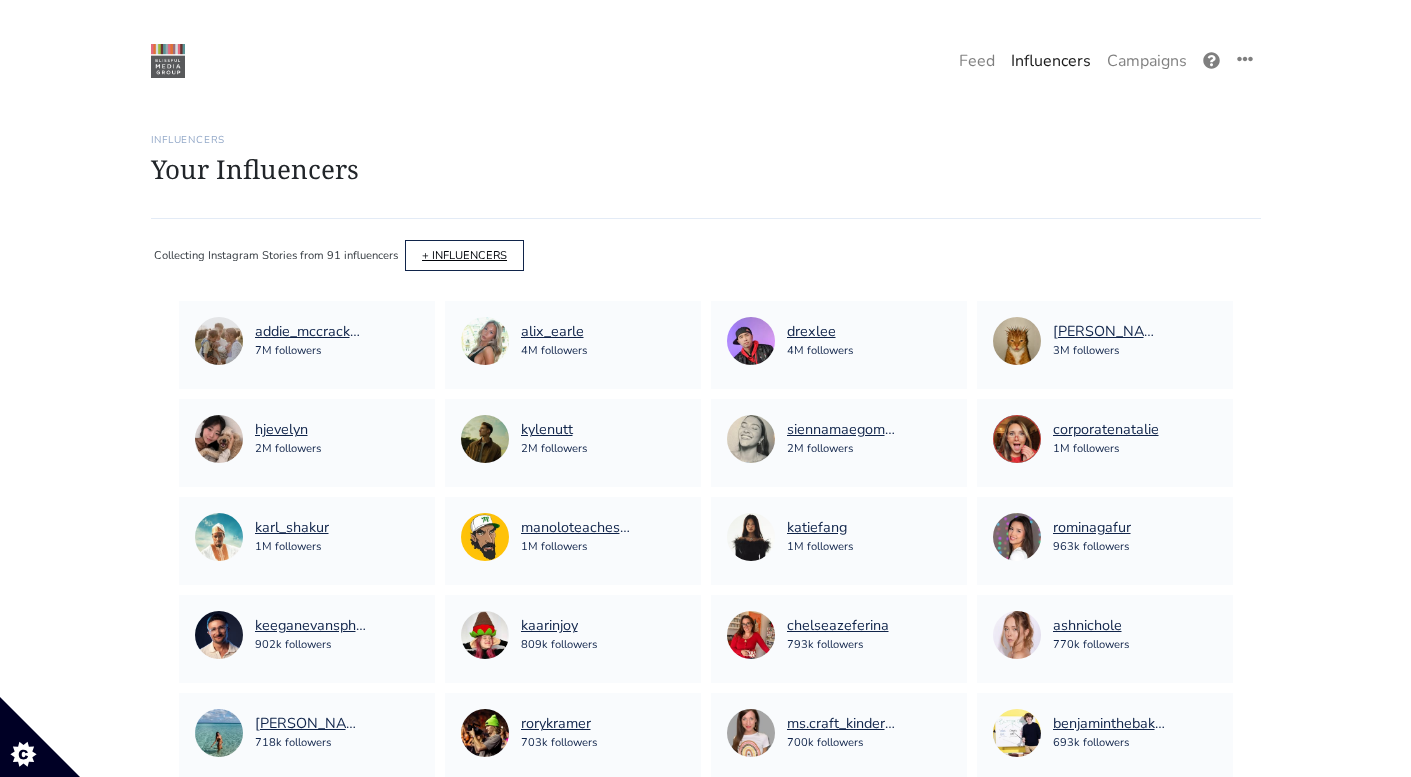 click on "+ INFLUENCERS" at bounding box center (464, 255) 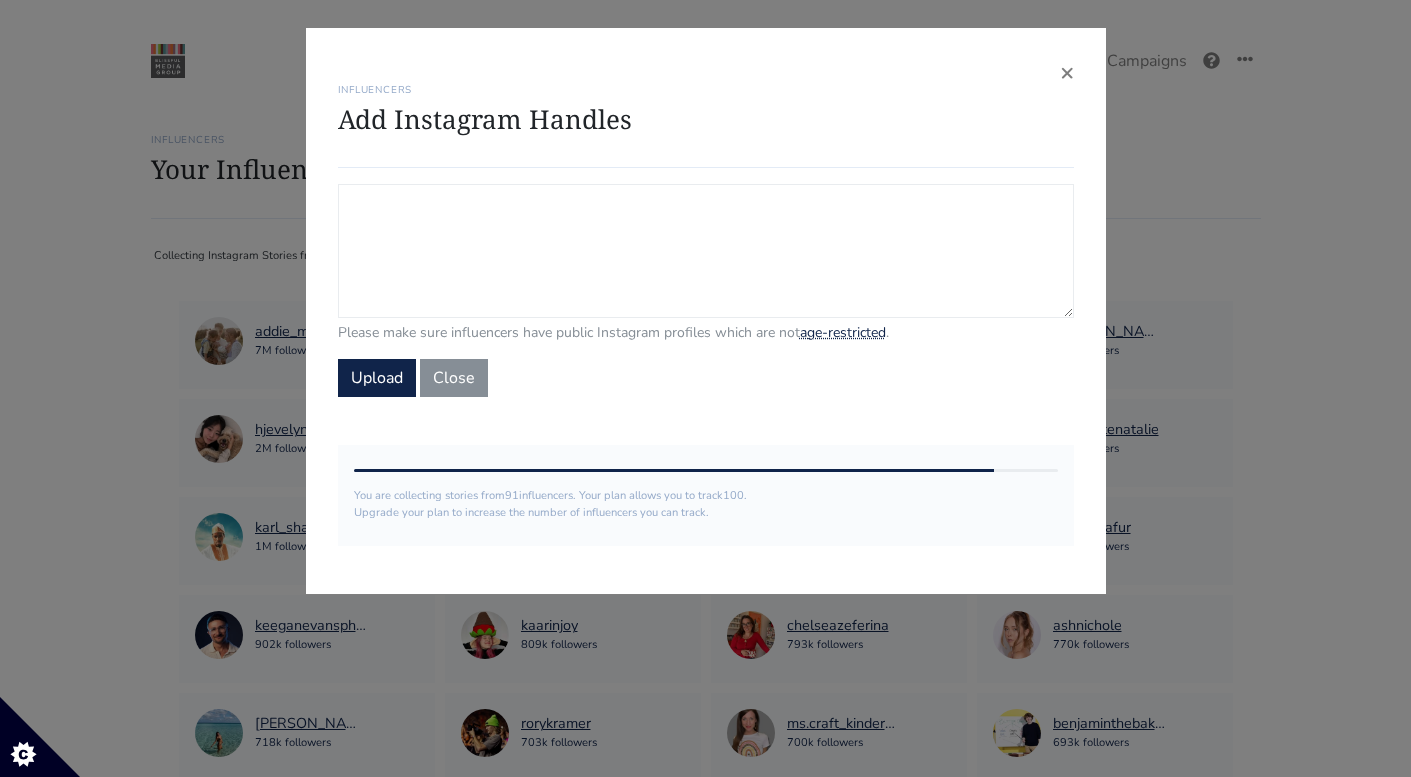 click on "Campaign Influencers
(optional) Only stories from these influencers will be included.
If blank, campaign will track stories from all influencers in your account." at bounding box center (706, 251) 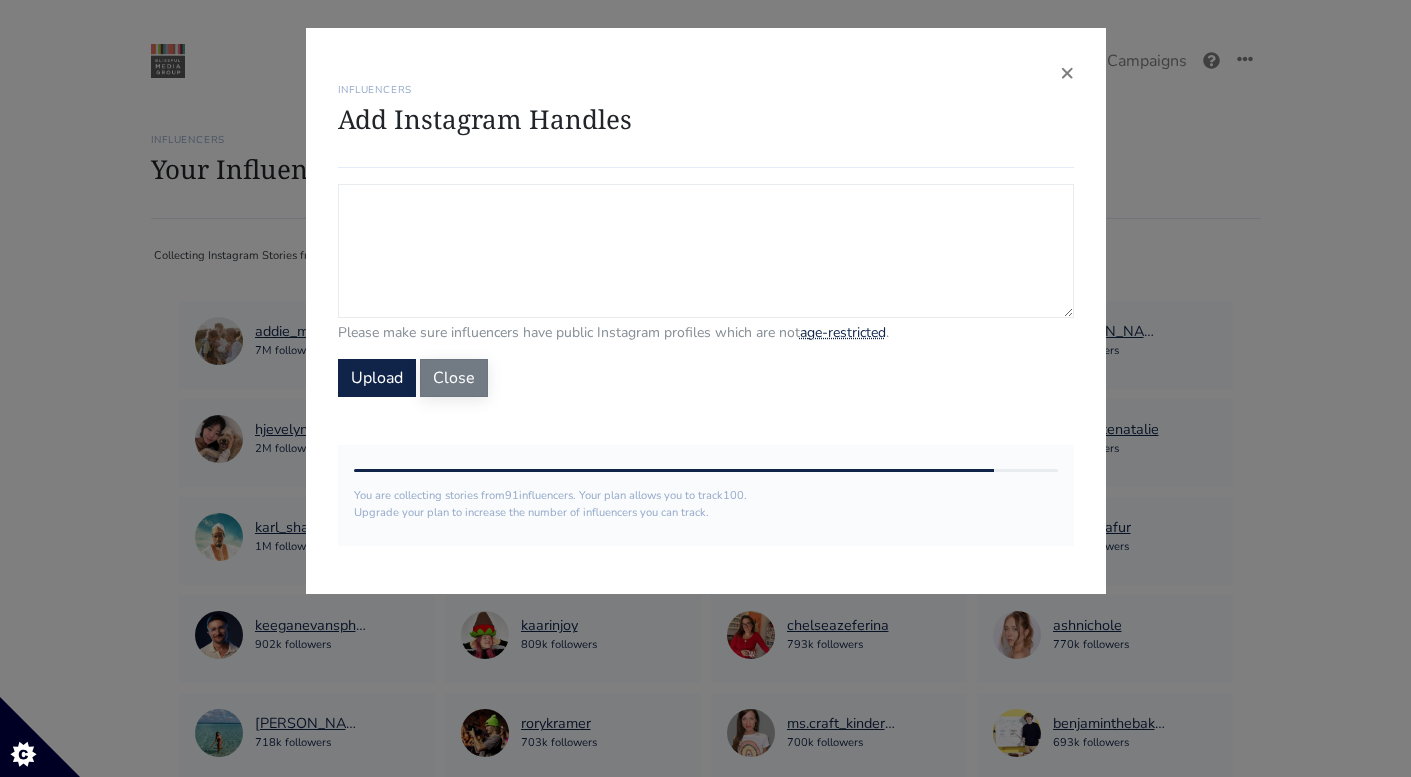 paste on "dietitiancass
the.soberbutterfly" 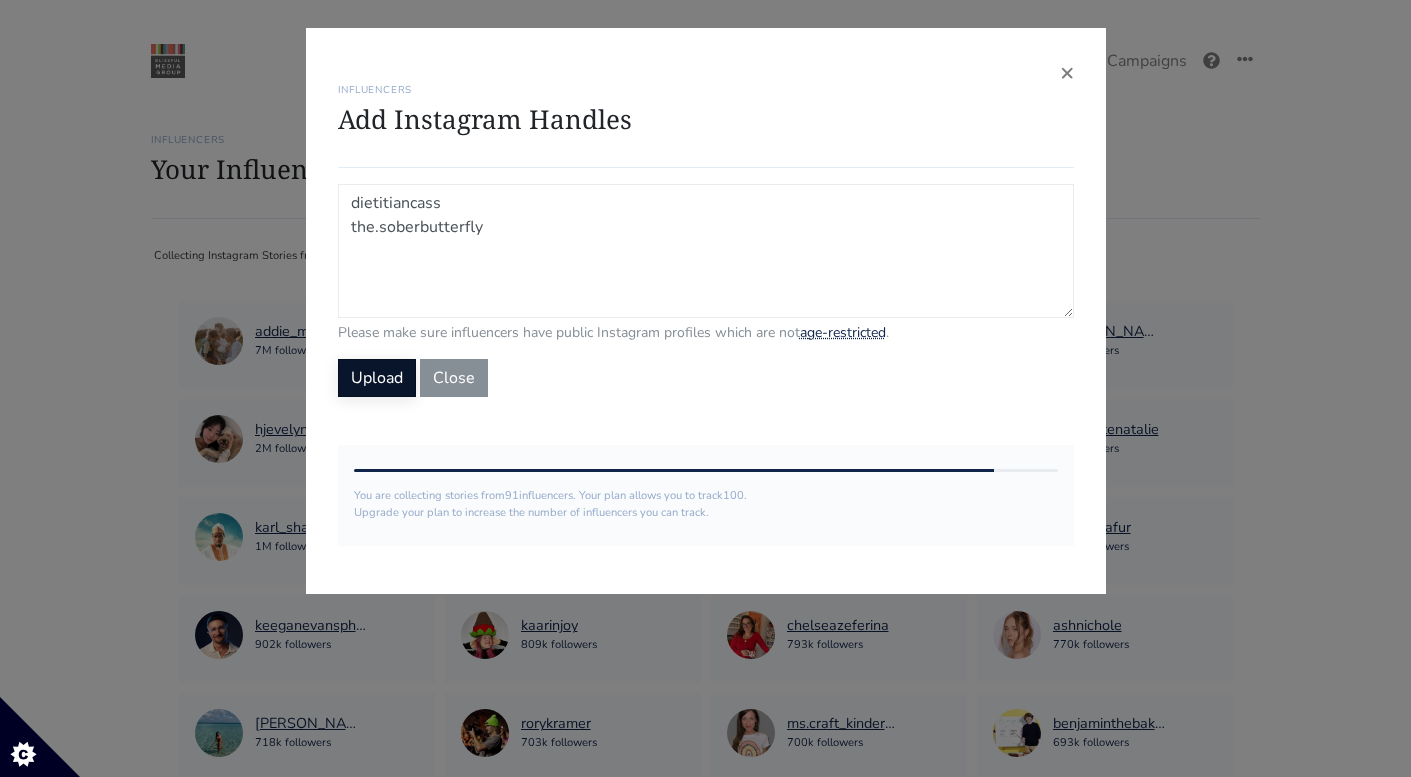 type on "dietitiancass
the.soberbutterfly" 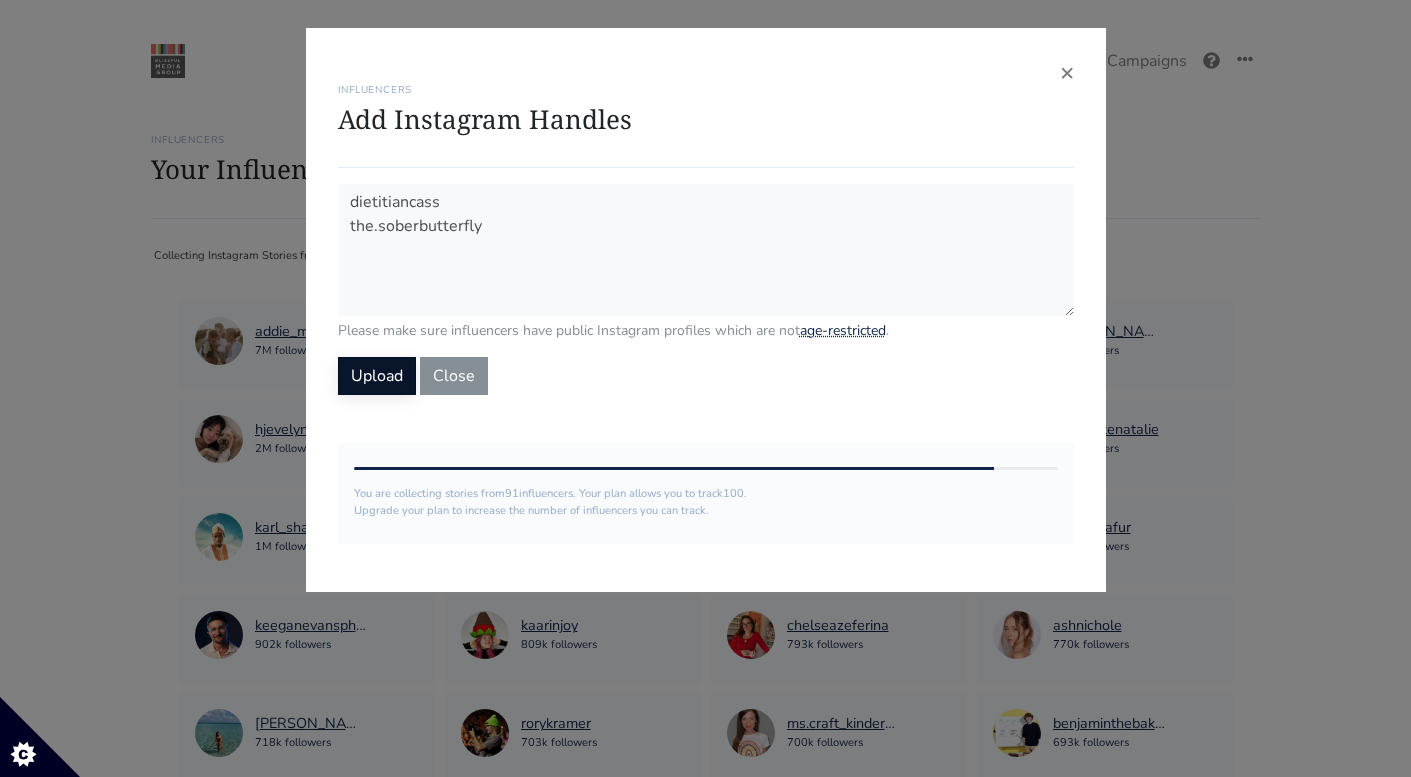 click on "Upload" at bounding box center [377, 376] 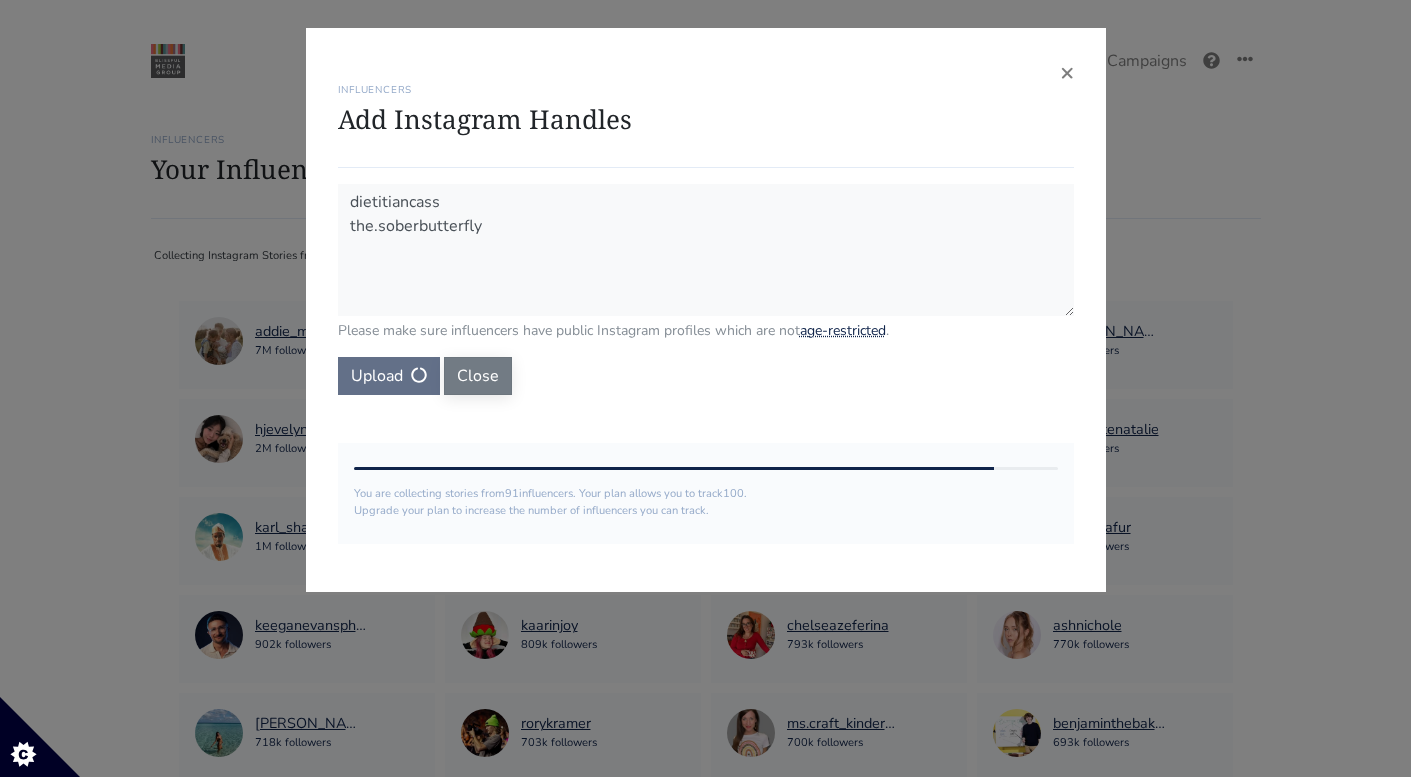 type 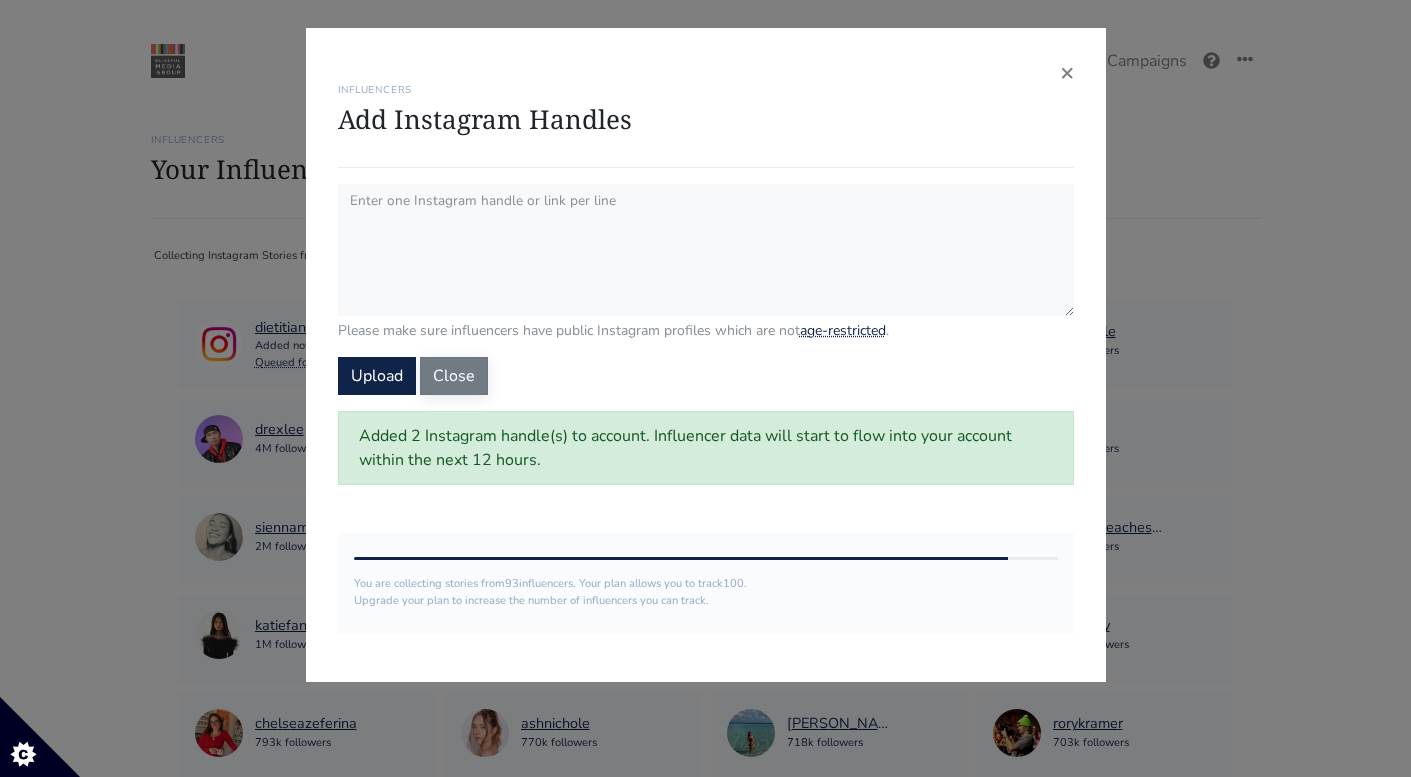 click on "Close" at bounding box center (454, 376) 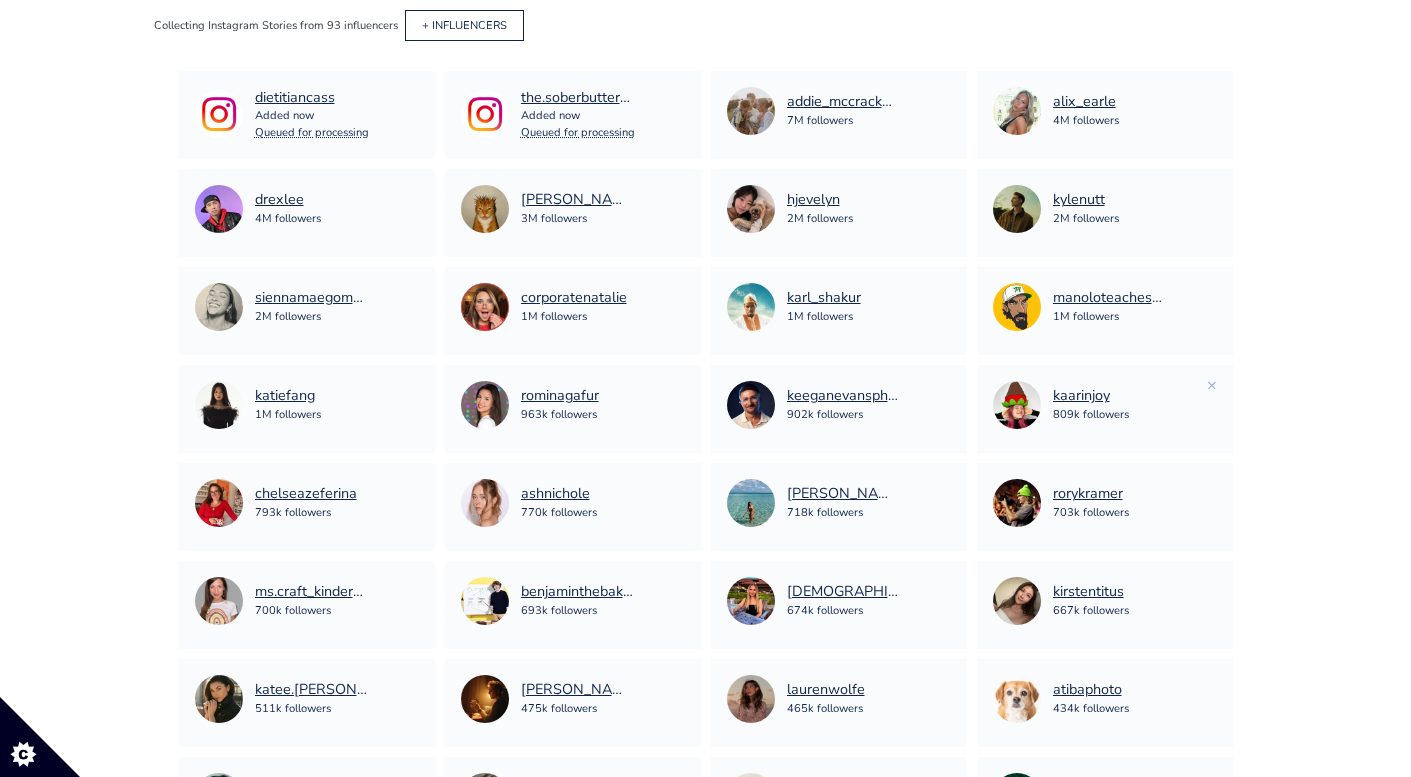 scroll, scrollTop: 259, scrollLeft: 0, axis: vertical 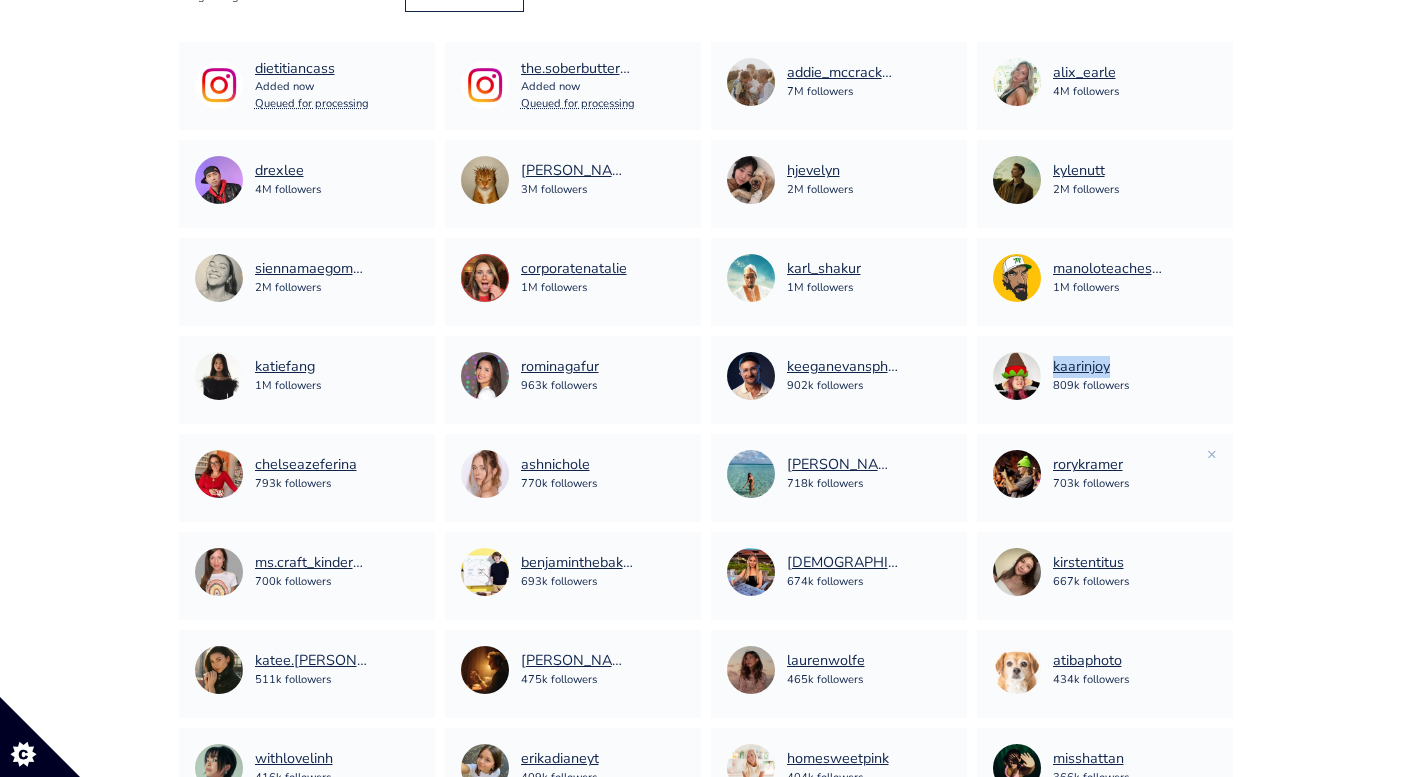 copy on "kaarinjoy" 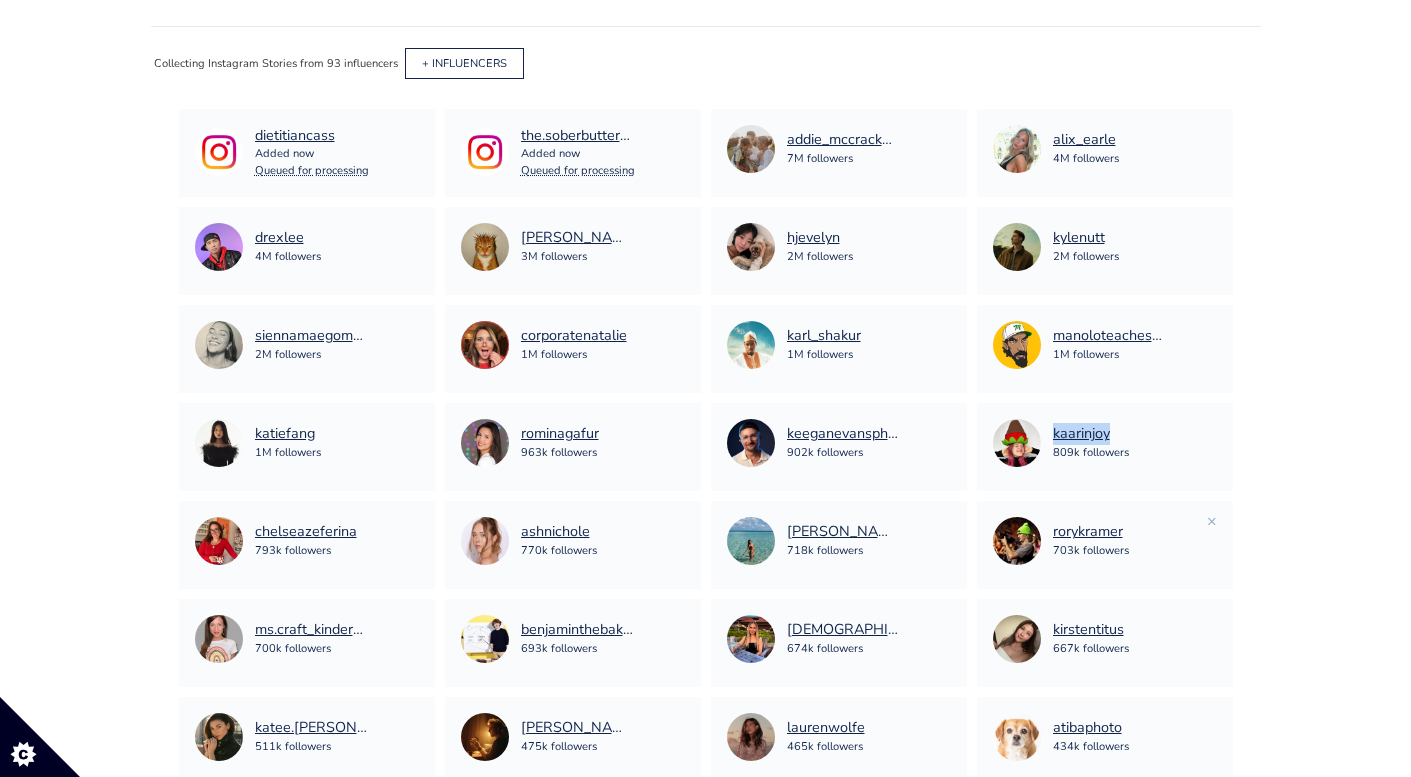 scroll, scrollTop: 0, scrollLeft: 0, axis: both 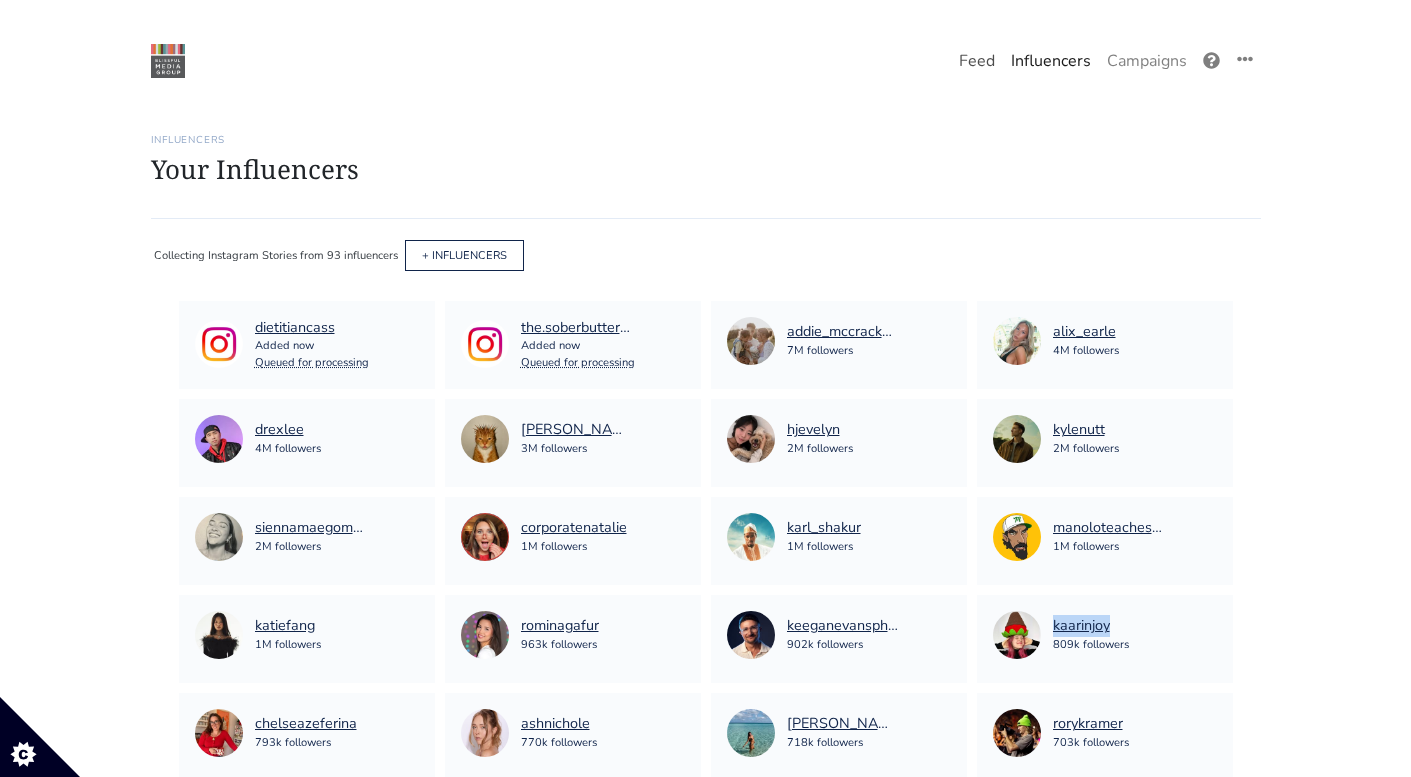 click on "Feed" at bounding box center [977, 61] 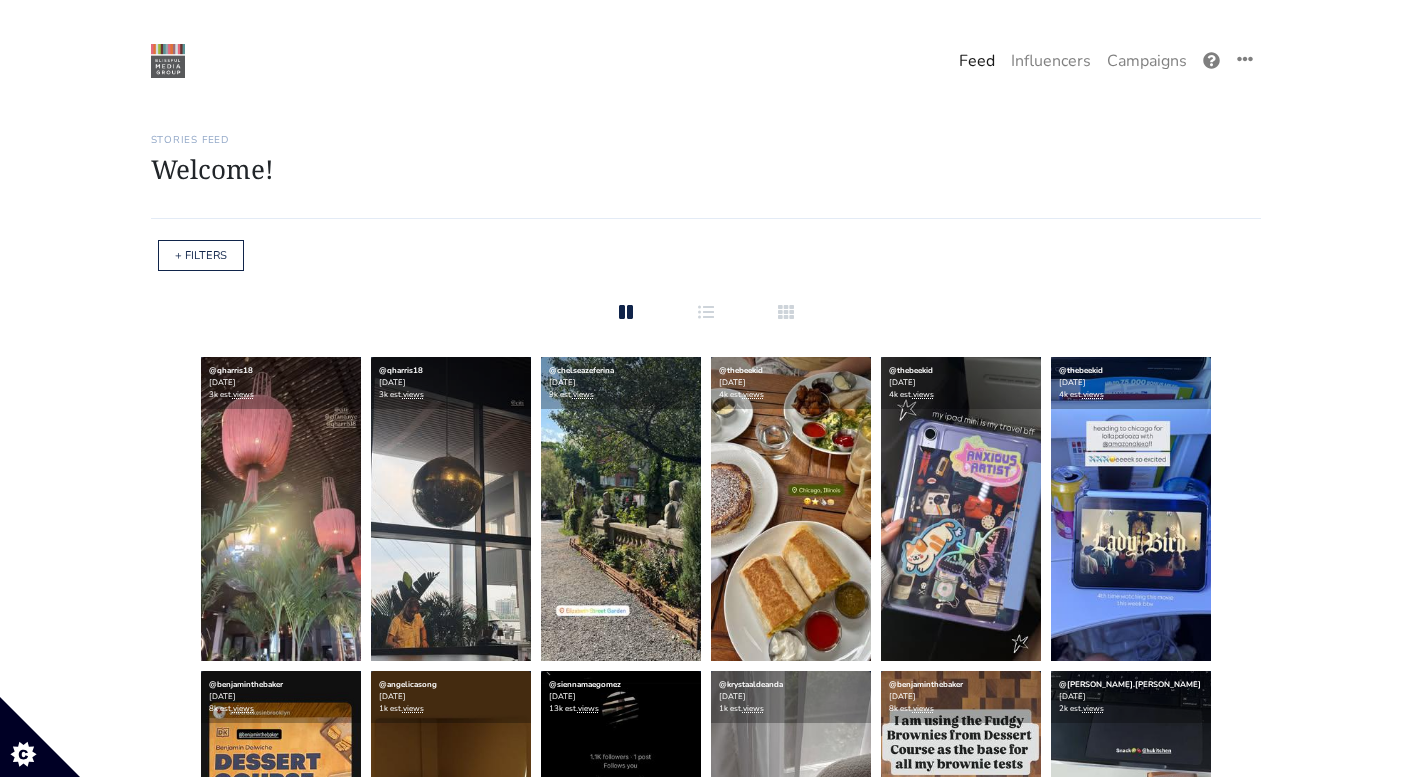 click on "+ FILTERS" at bounding box center (201, 255) 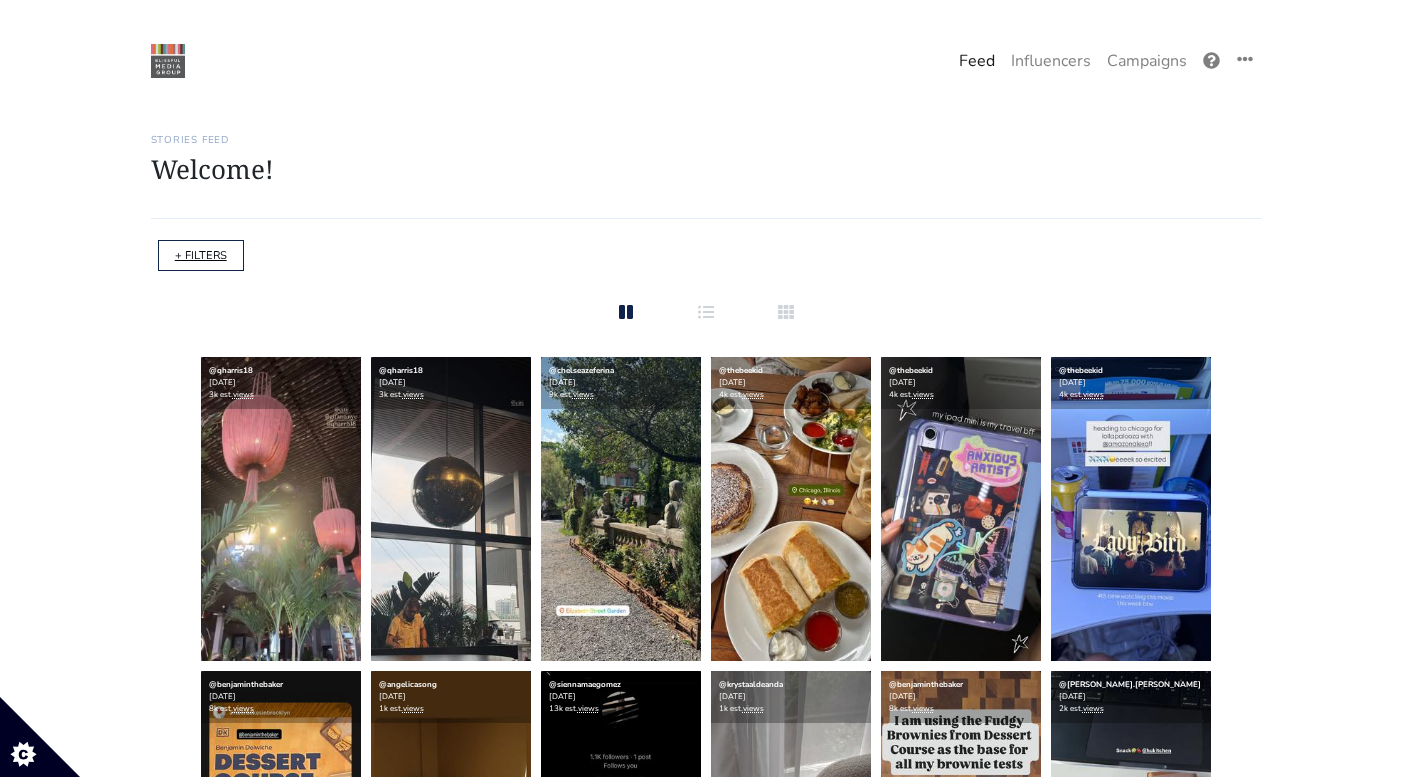 click on "+ FILTERS" at bounding box center (201, 255) 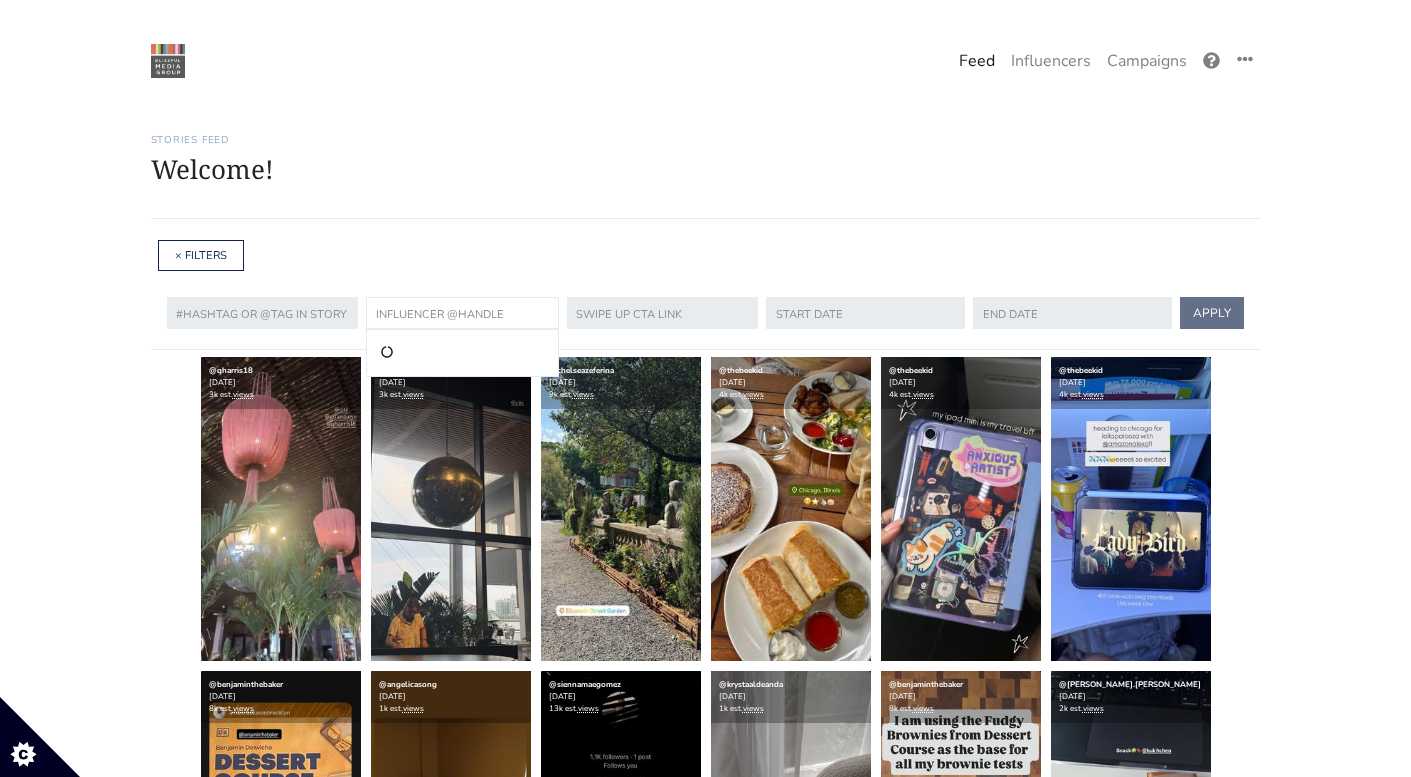 click at bounding box center (462, 313) 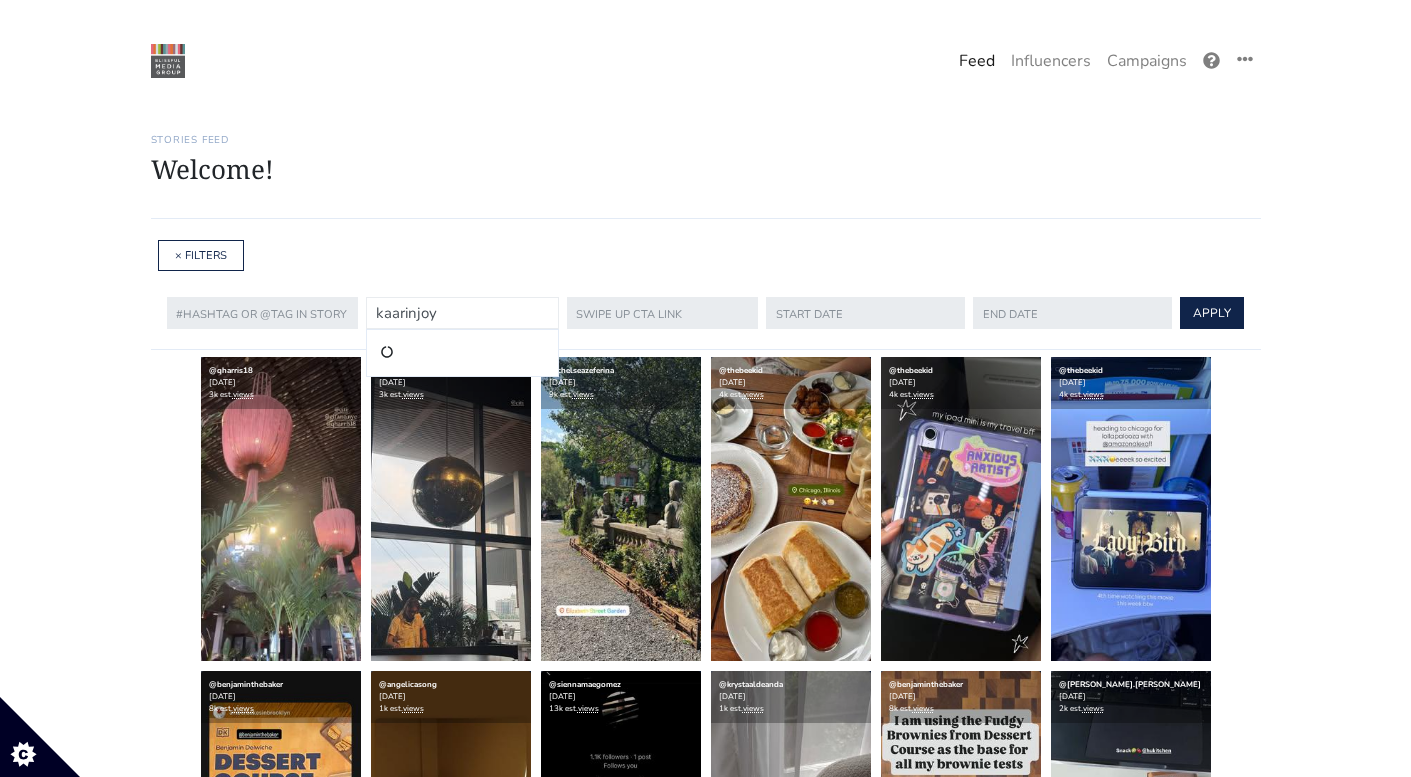 type on "kaarinjoy" 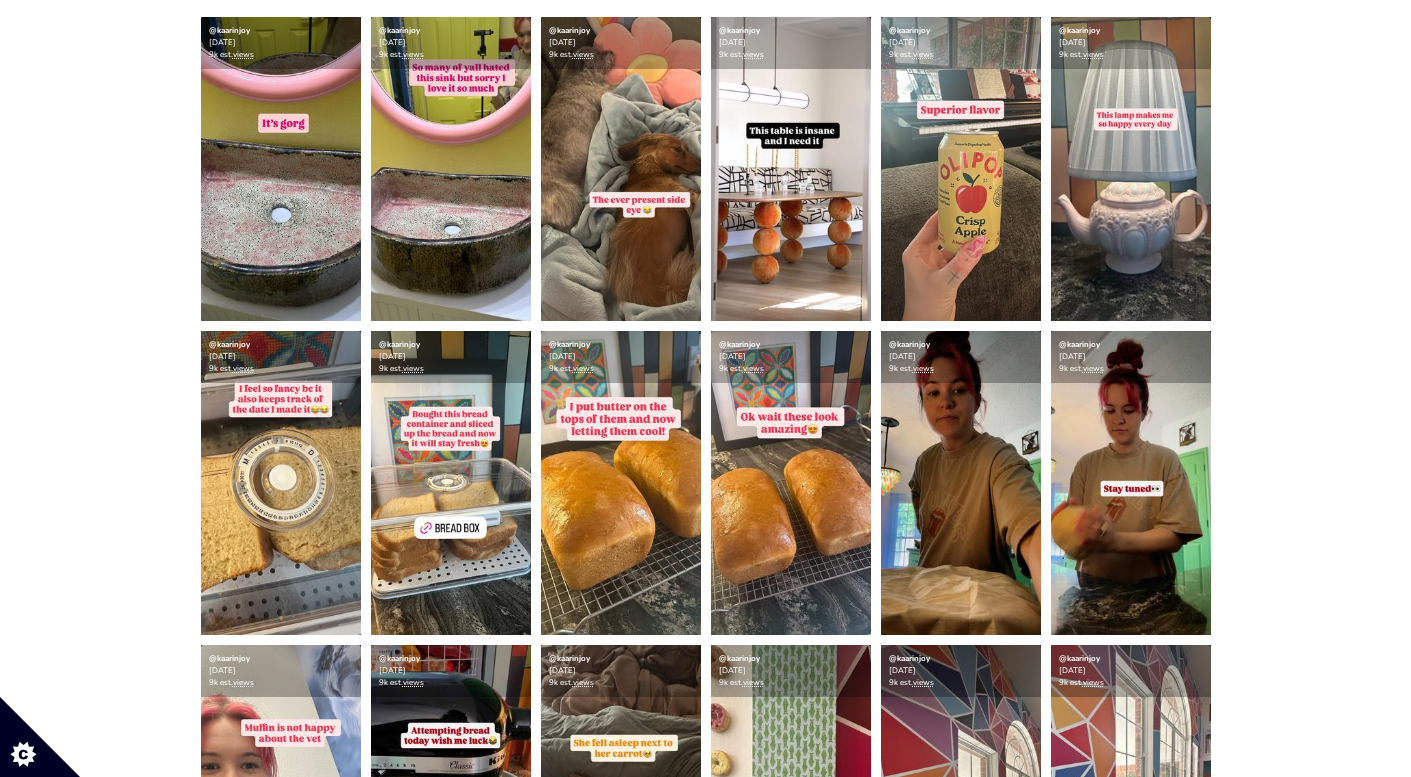 scroll, scrollTop: 0, scrollLeft: 0, axis: both 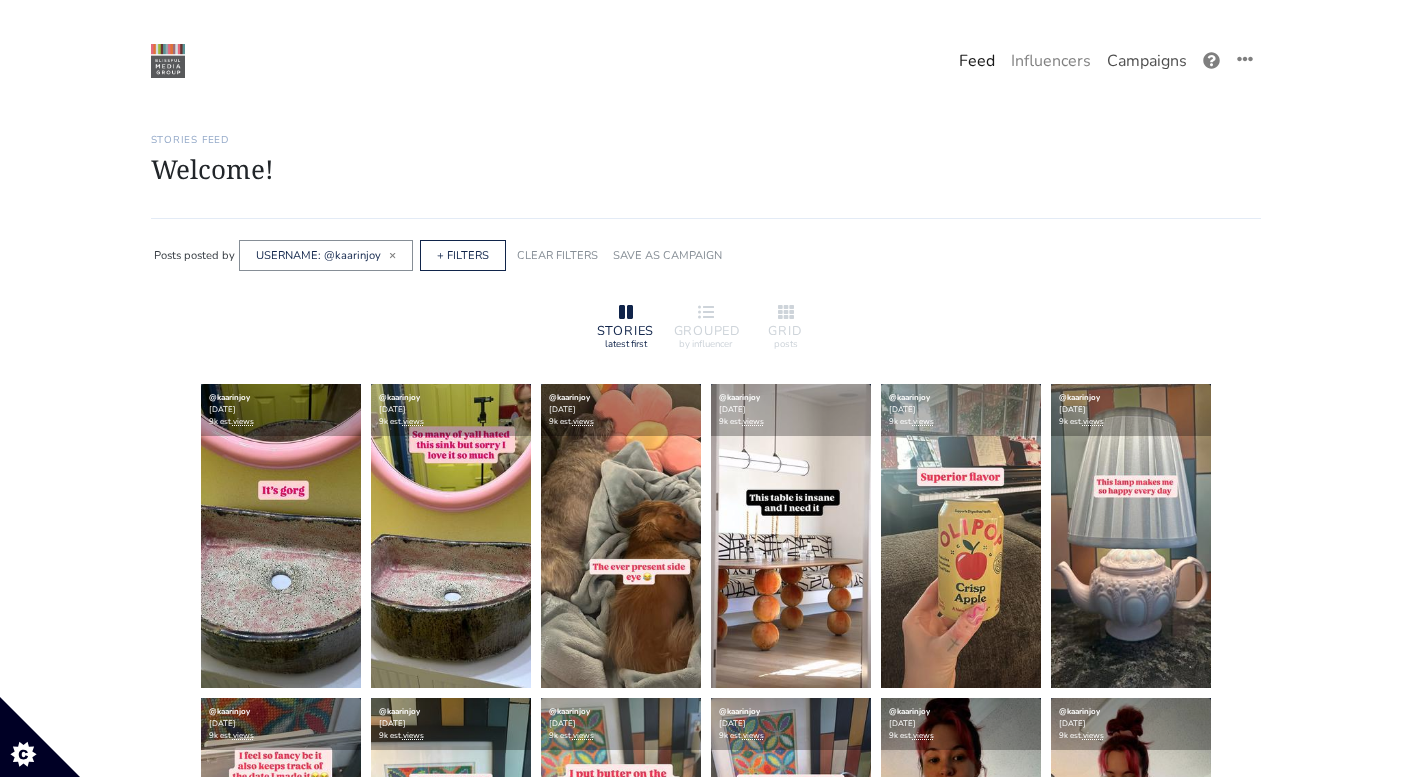click on "Campaigns" at bounding box center [1147, 61] 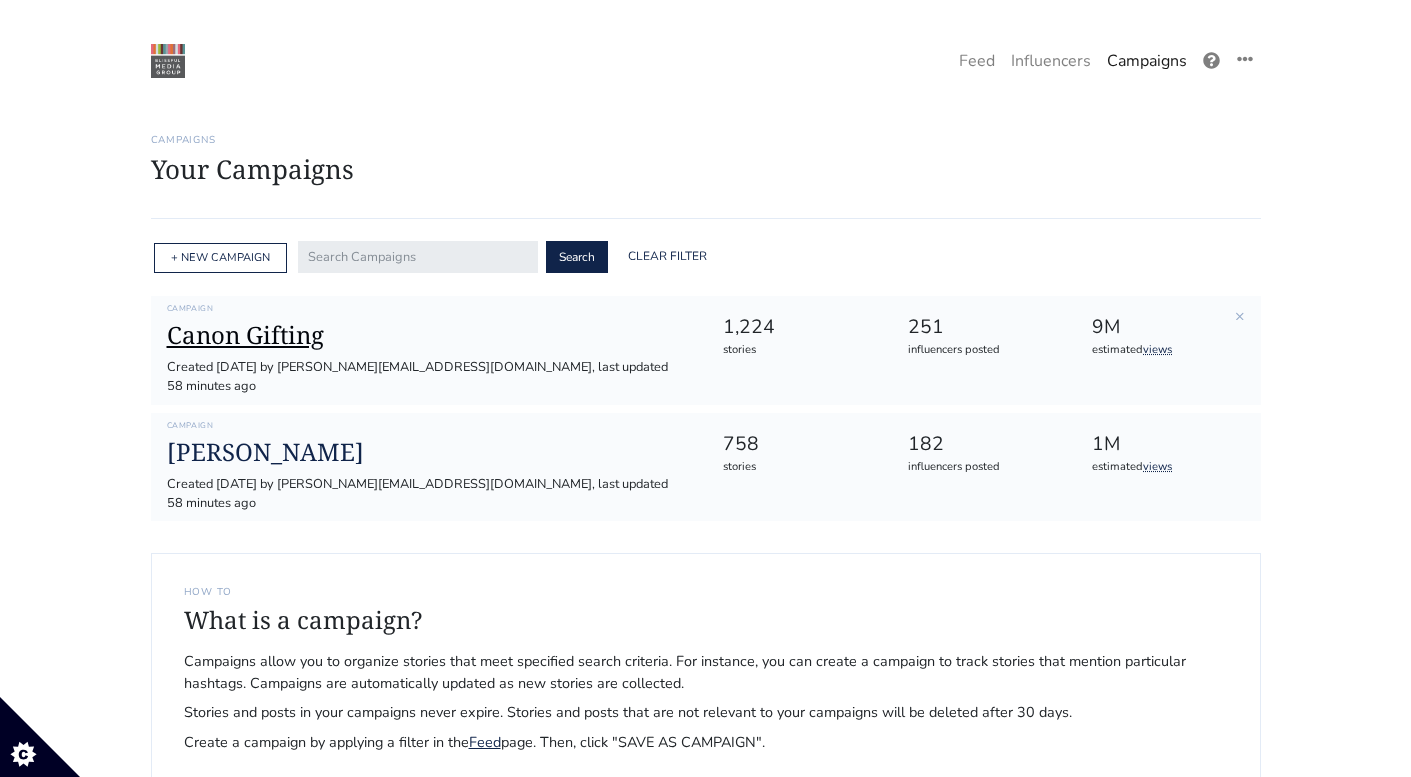 click on "Canon Gifting" at bounding box center [429, 335] 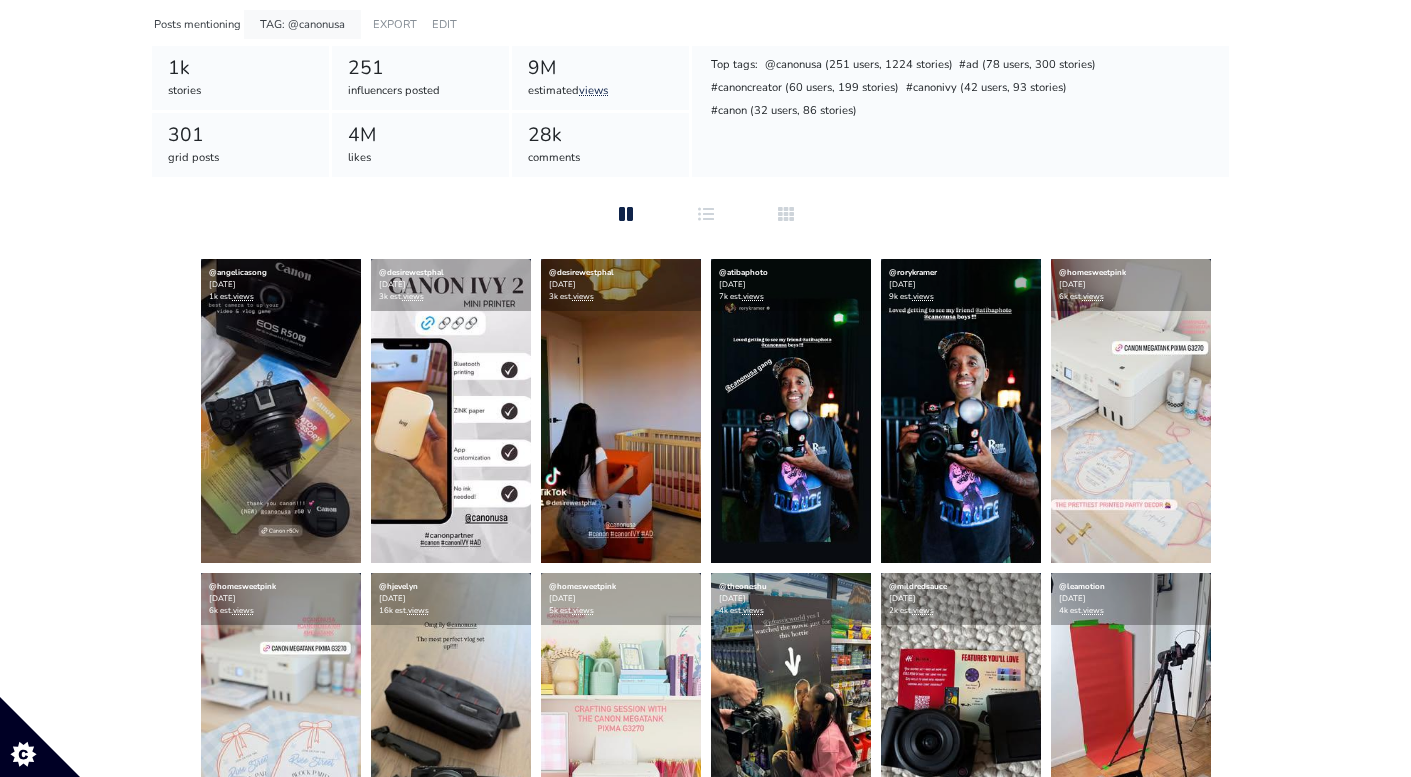 scroll, scrollTop: 0, scrollLeft: 0, axis: both 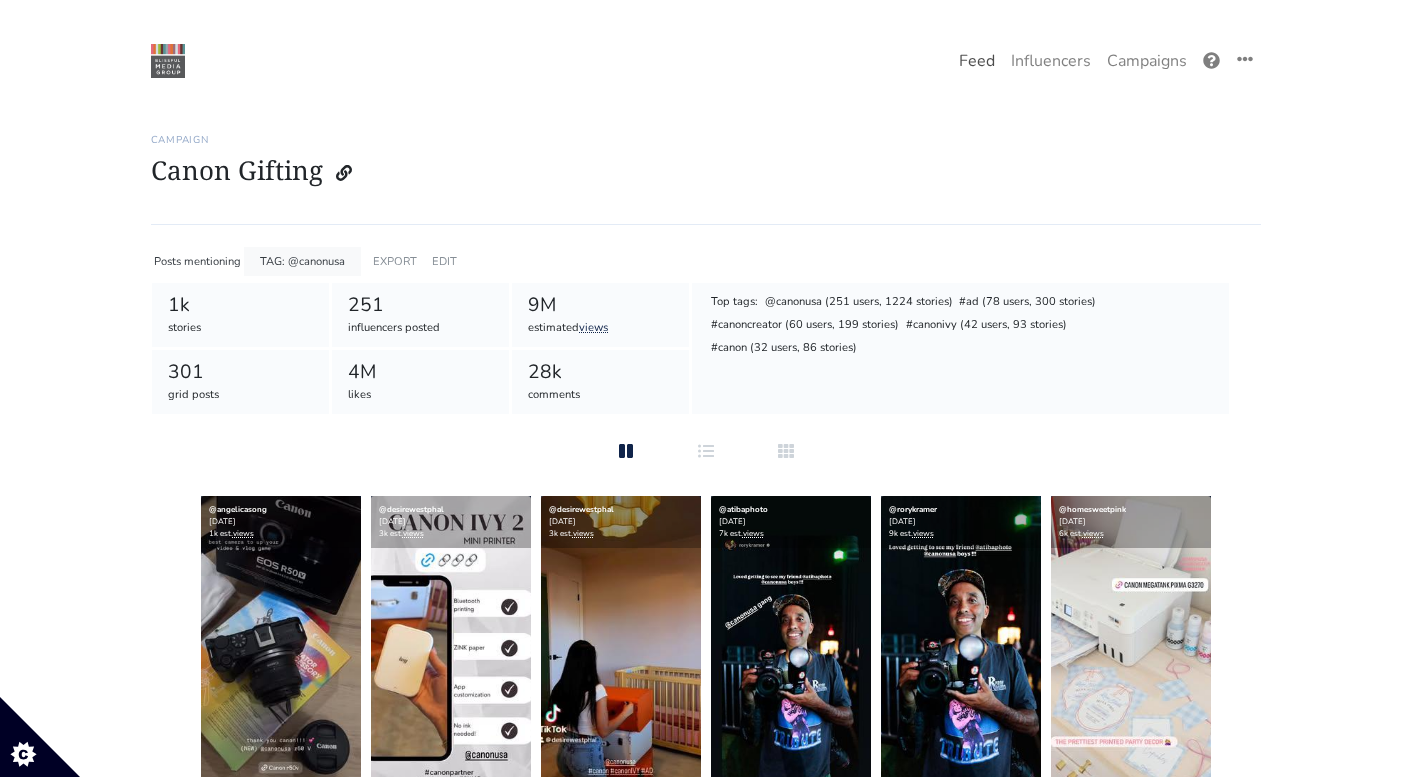 click on "Feed" at bounding box center (977, 61) 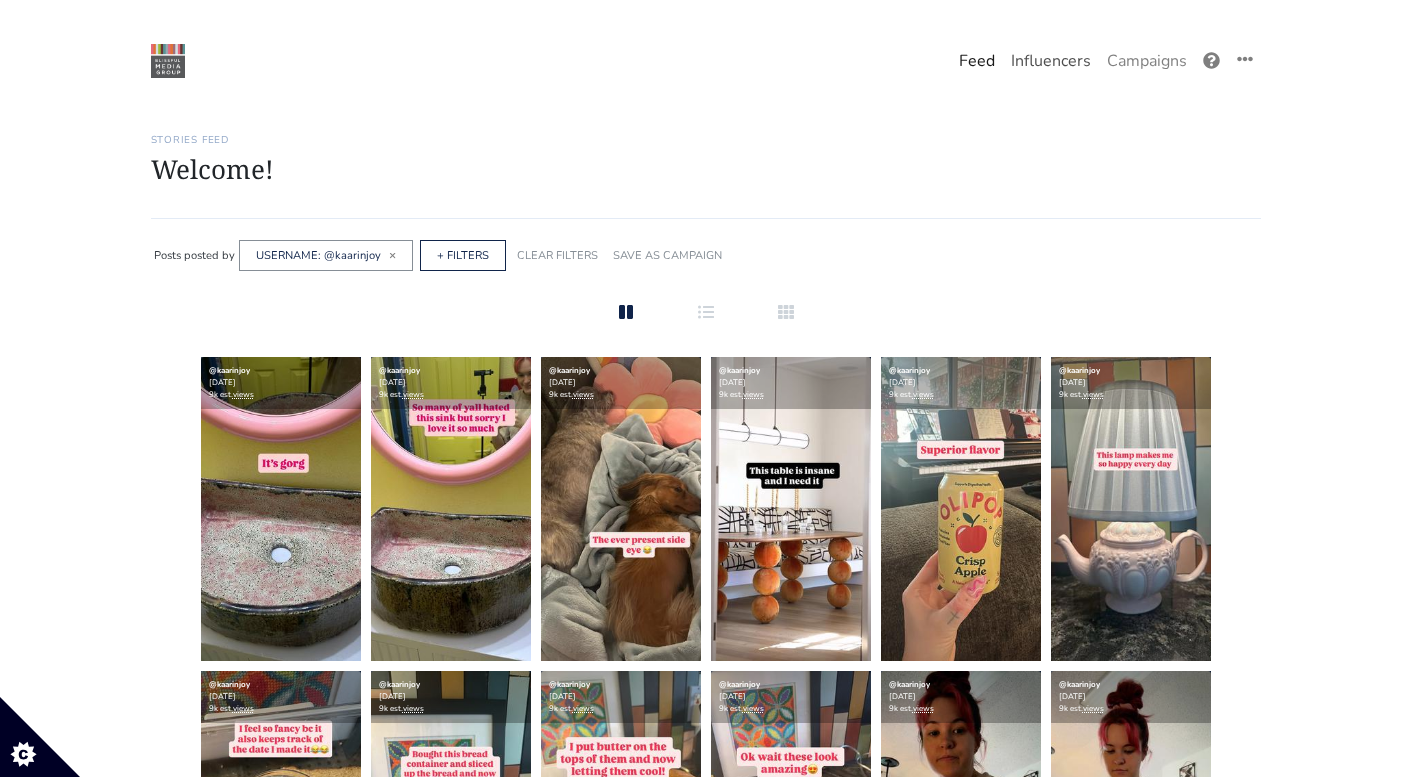 click on "Influencers" at bounding box center (1051, 61) 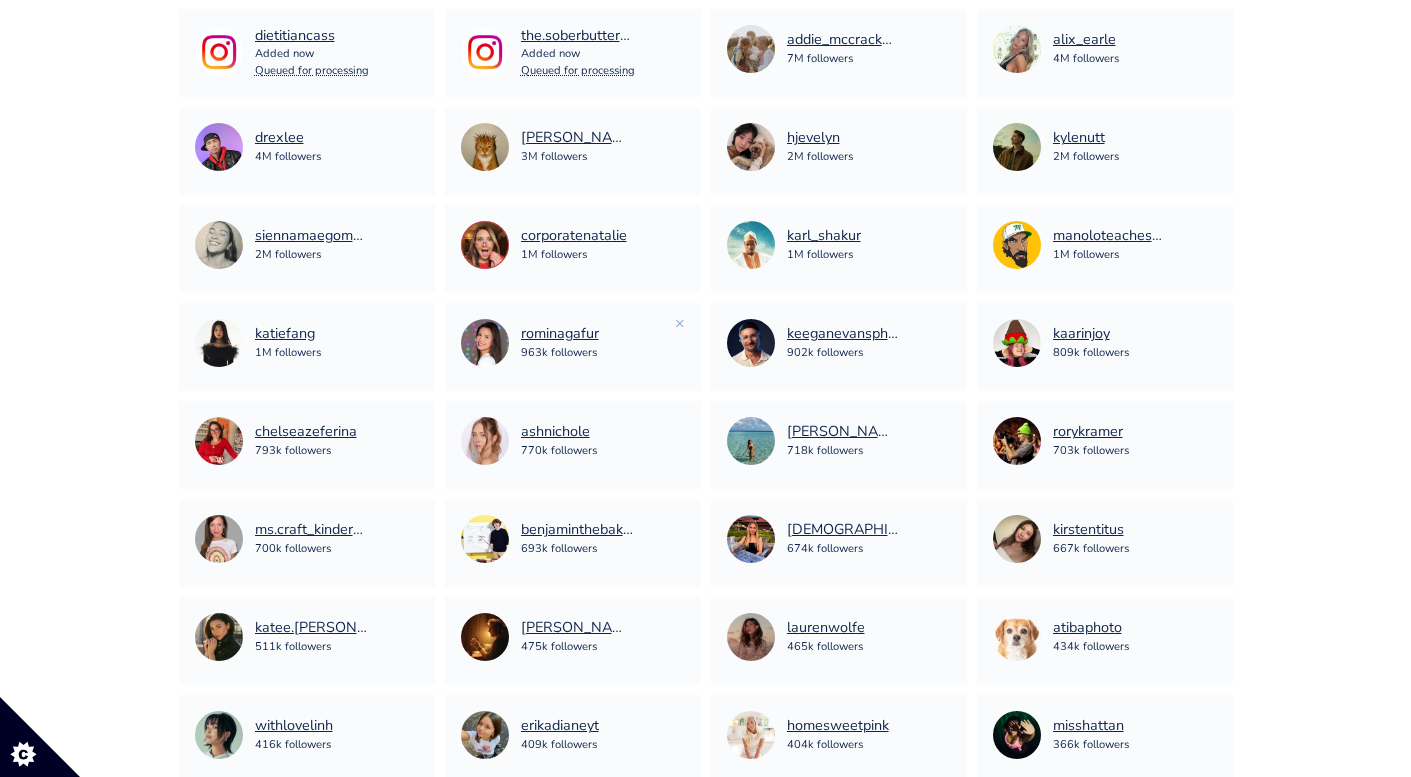 scroll, scrollTop: 308, scrollLeft: 0, axis: vertical 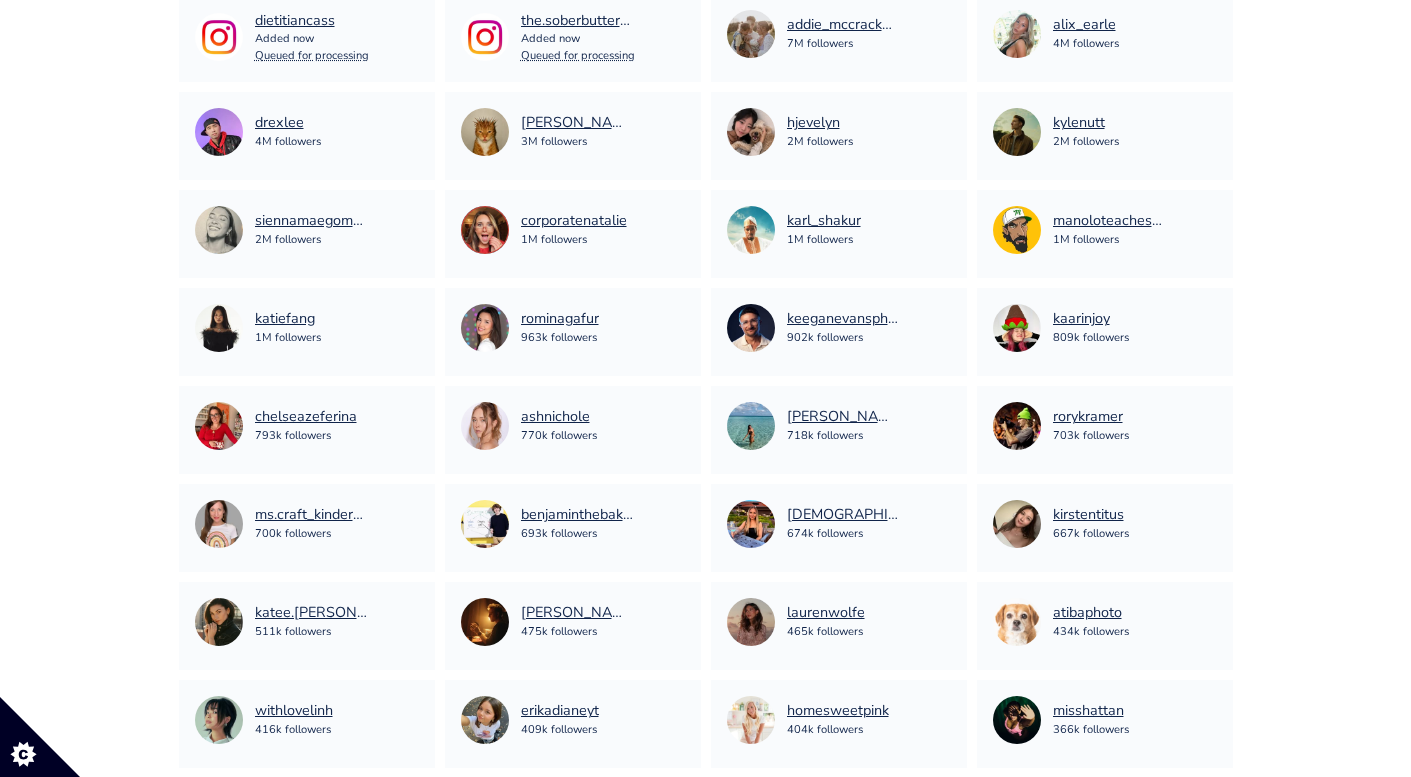 click on "Stories Feed
Welcome!
Get the most out of your [URL] account
Continue setting up your account »
0  of 4 steps complete
1
Upload influencers you're working with
Copy and paste a list of influencer handles or profile links into your account
Never miss a story
Stories in your account within 12 hours" at bounding box center [705, 676] 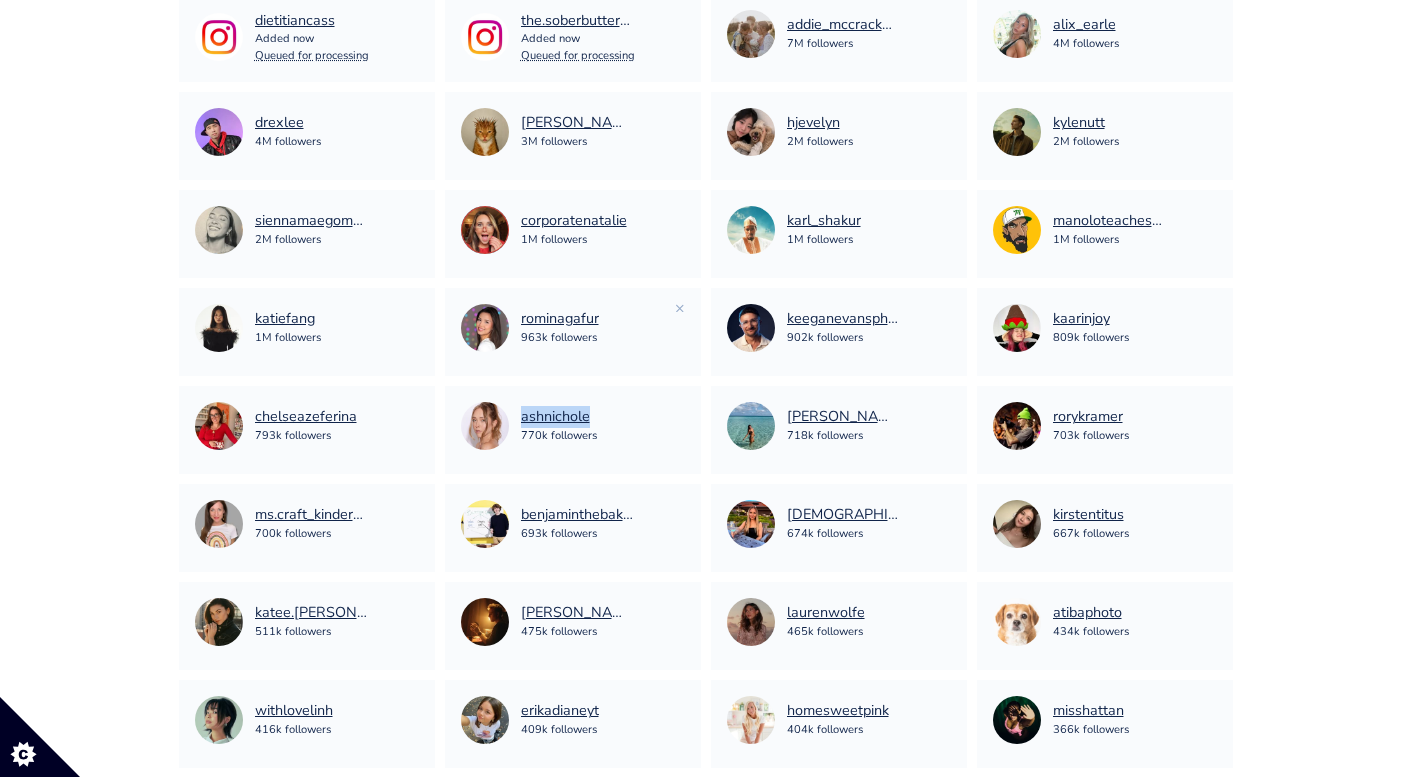 scroll, scrollTop: 290, scrollLeft: 0, axis: vertical 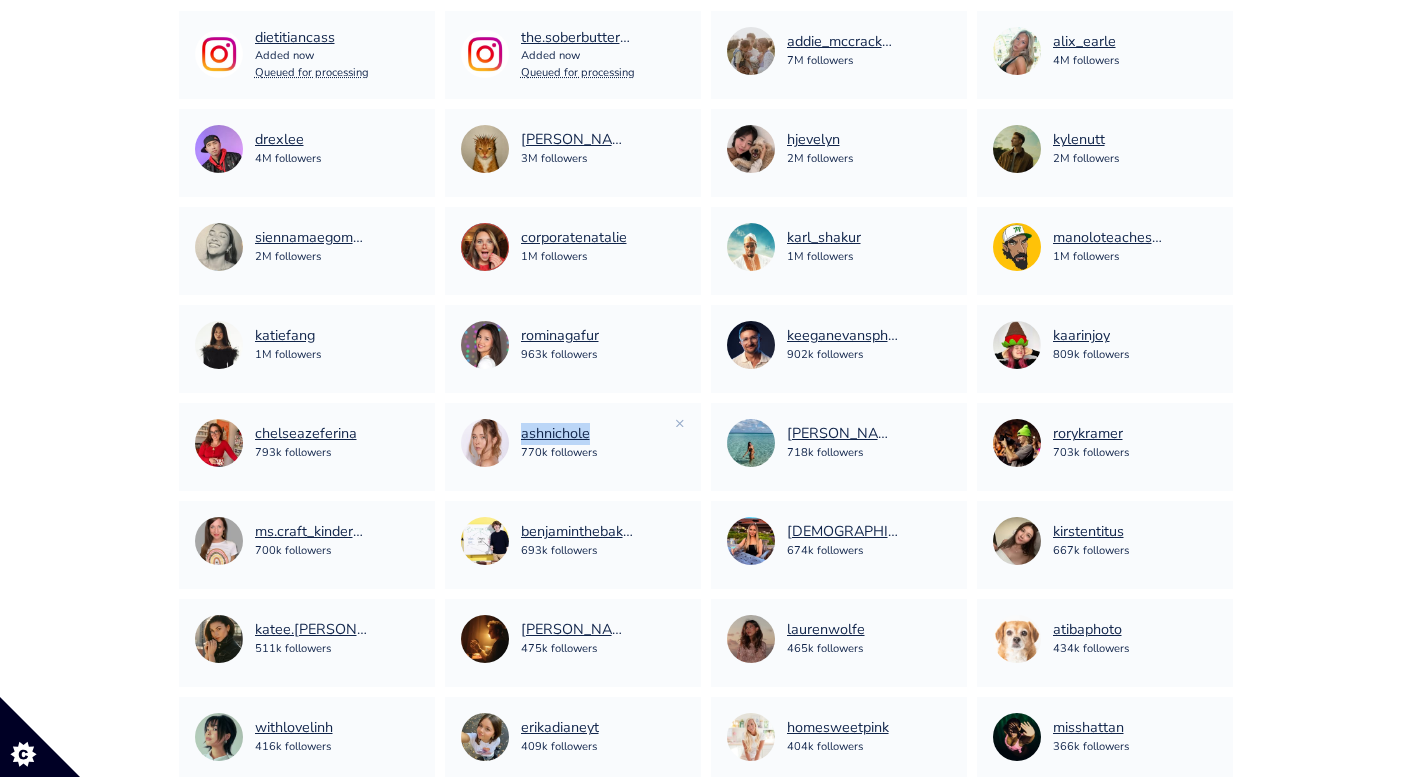 copy on "ashnichole" 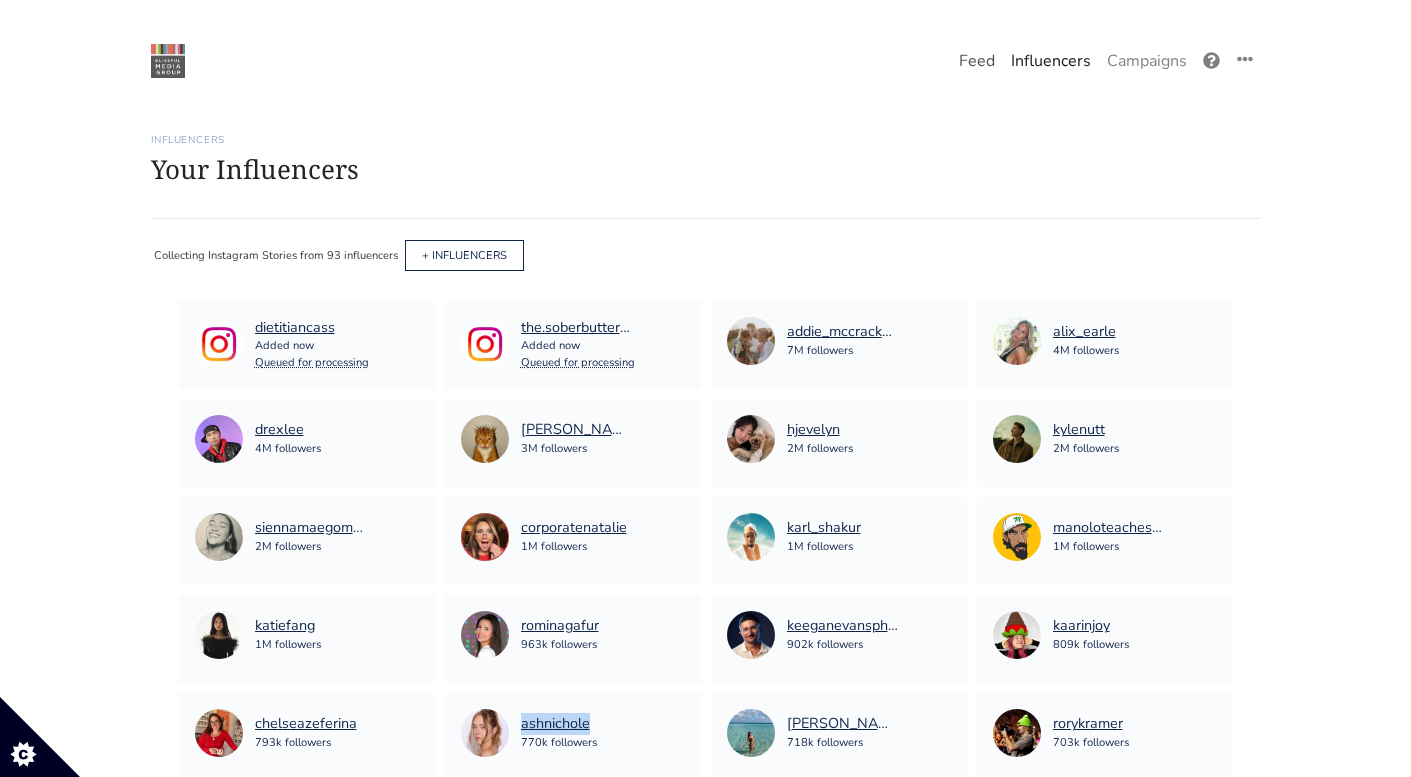 click on "Feed" at bounding box center [977, 61] 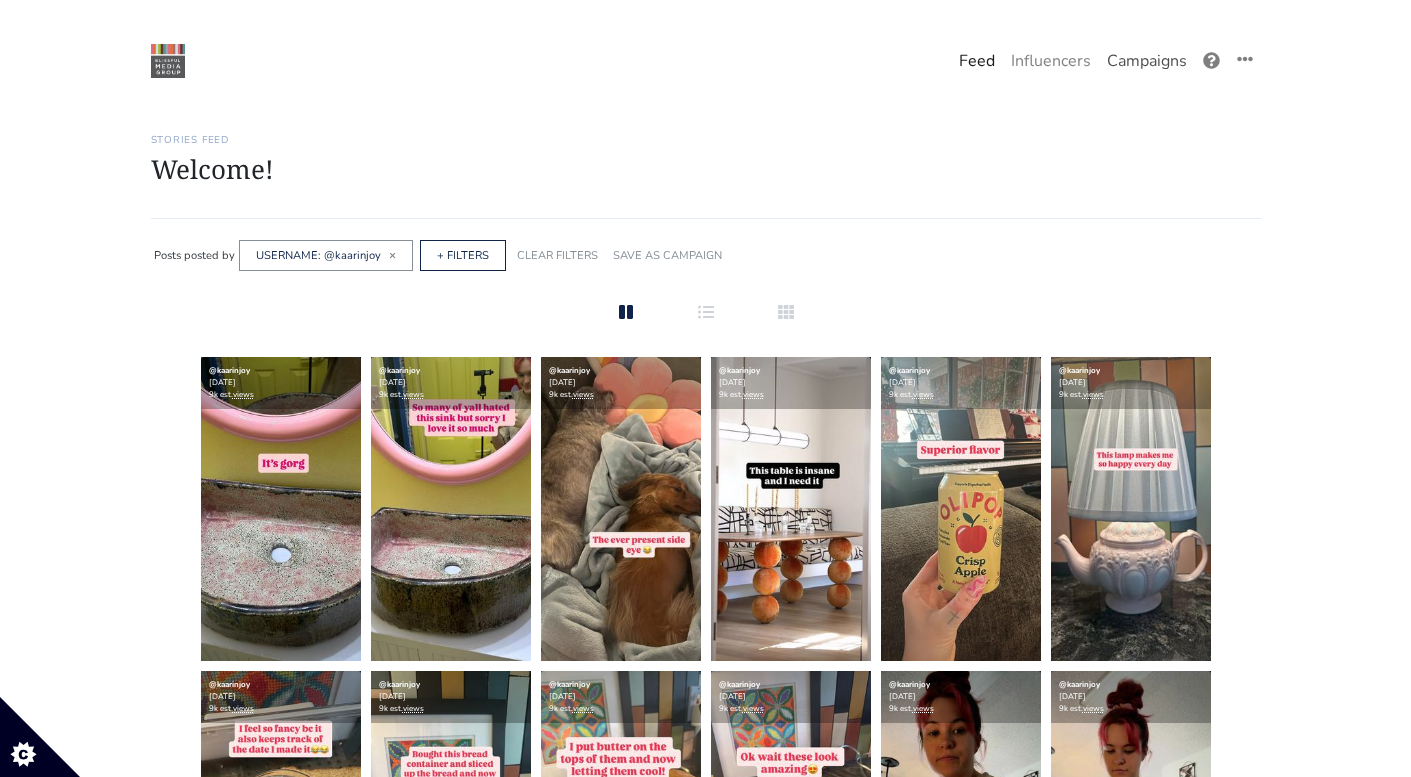 click on "Campaigns" at bounding box center [1147, 61] 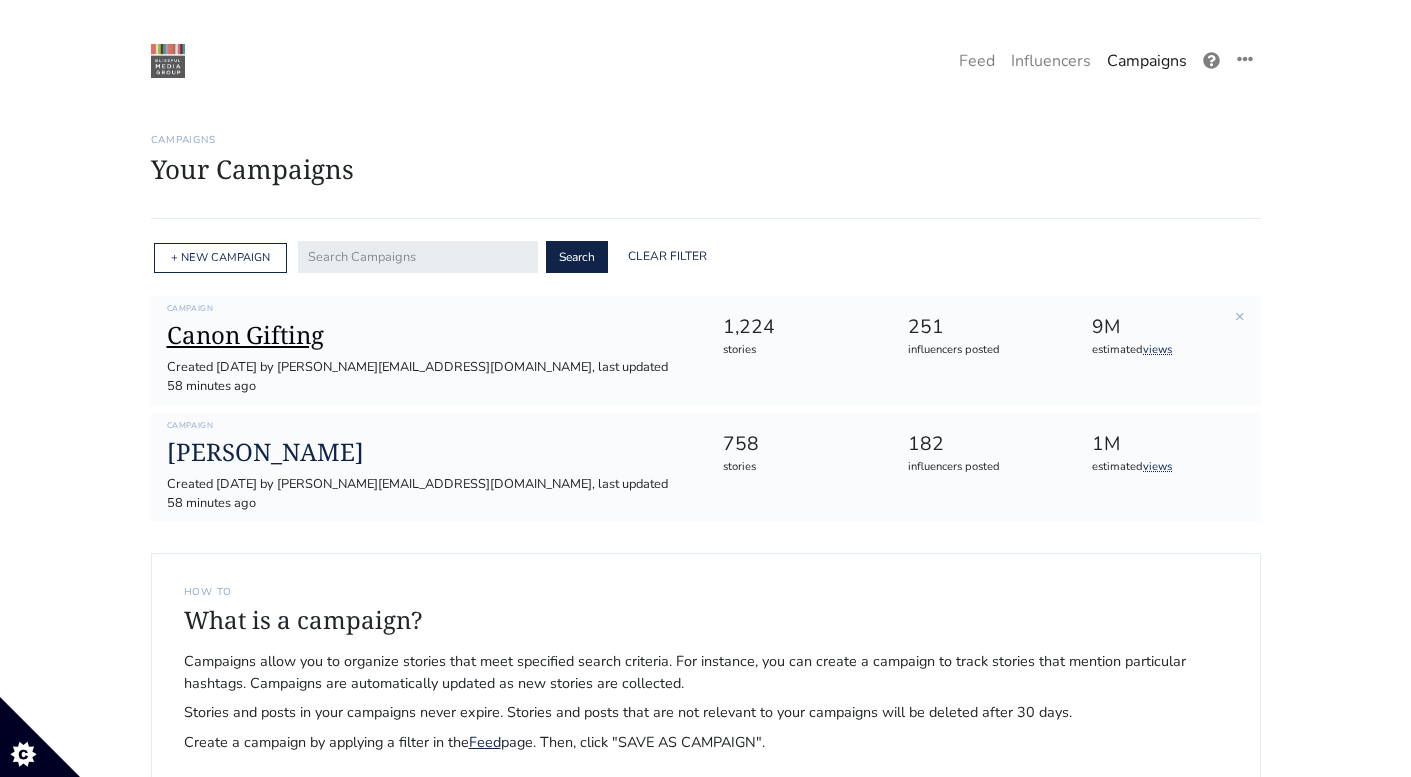 click on "Canon Gifting" at bounding box center (429, 335) 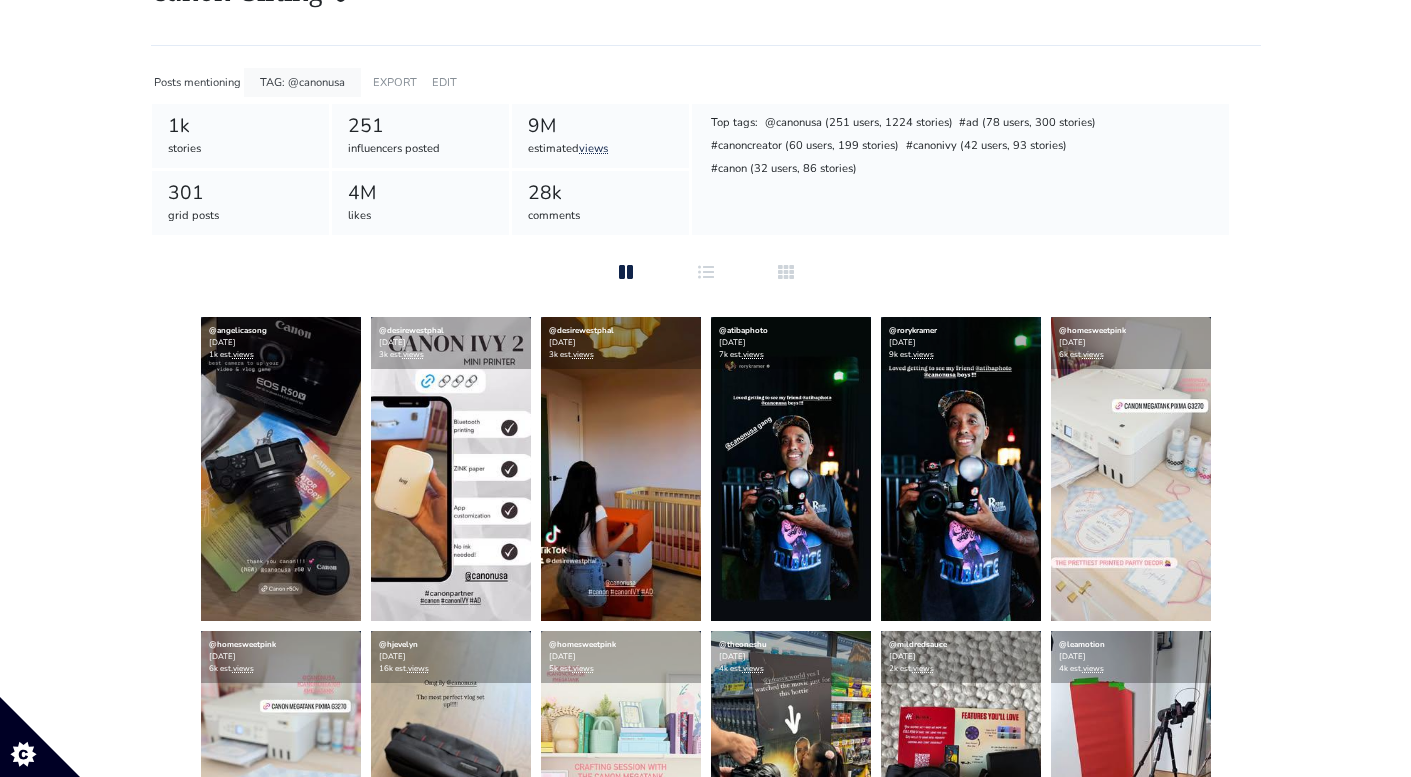 scroll, scrollTop: 0, scrollLeft: 0, axis: both 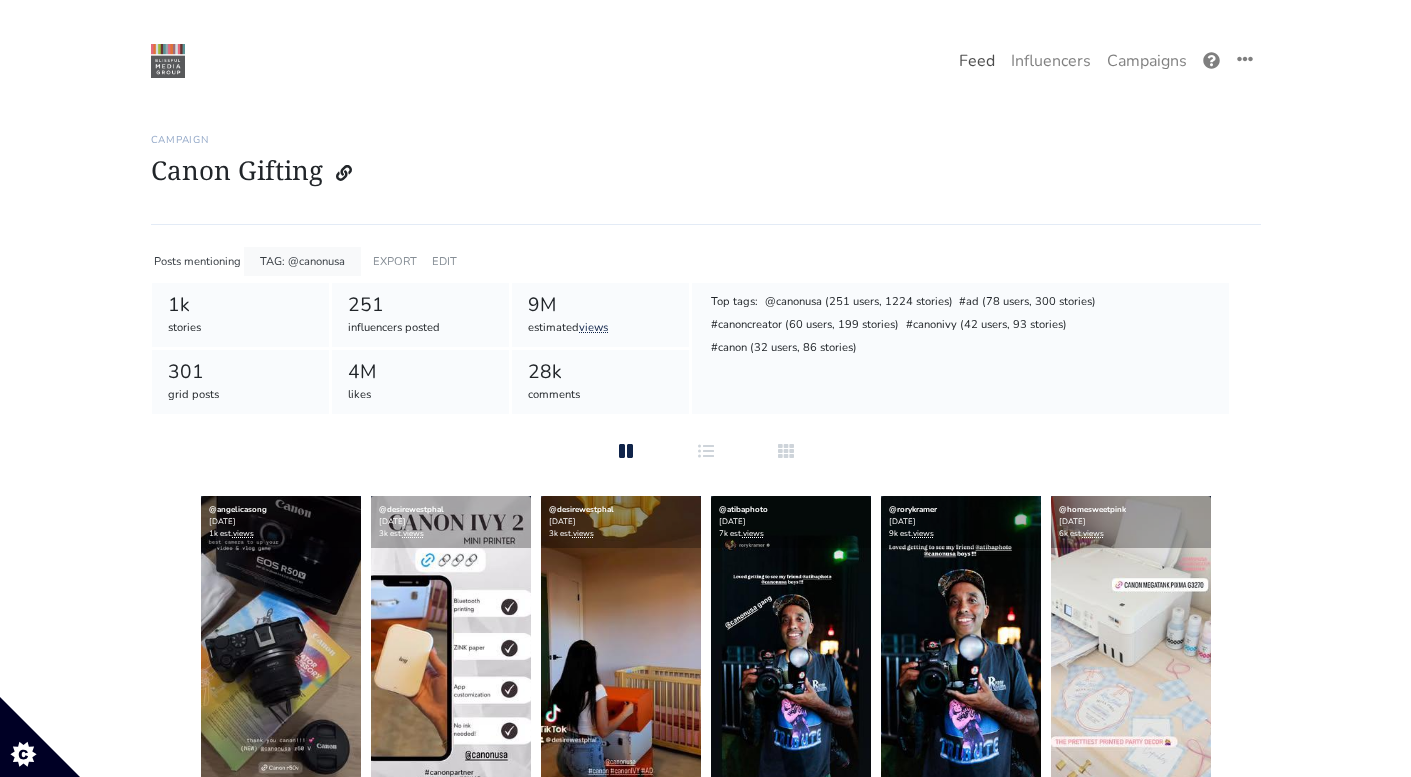 click on "Feed" at bounding box center (977, 61) 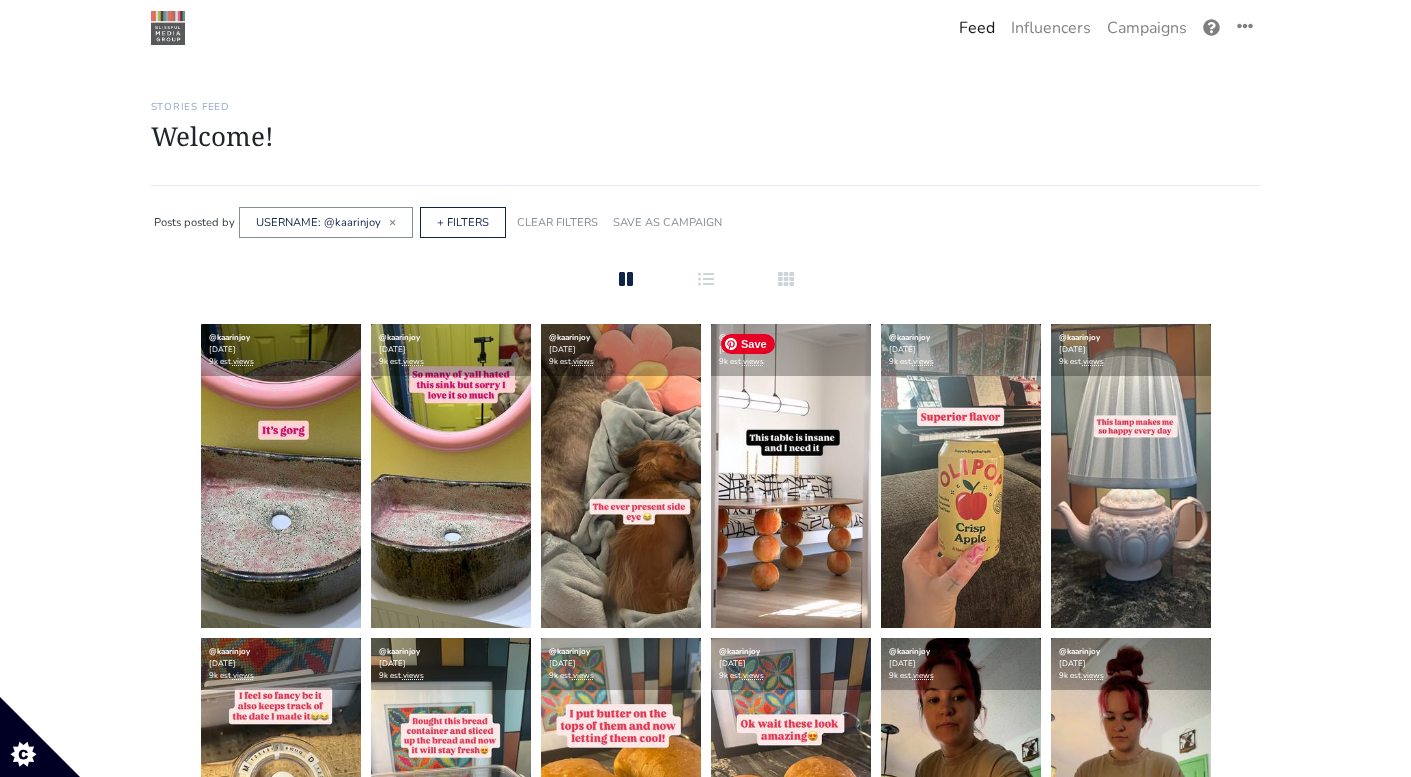scroll, scrollTop: 0, scrollLeft: 0, axis: both 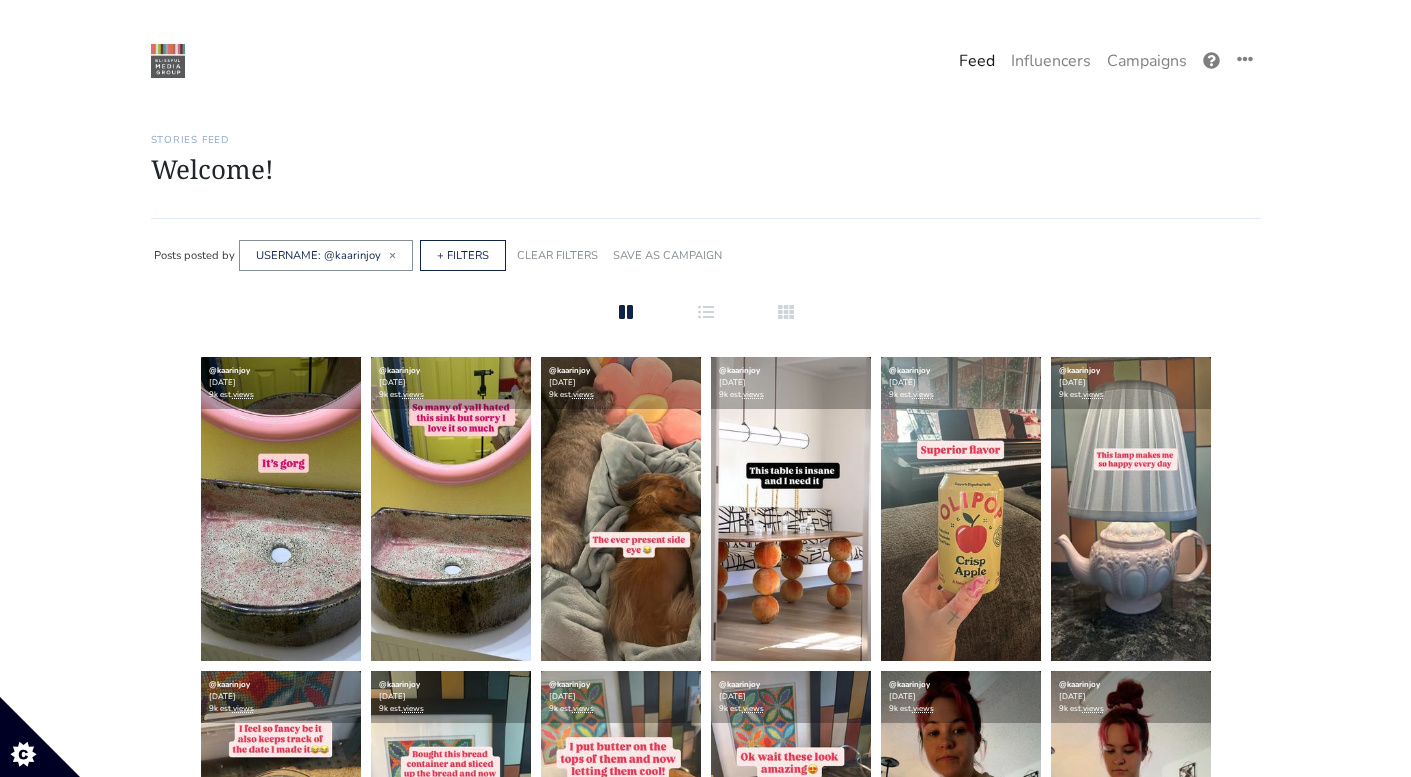 click on "Feed" at bounding box center (977, 61) 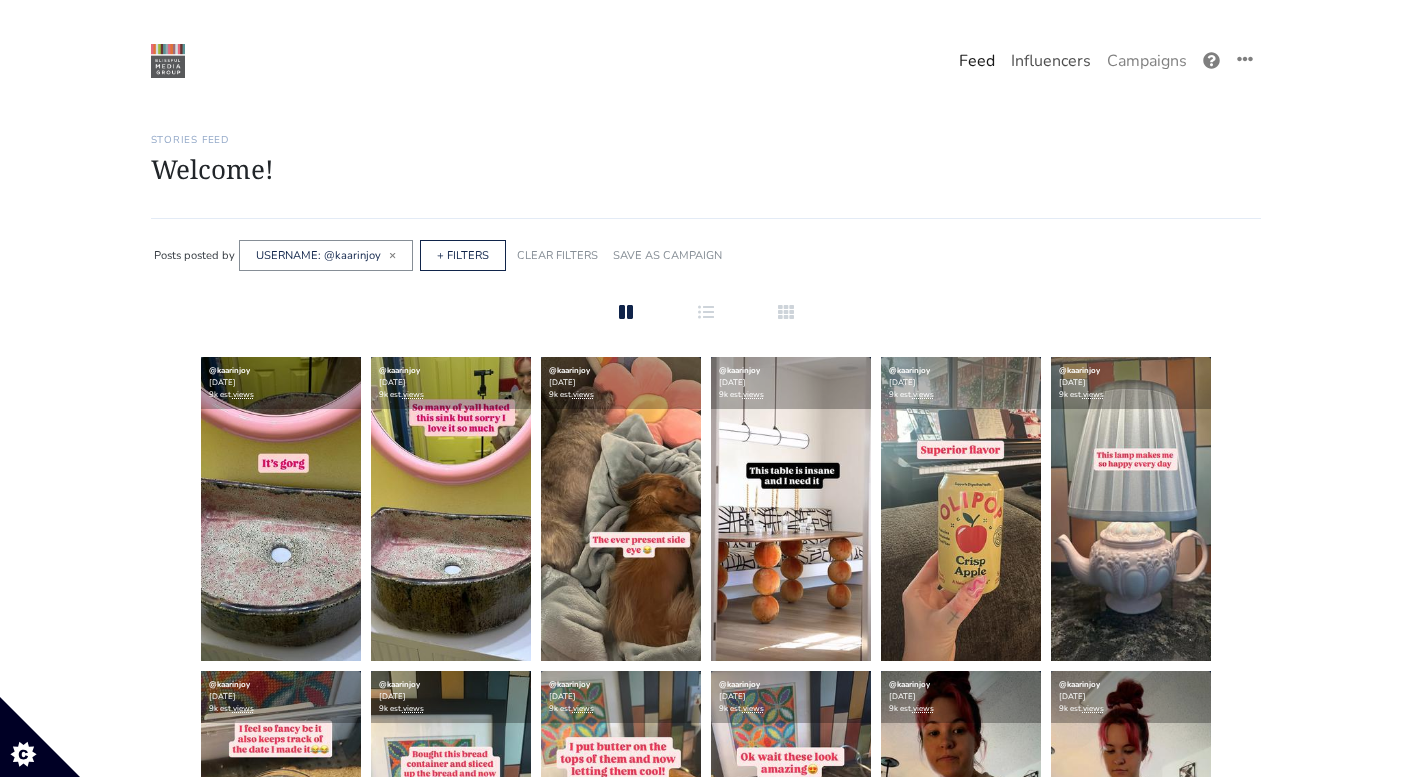 click on "Influencers" at bounding box center [1051, 61] 